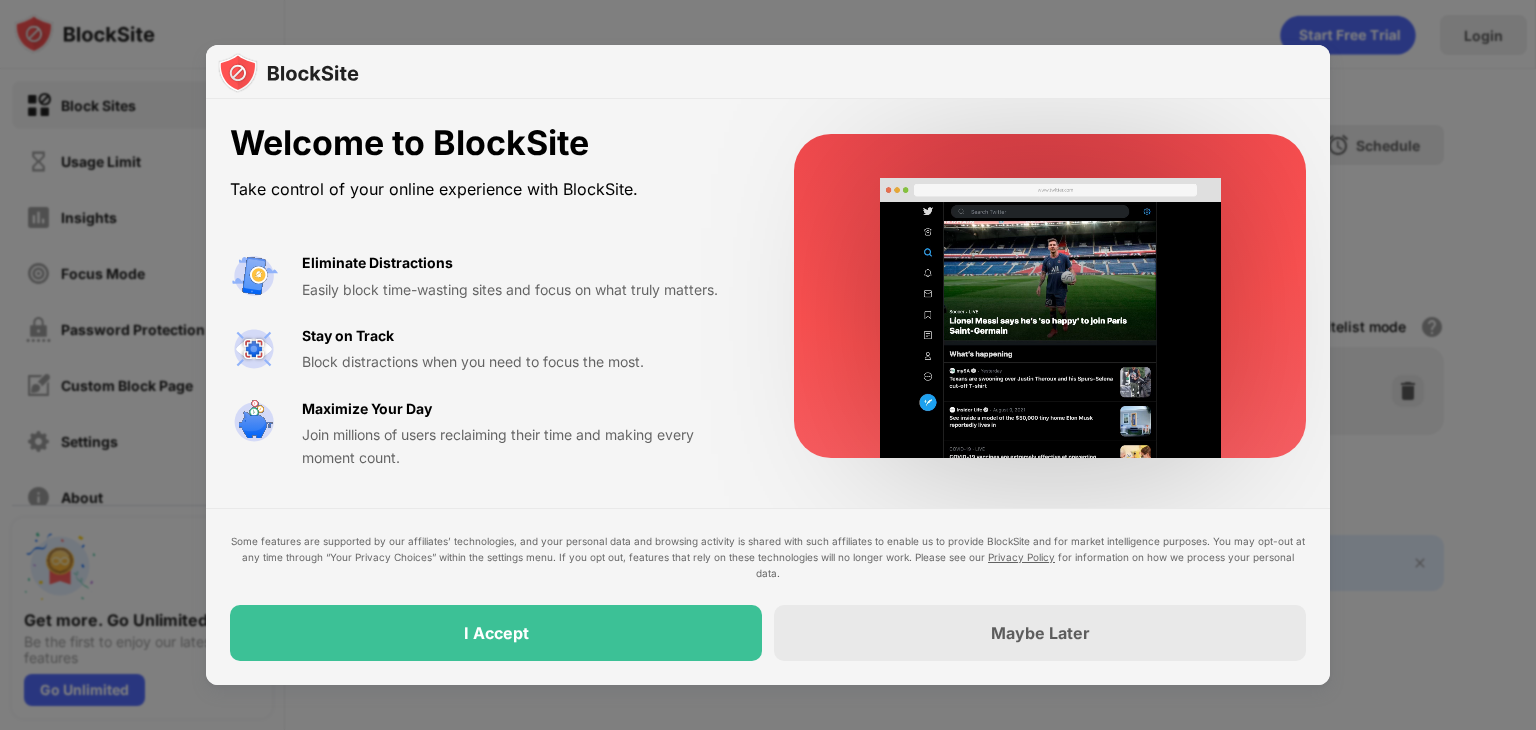 scroll, scrollTop: 0, scrollLeft: 0, axis: both 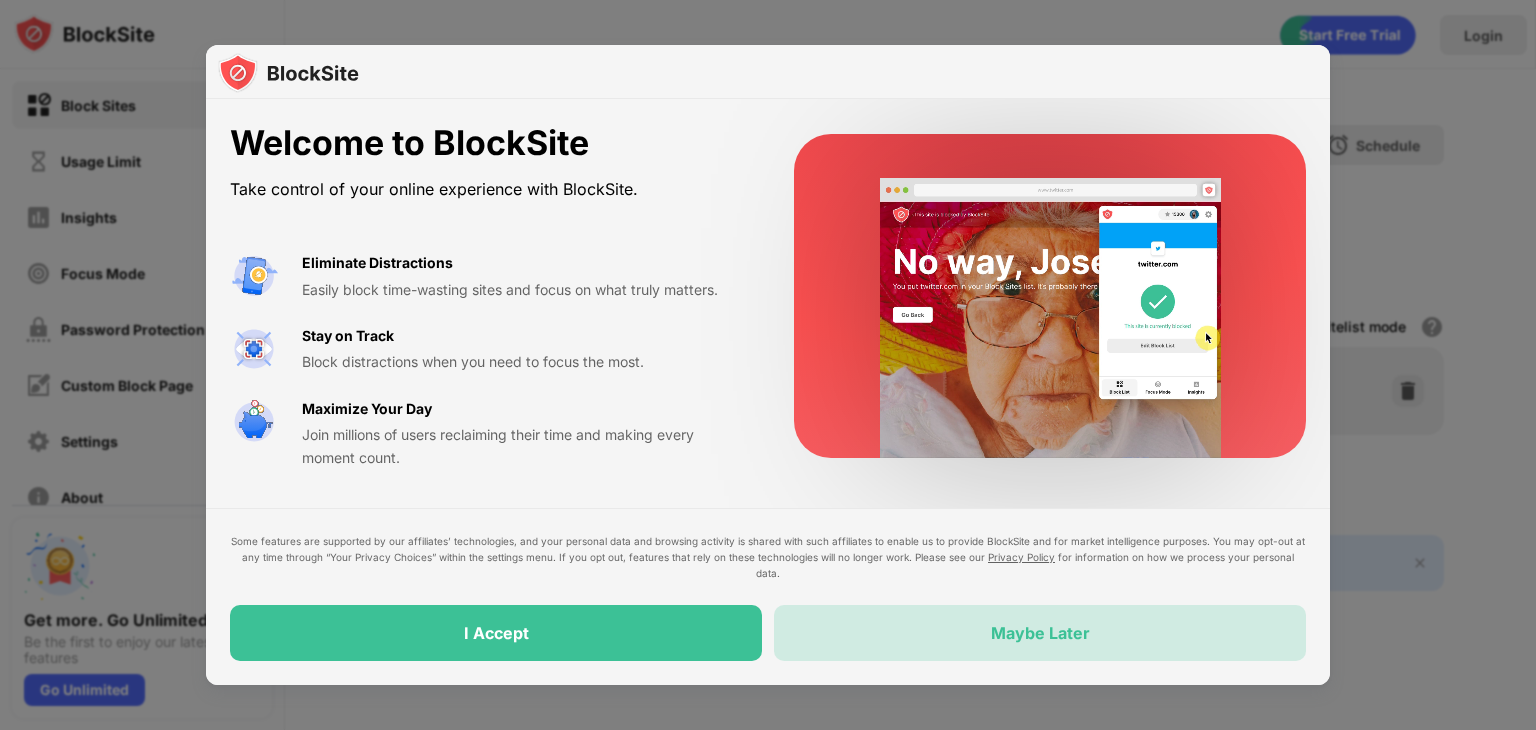 click on "Maybe Later" at bounding box center (1040, 633) 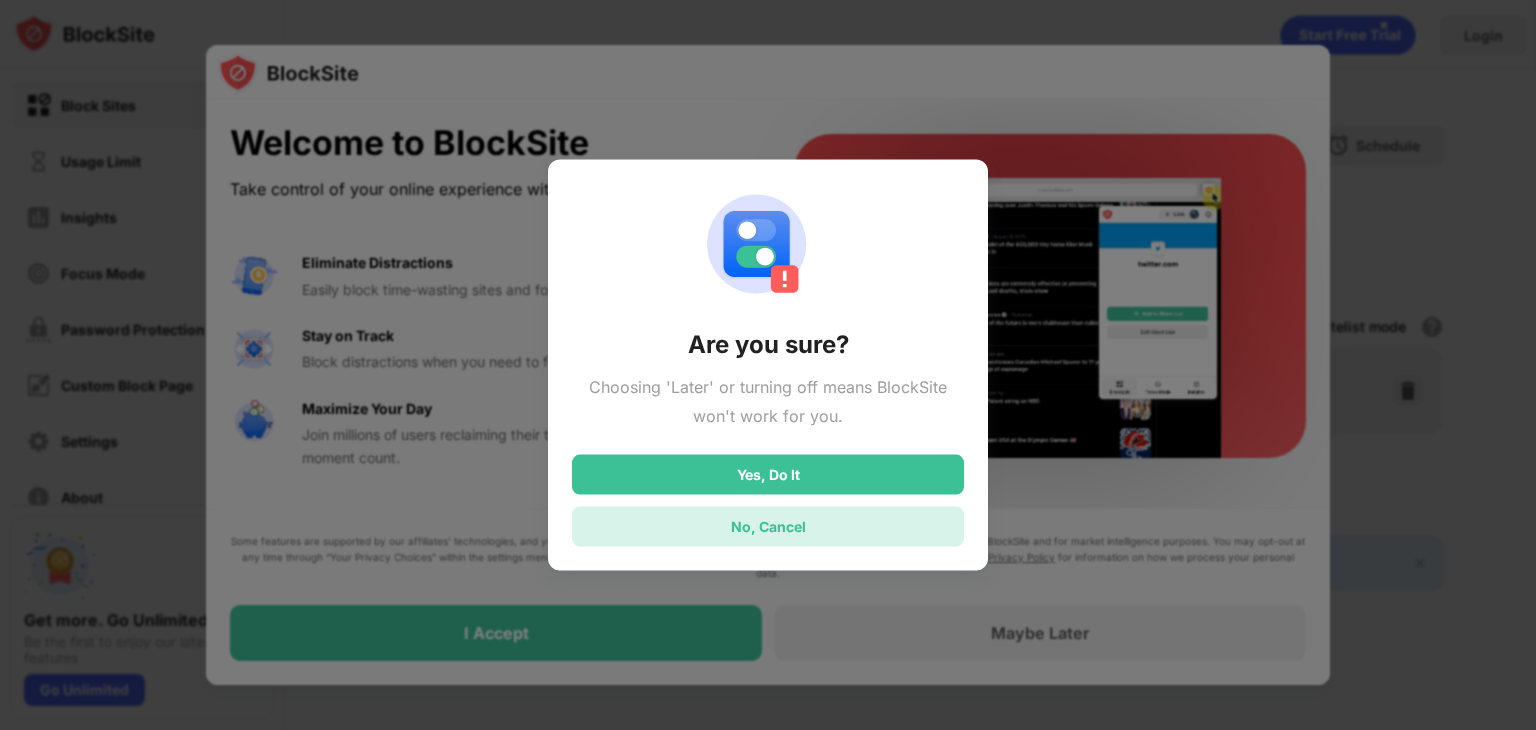 click on "No, Cancel" at bounding box center (768, 526) 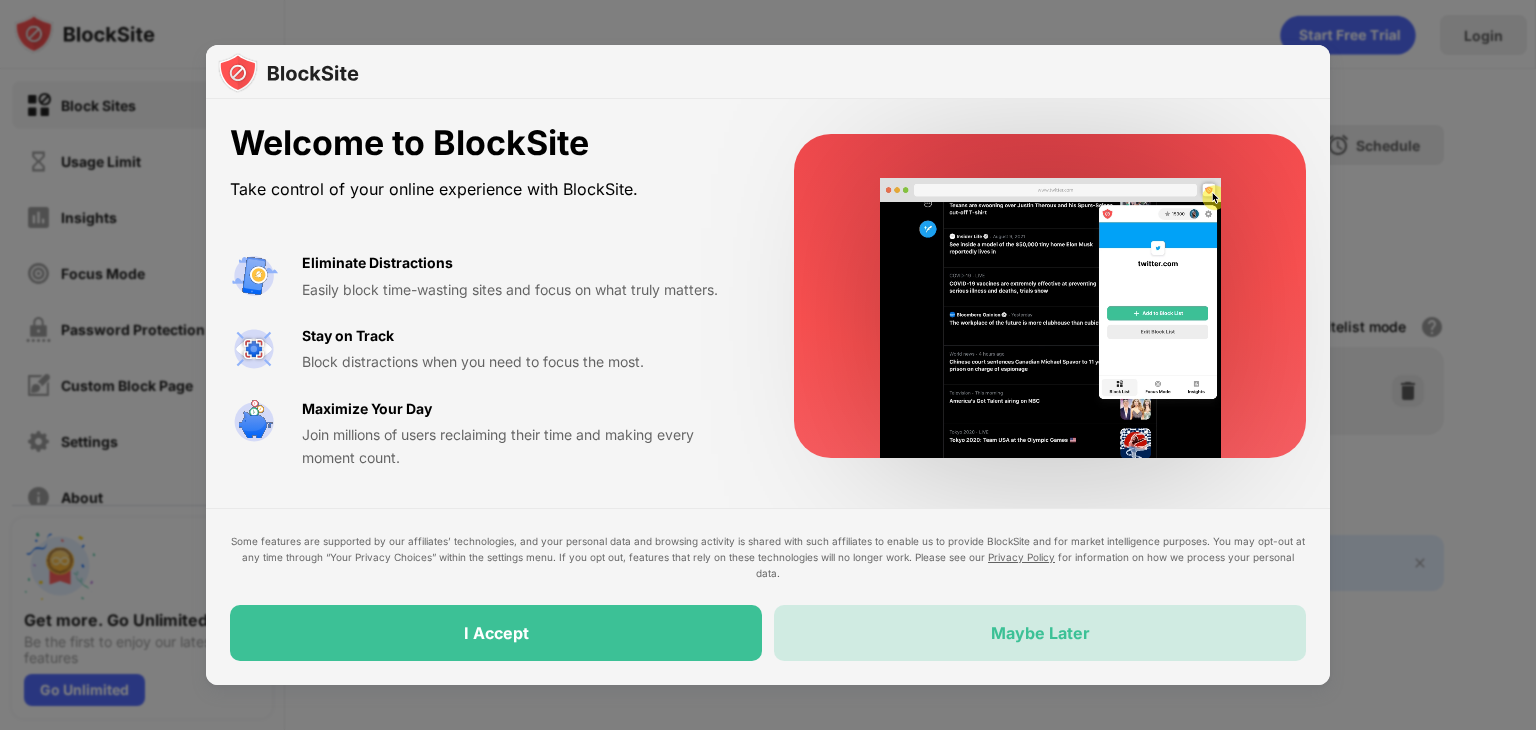 click on "Maybe Later" at bounding box center (1040, 633) 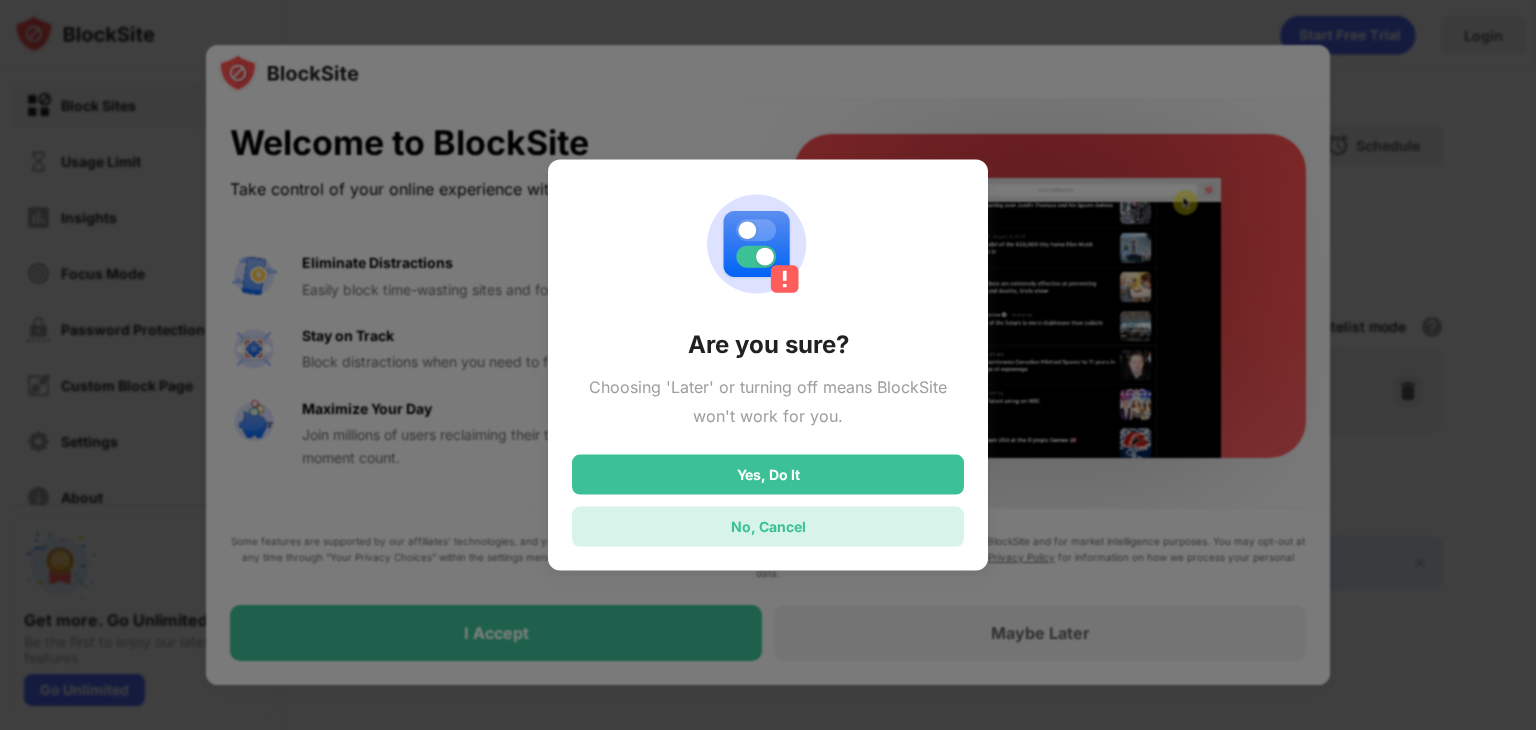 click on "No, Cancel" at bounding box center [768, 526] 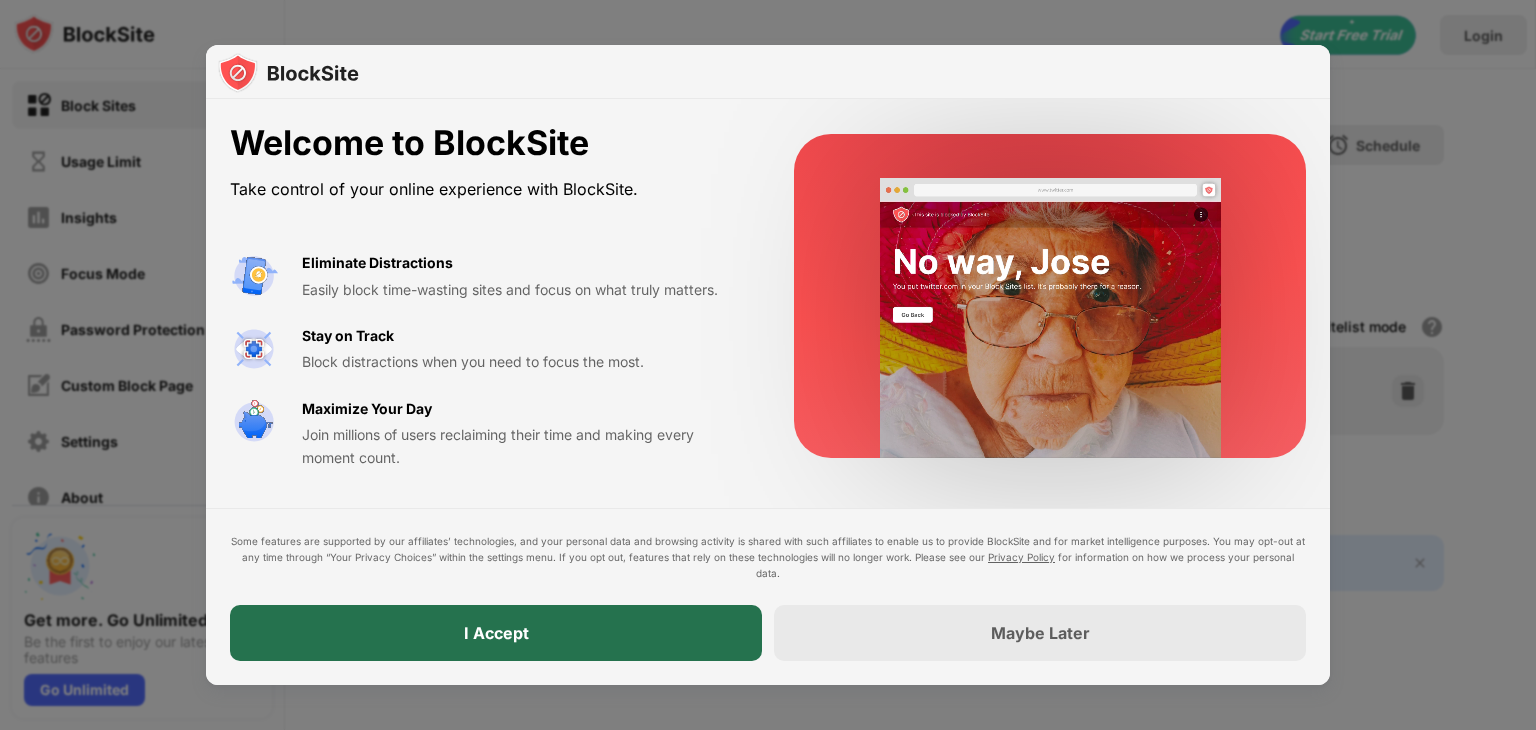click on "I Accept" at bounding box center (496, 633) 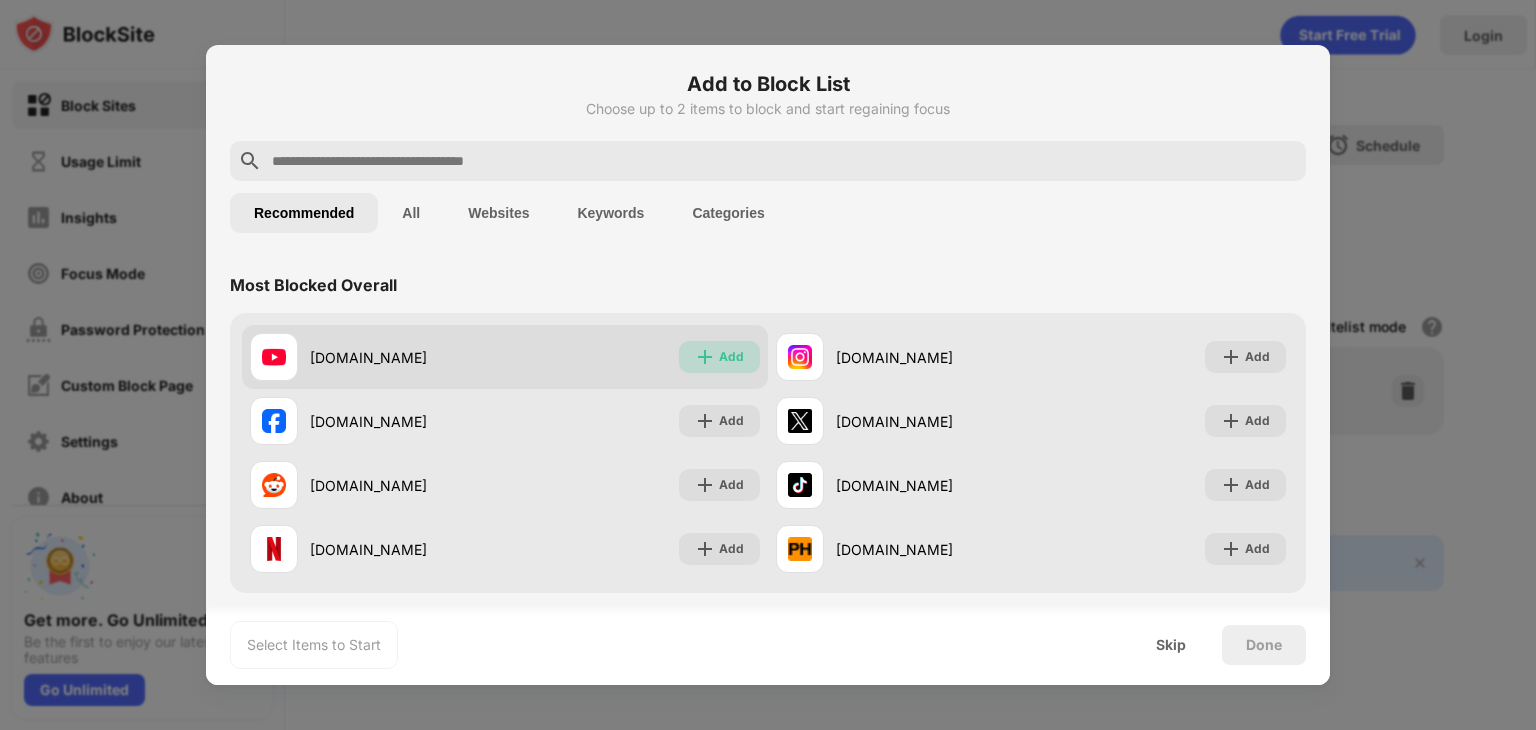 click on "Add" at bounding box center [731, 357] 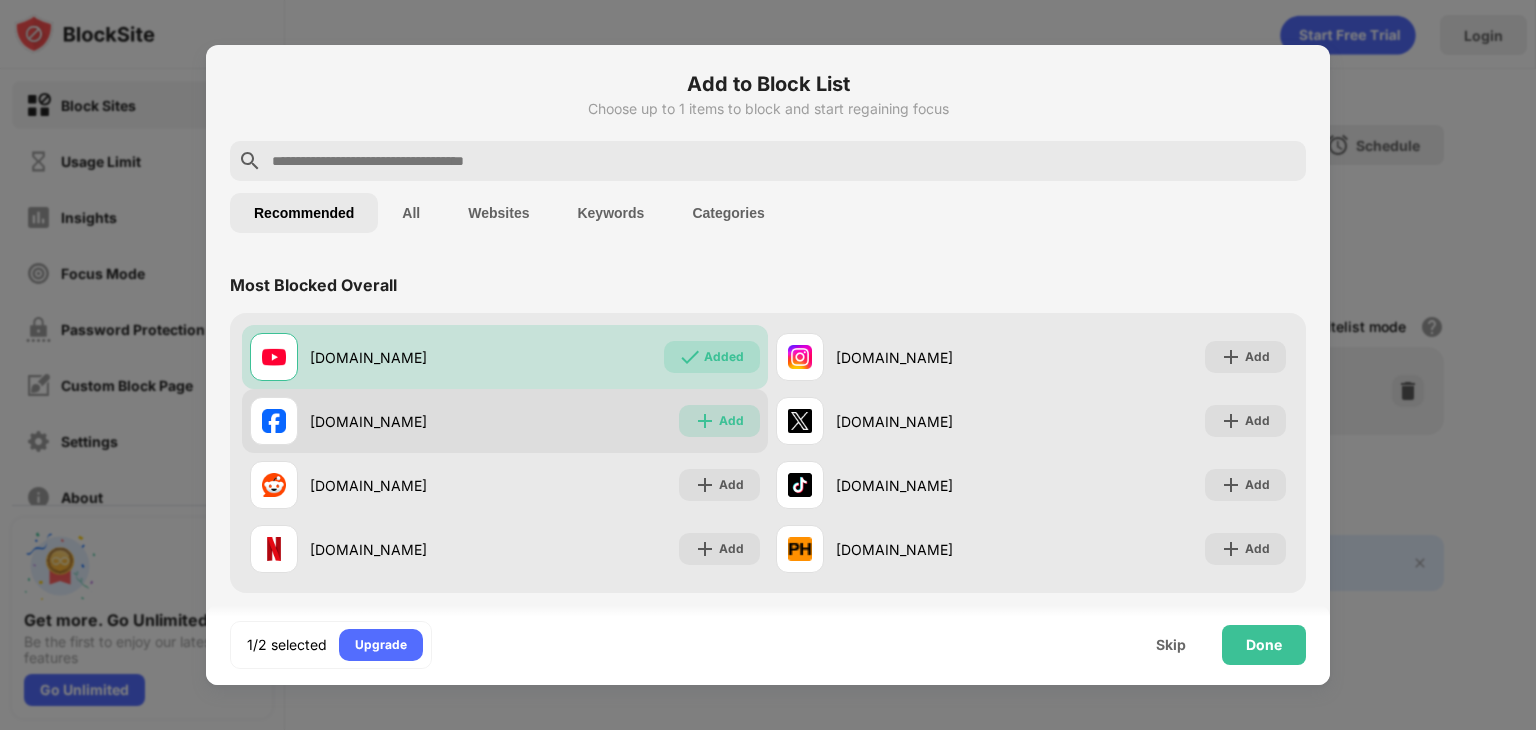 click on "Add" at bounding box center [719, 421] 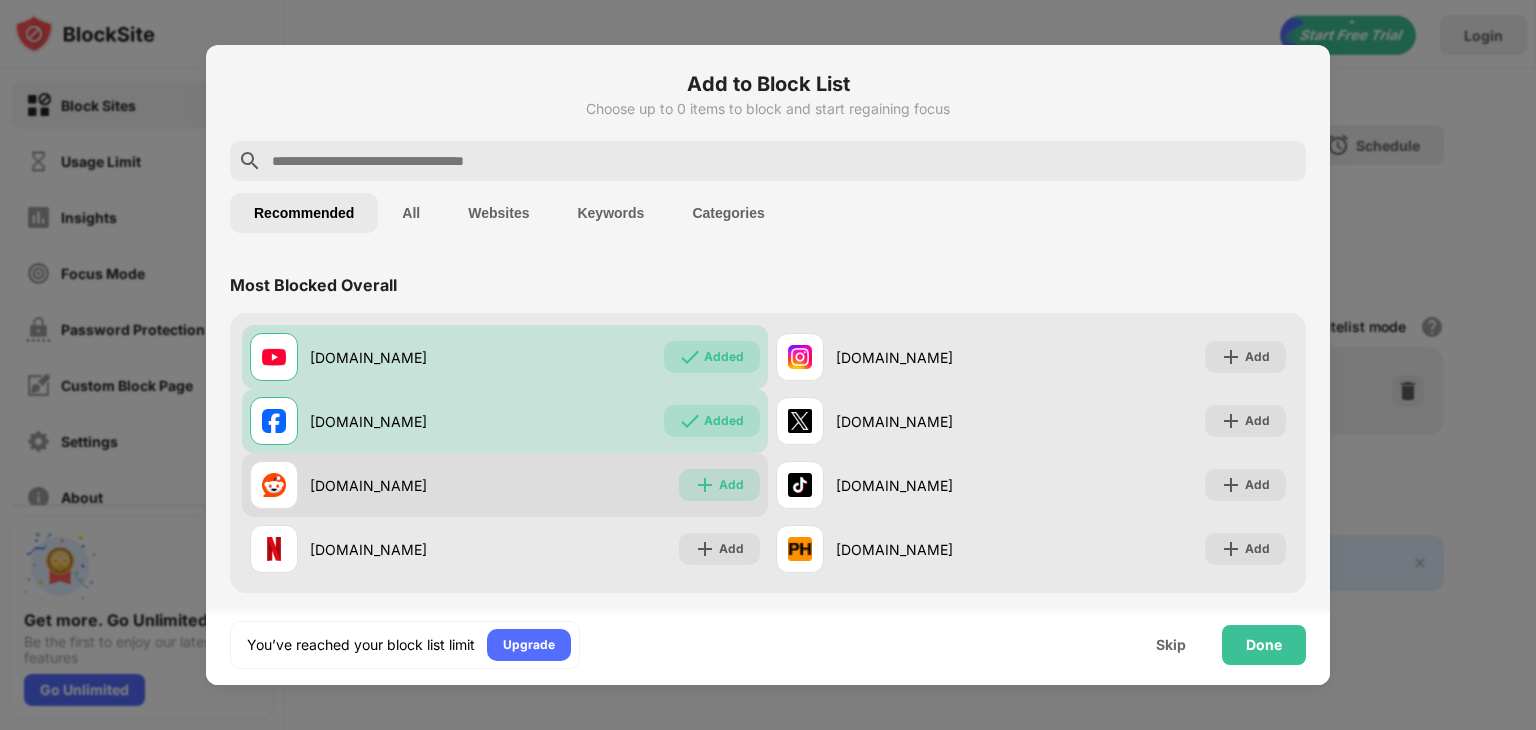 click on "Add" at bounding box center (731, 485) 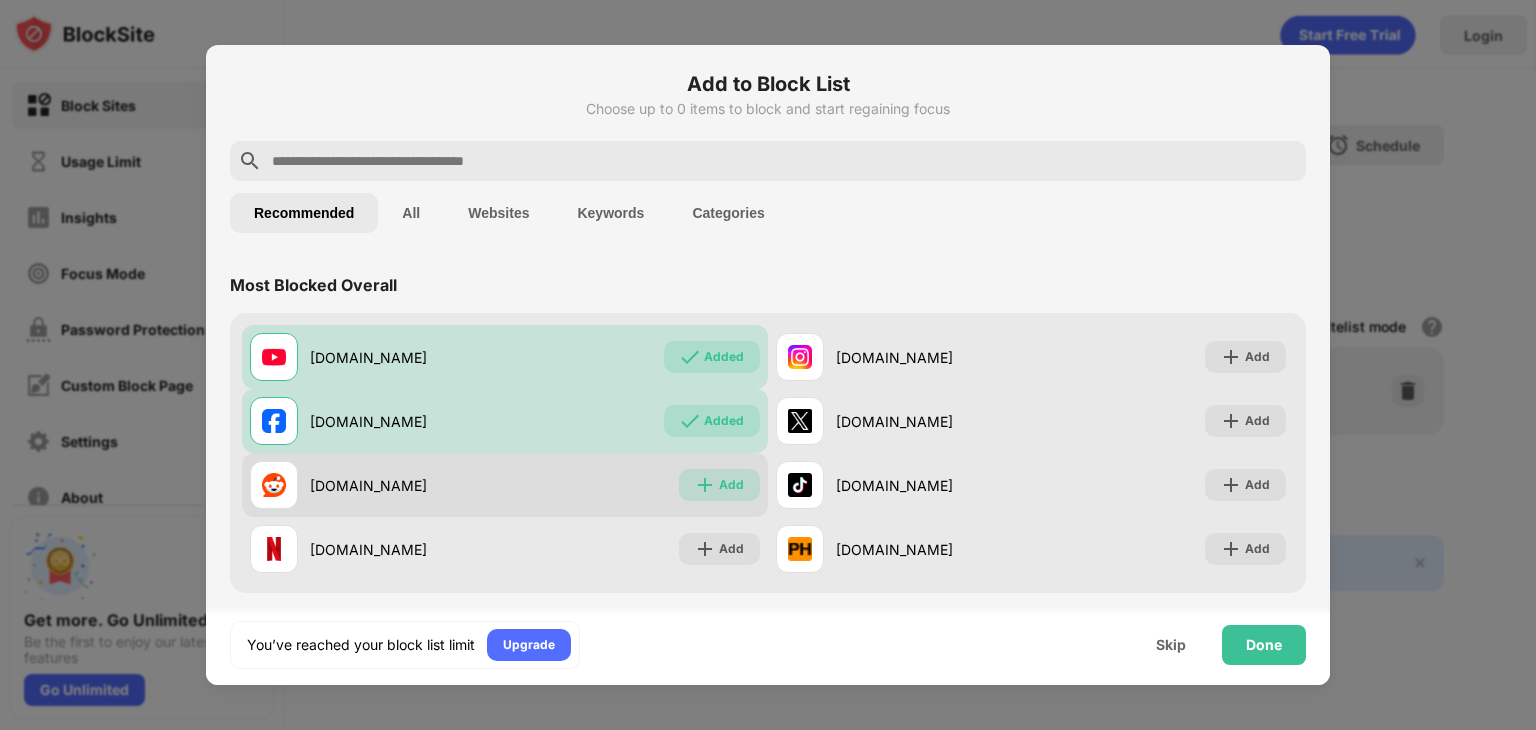click on "Add" at bounding box center (719, 485) 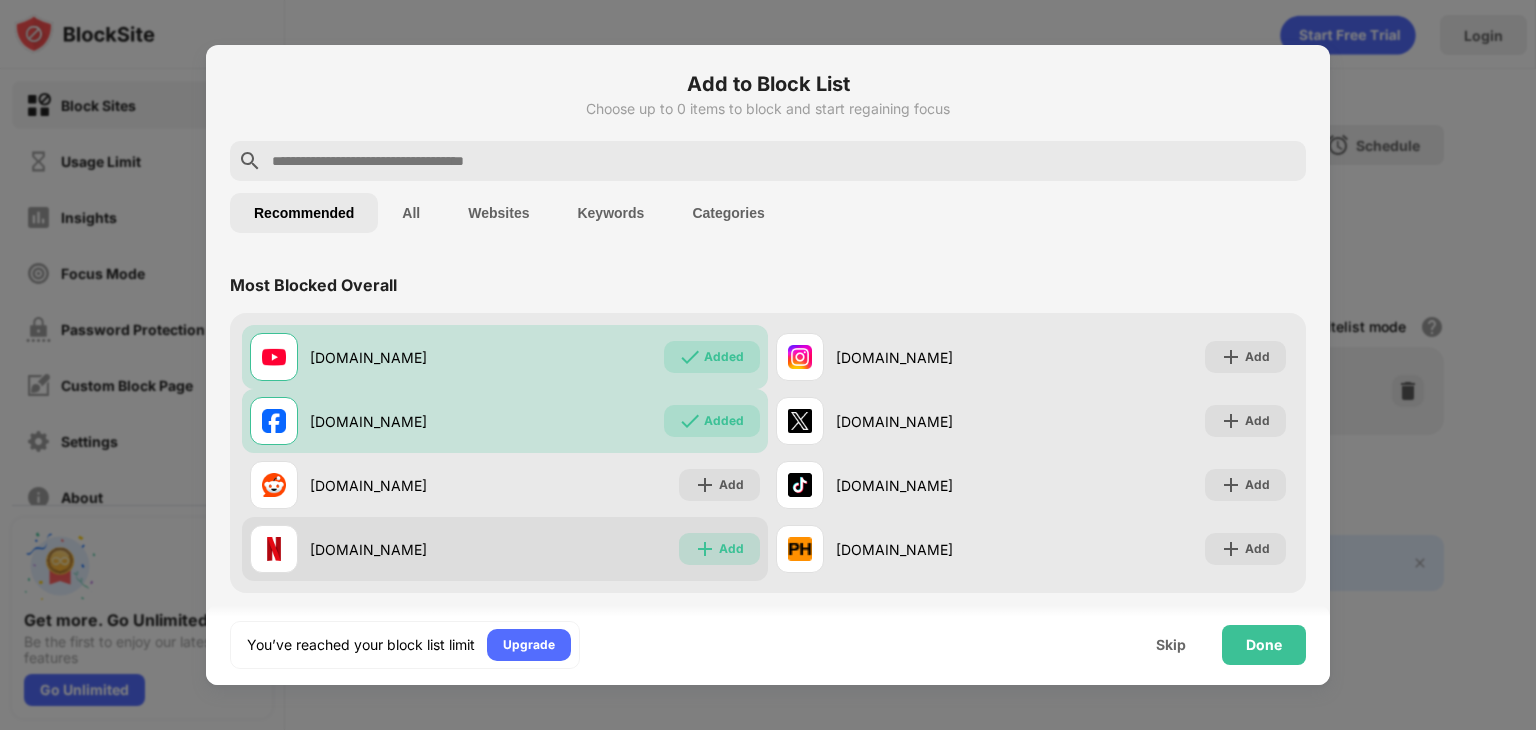 click on "Add" at bounding box center [719, 549] 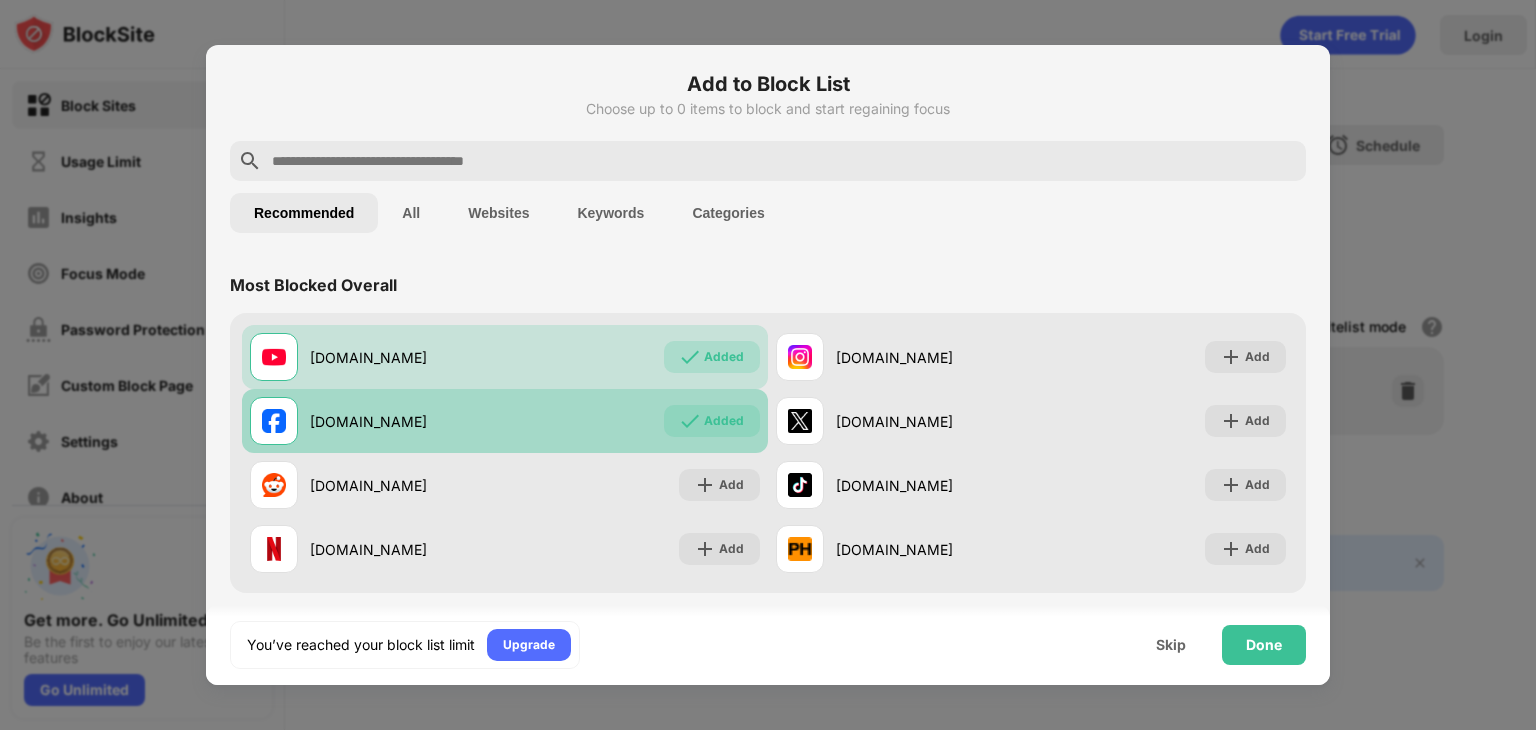 click on "Added" at bounding box center (712, 421) 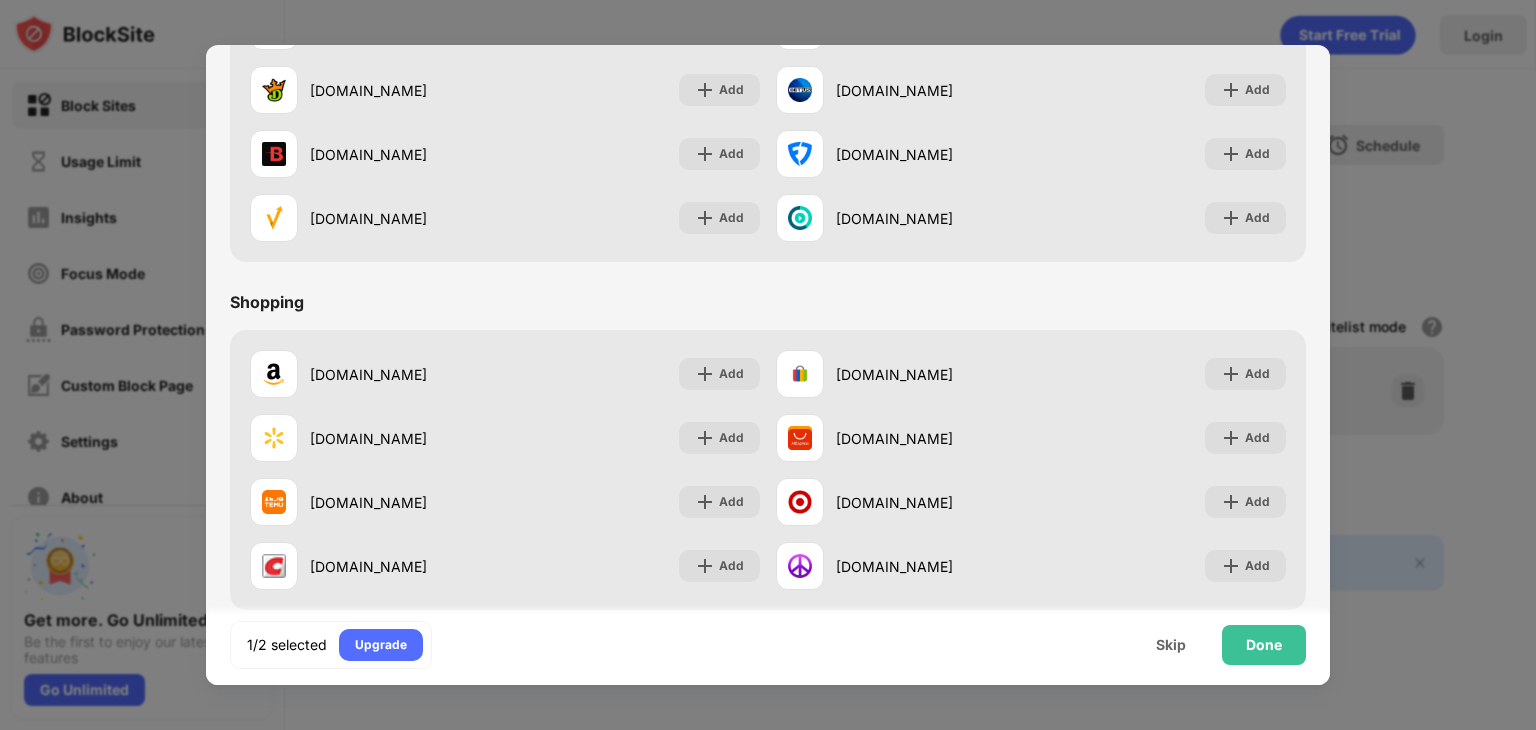 scroll, scrollTop: 2096, scrollLeft: 0, axis: vertical 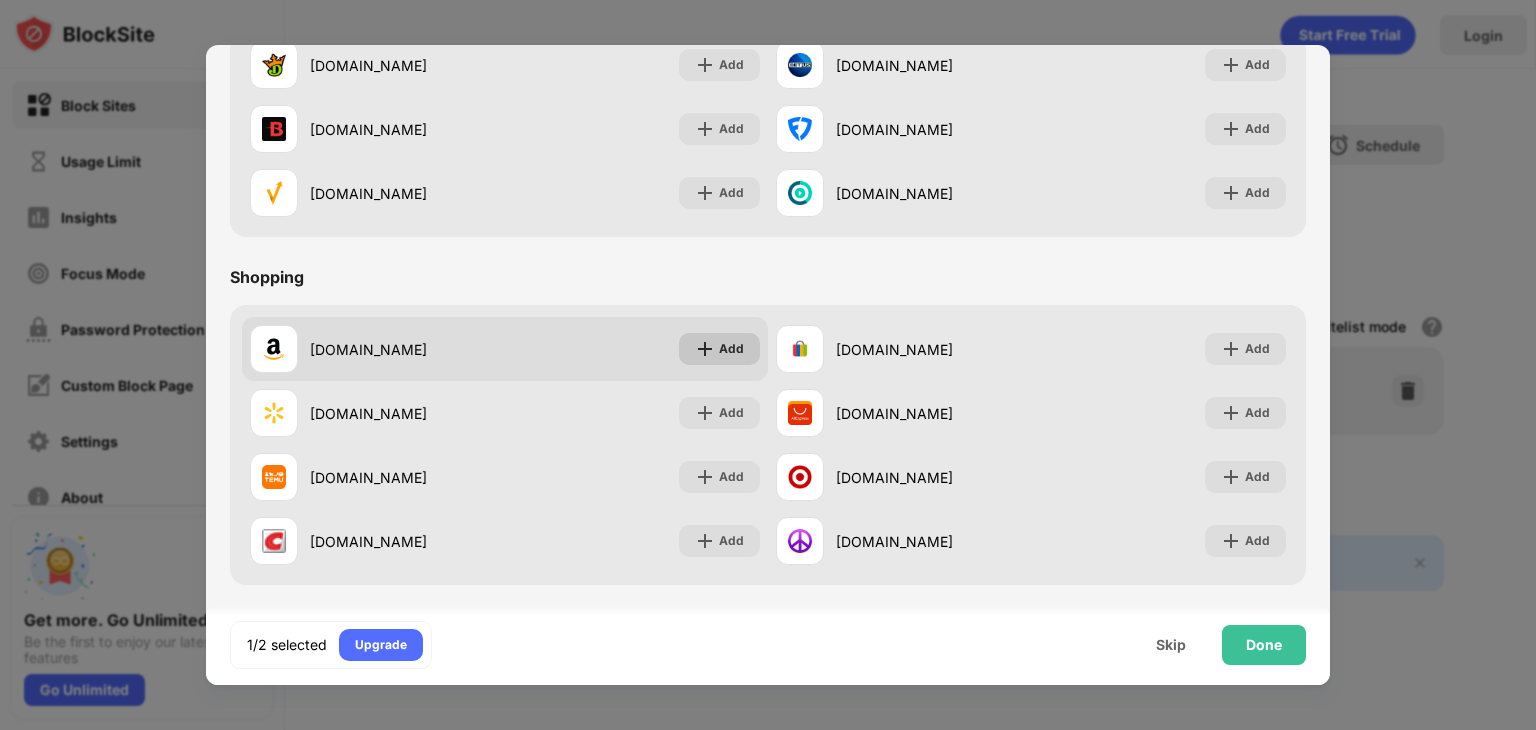 click on "Add" at bounding box center [719, 349] 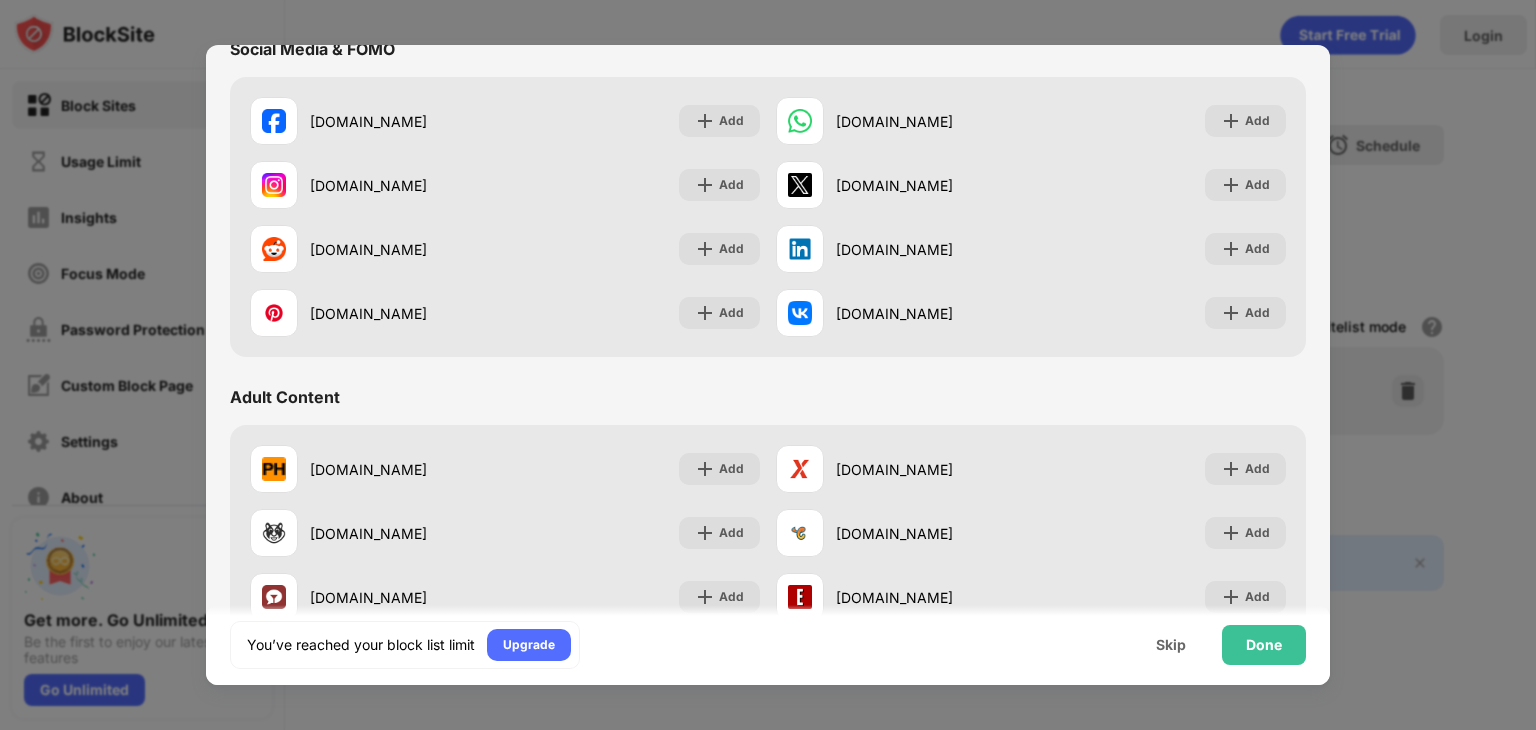 scroll, scrollTop: 0, scrollLeft: 0, axis: both 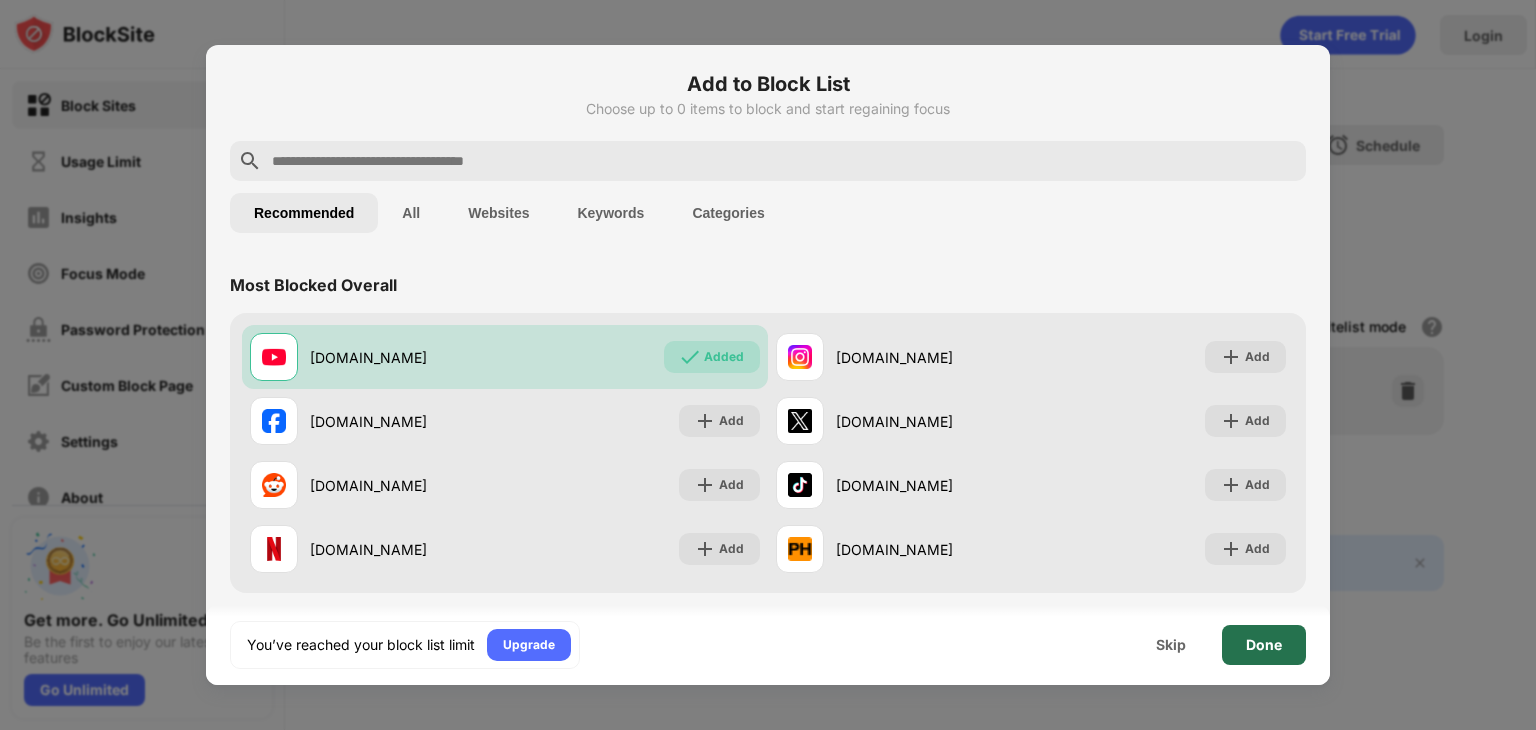 click on "Done" at bounding box center [1264, 645] 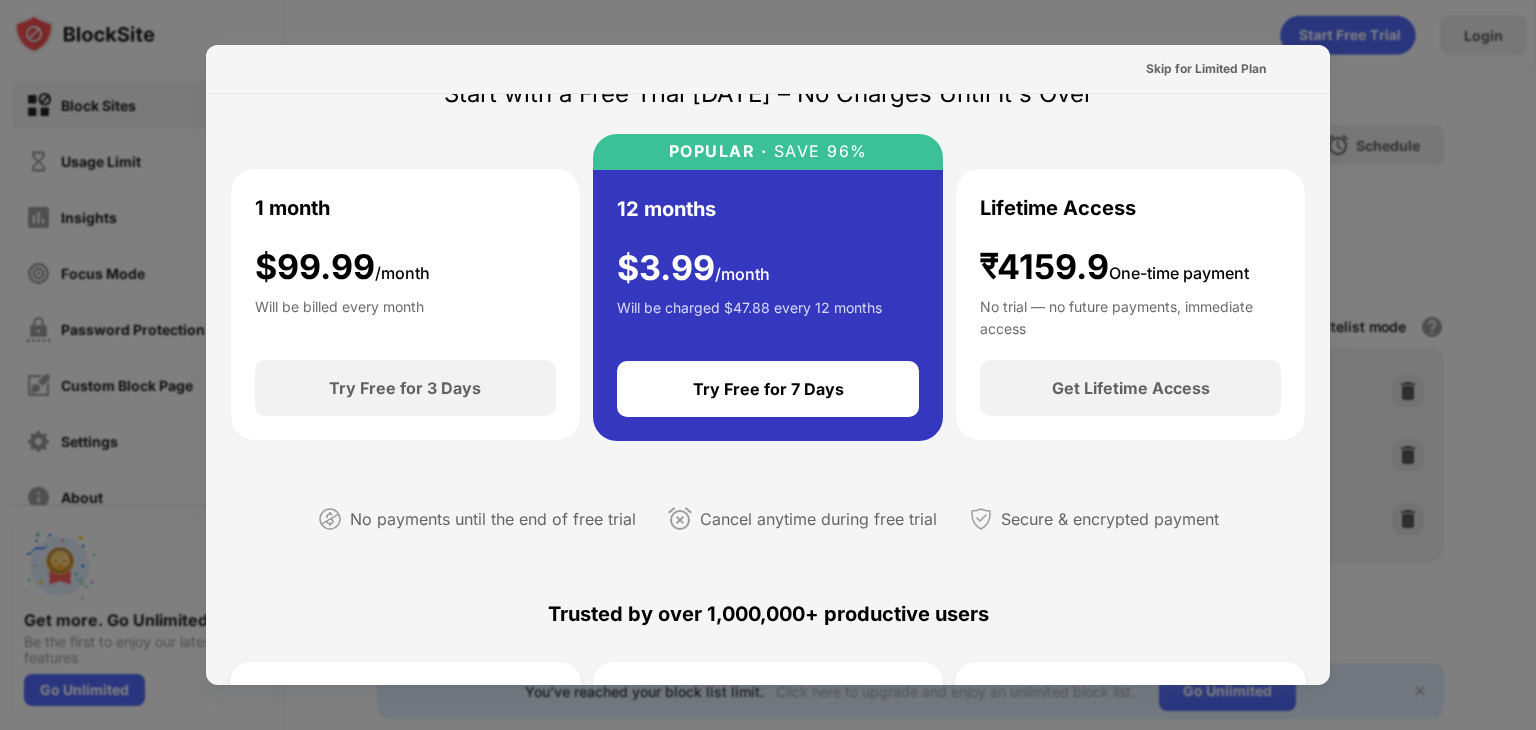 scroll, scrollTop: 0, scrollLeft: 0, axis: both 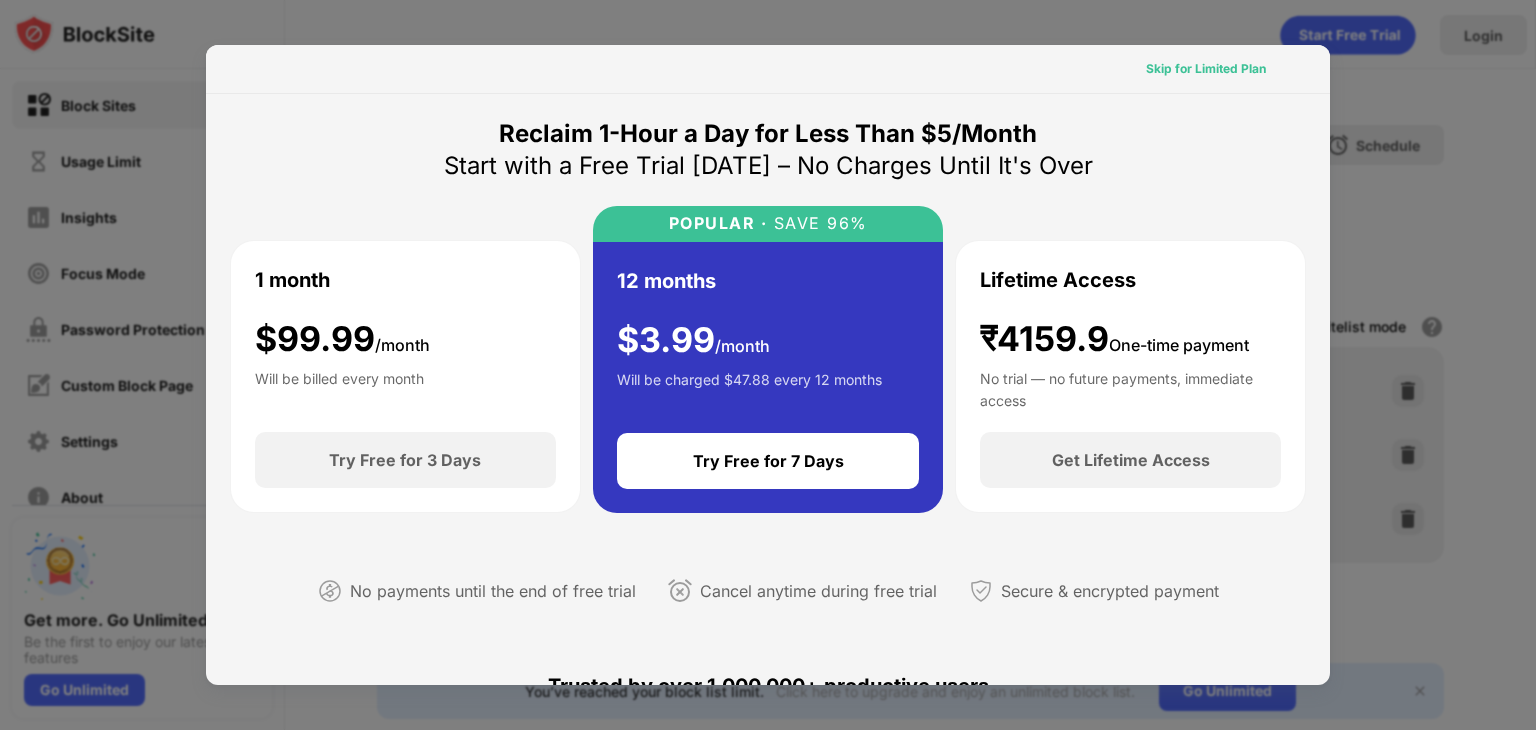 click on "Skip for Limited Plan" at bounding box center [1206, 69] 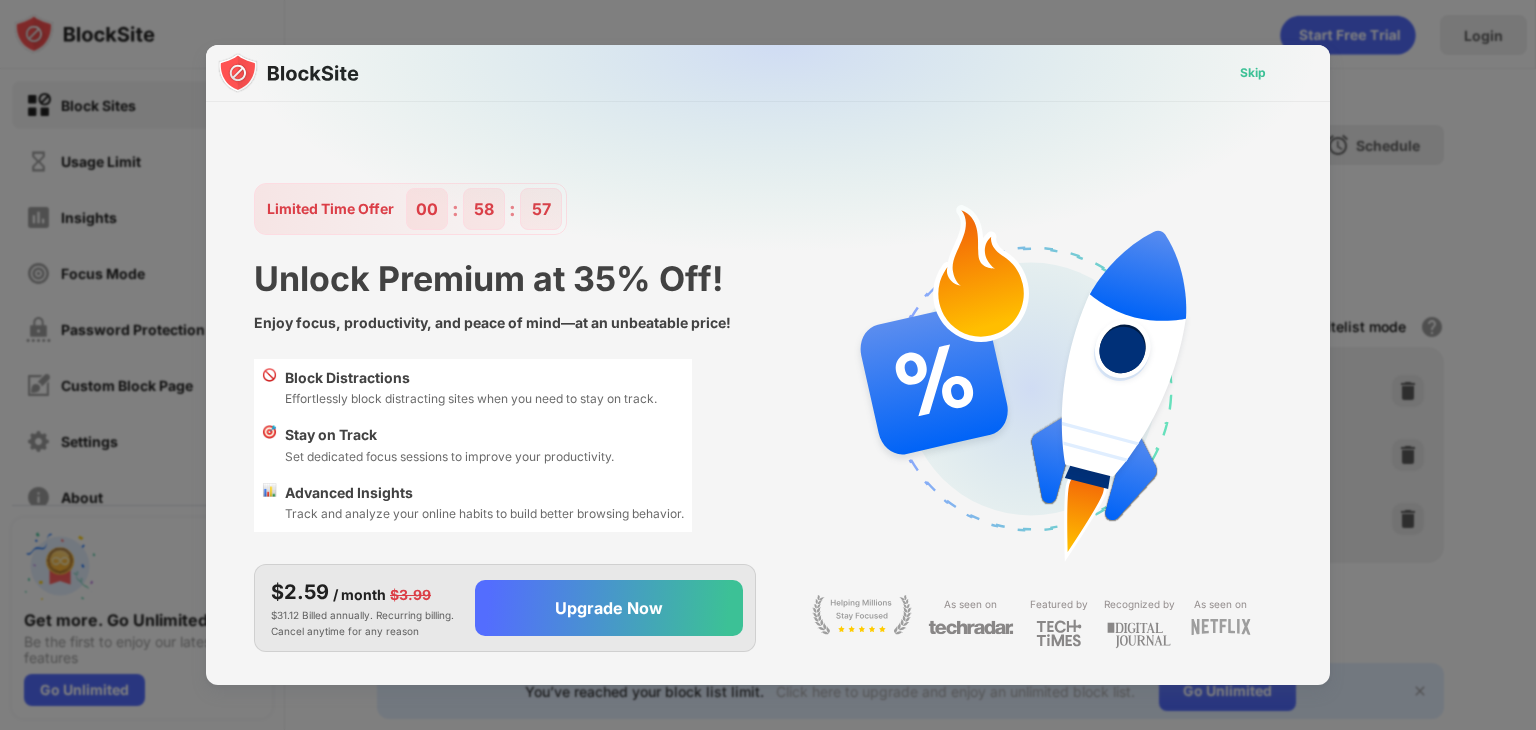 click on "Skip" at bounding box center (1253, 73) 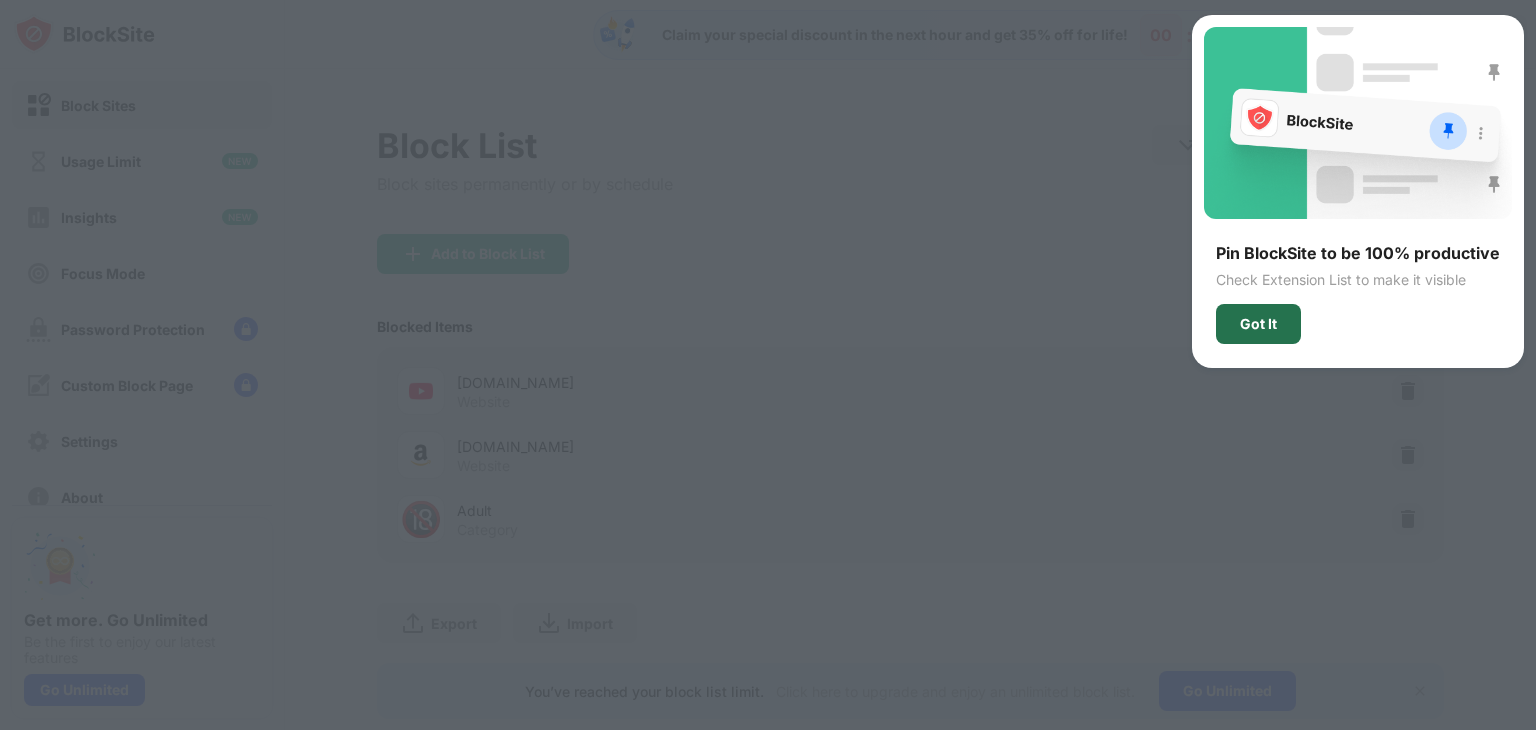 click on "Got It" at bounding box center (1258, 324) 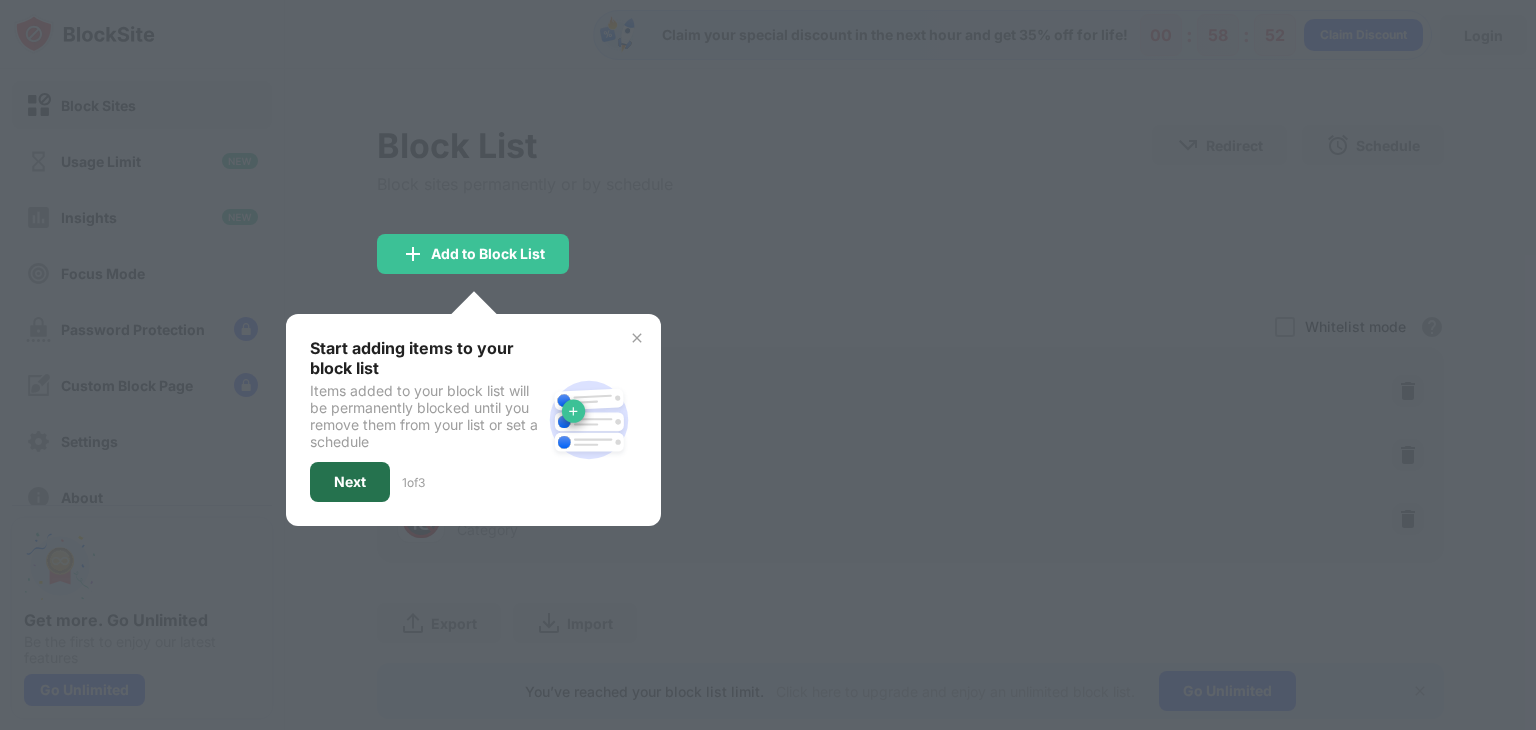 click on "Next" at bounding box center (350, 482) 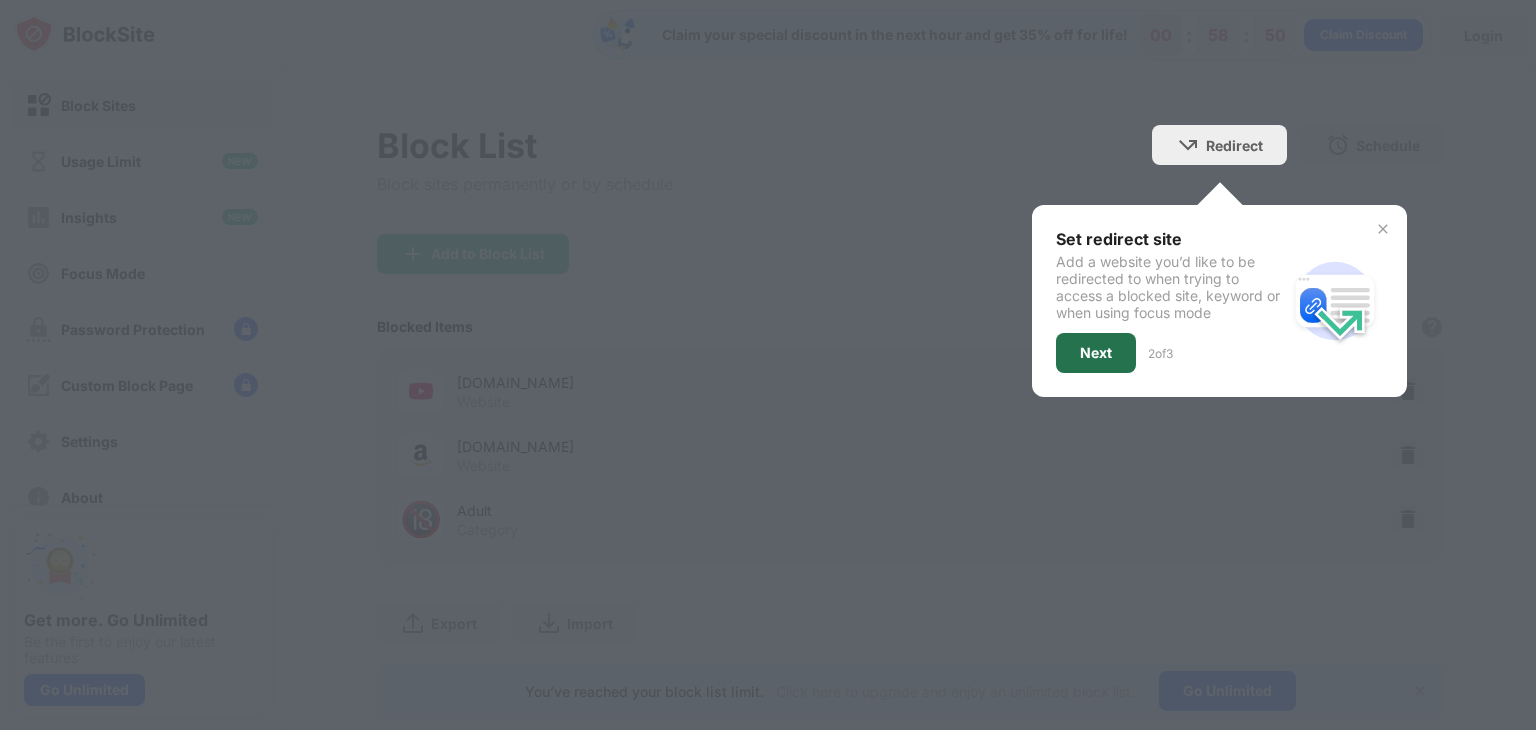 click on "Next" at bounding box center (1096, 353) 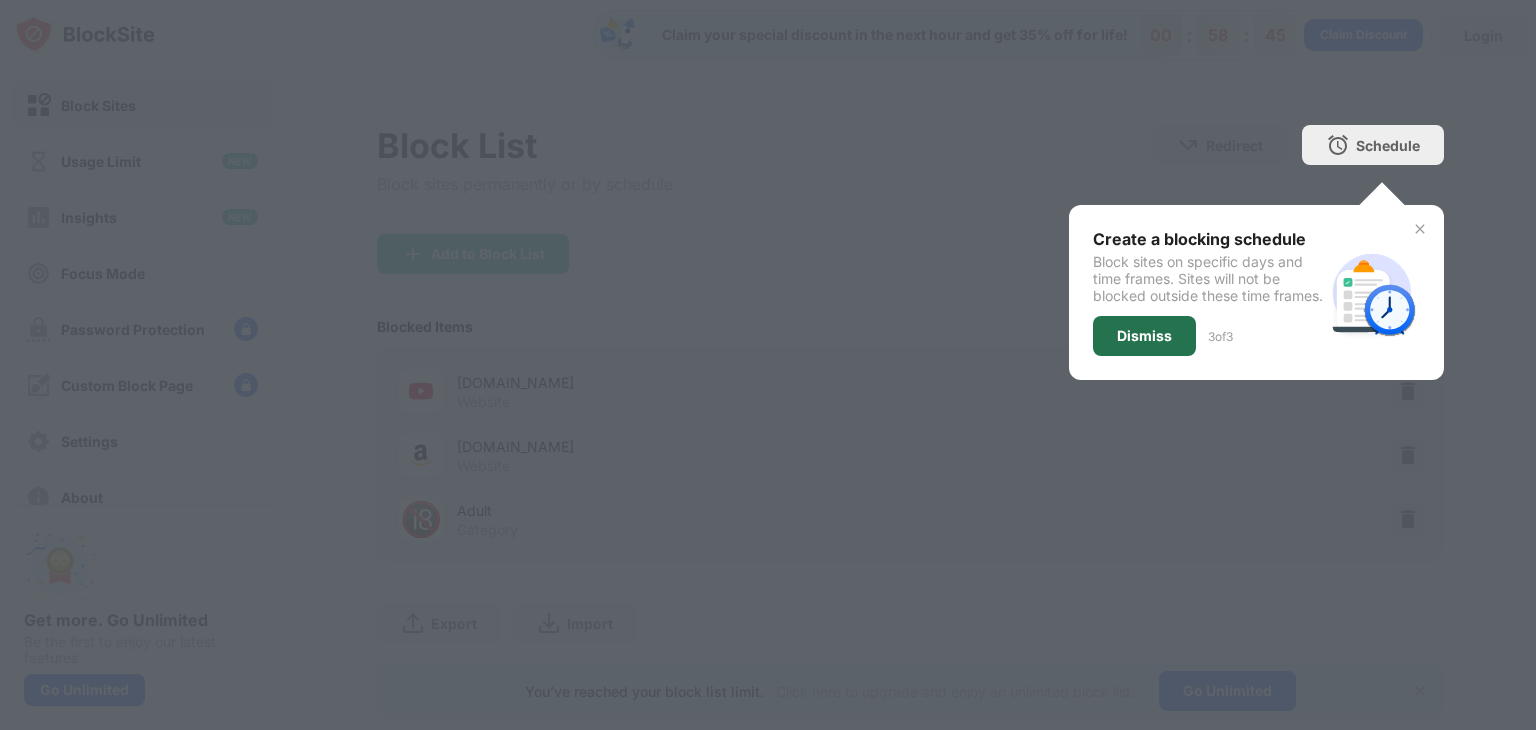 click on "Dismiss" at bounding box center (1144, 336) 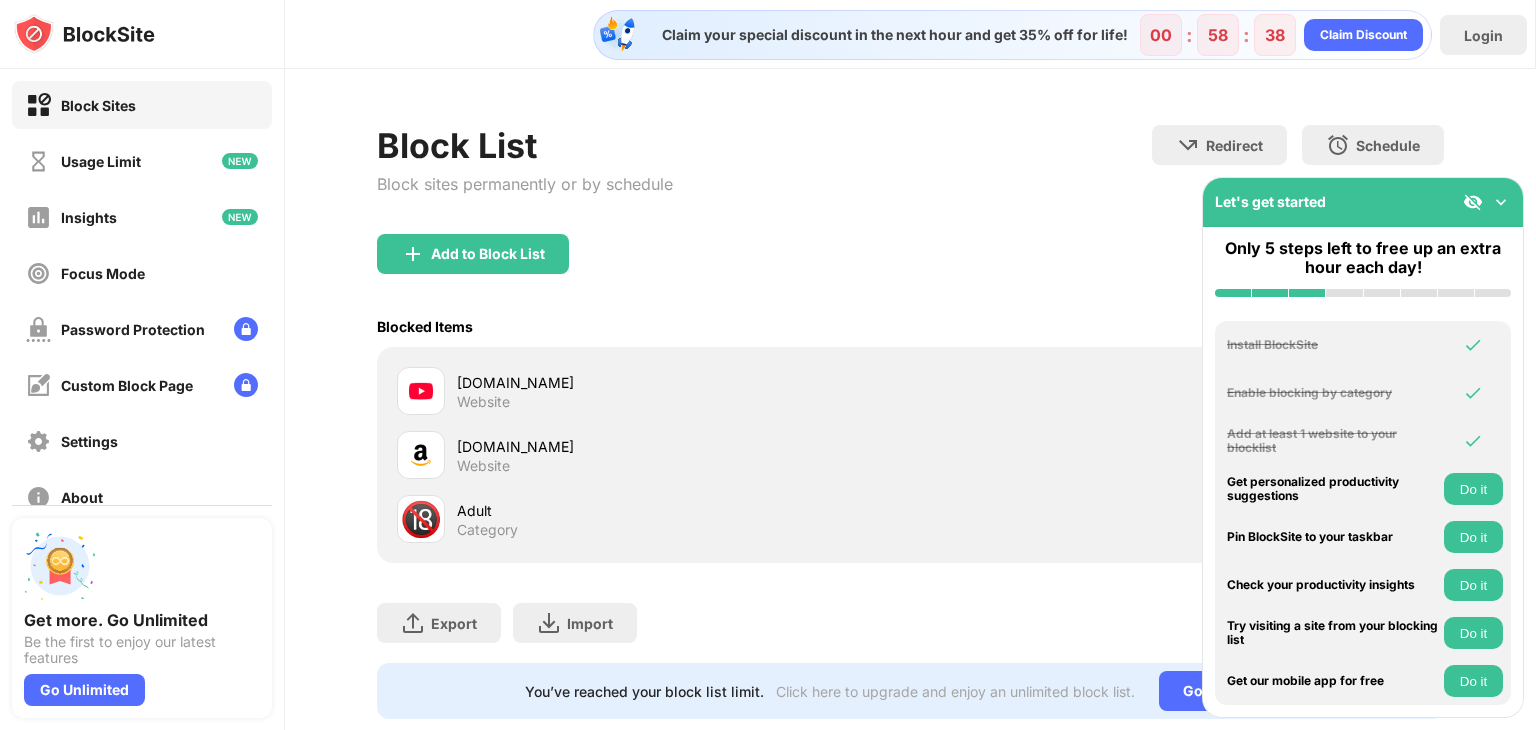click on "Do it" at bounding box center (1473, 489) 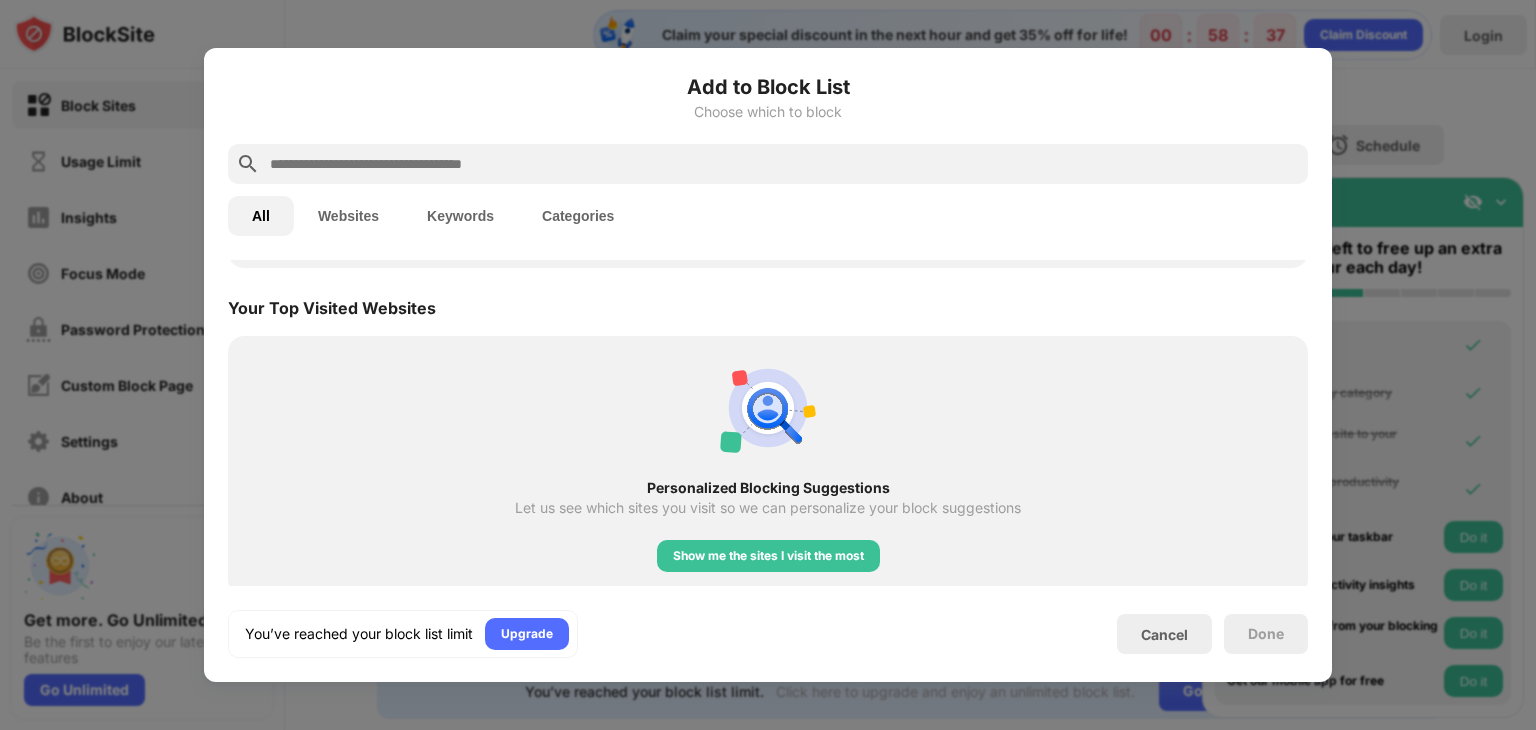 scroll, scrollTop: 696, scrollLeft: 0, axis: vertical 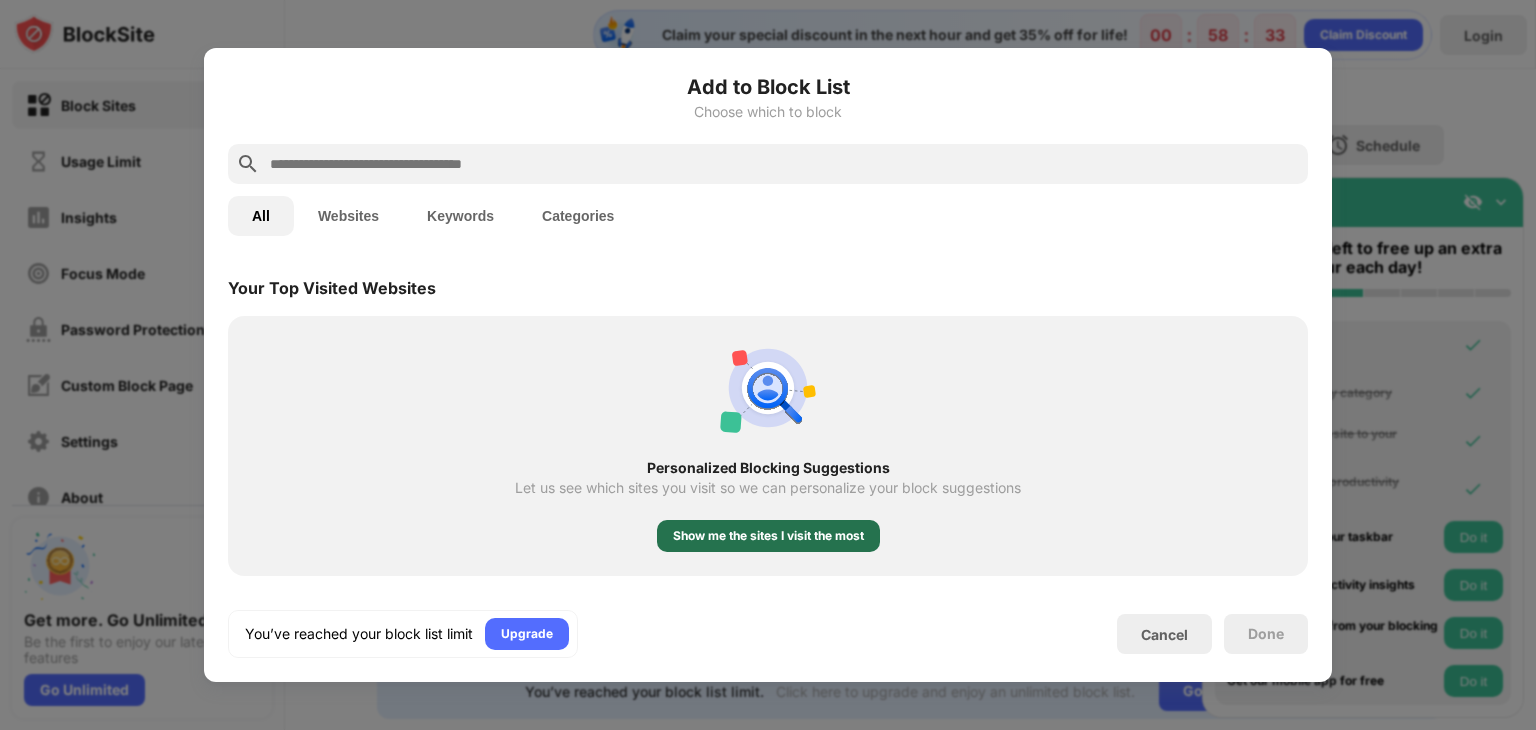 click on "Show me the sites I visit the most" at bounding box center [768, 536] 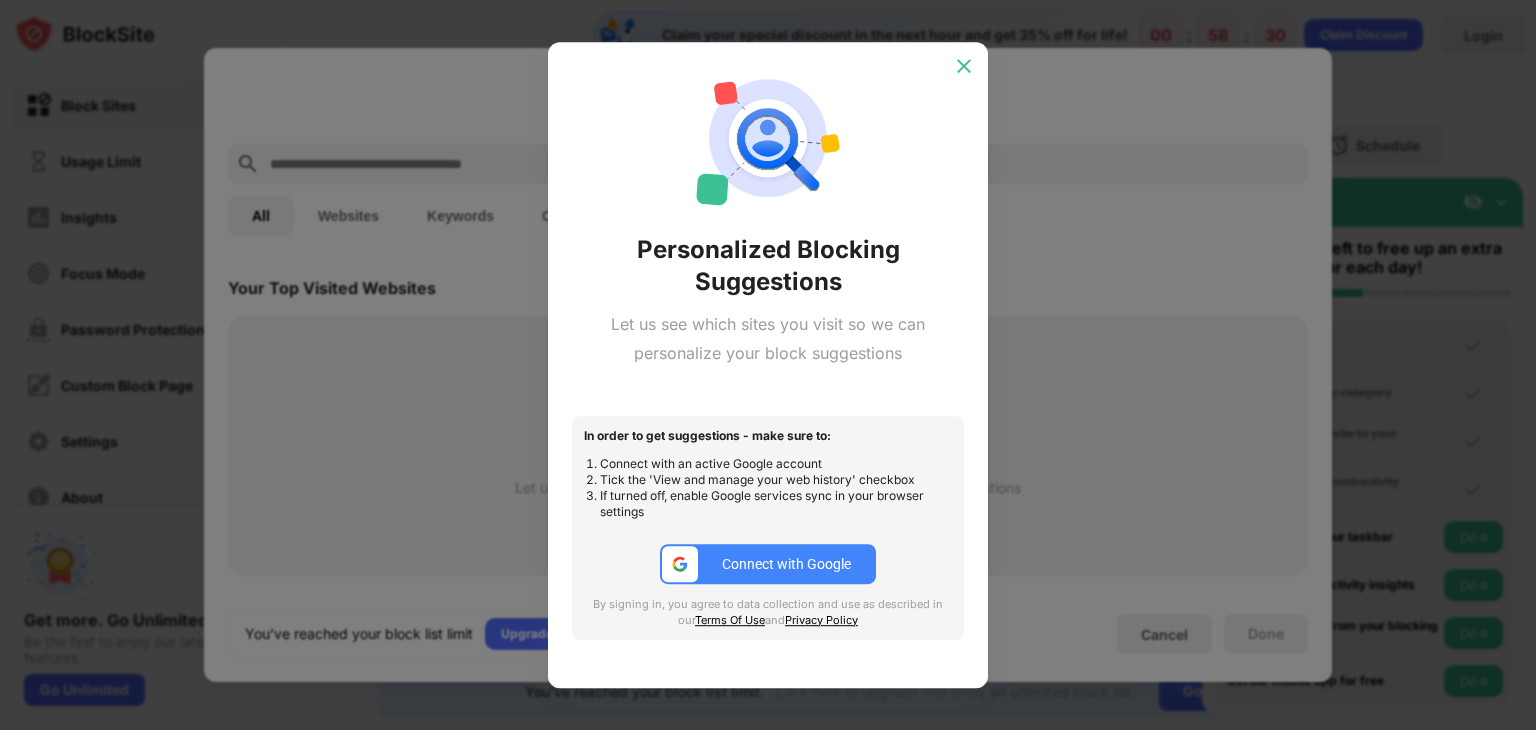 click at bounding box center [964, 66] 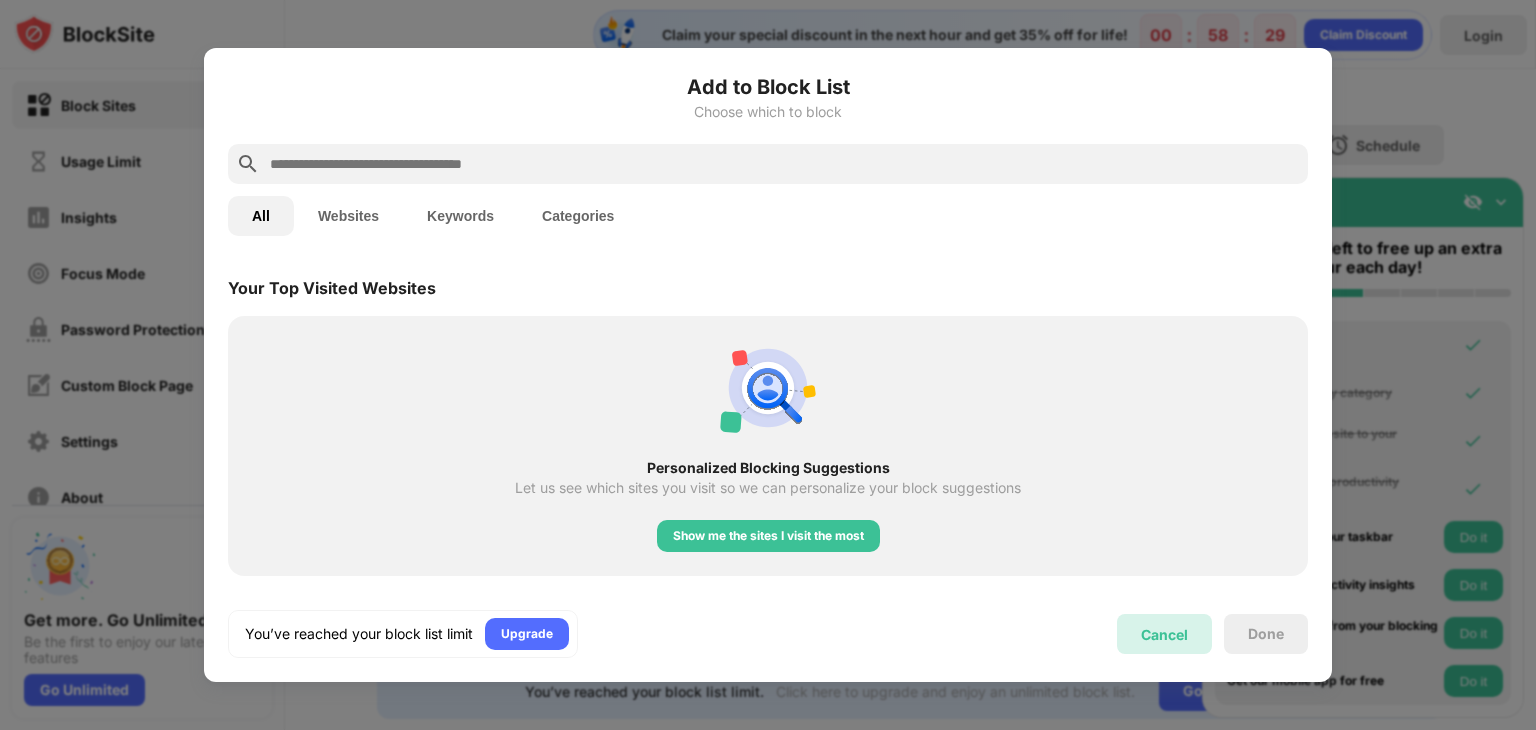 click on "Cancel" at bounding box center (1164, 634) 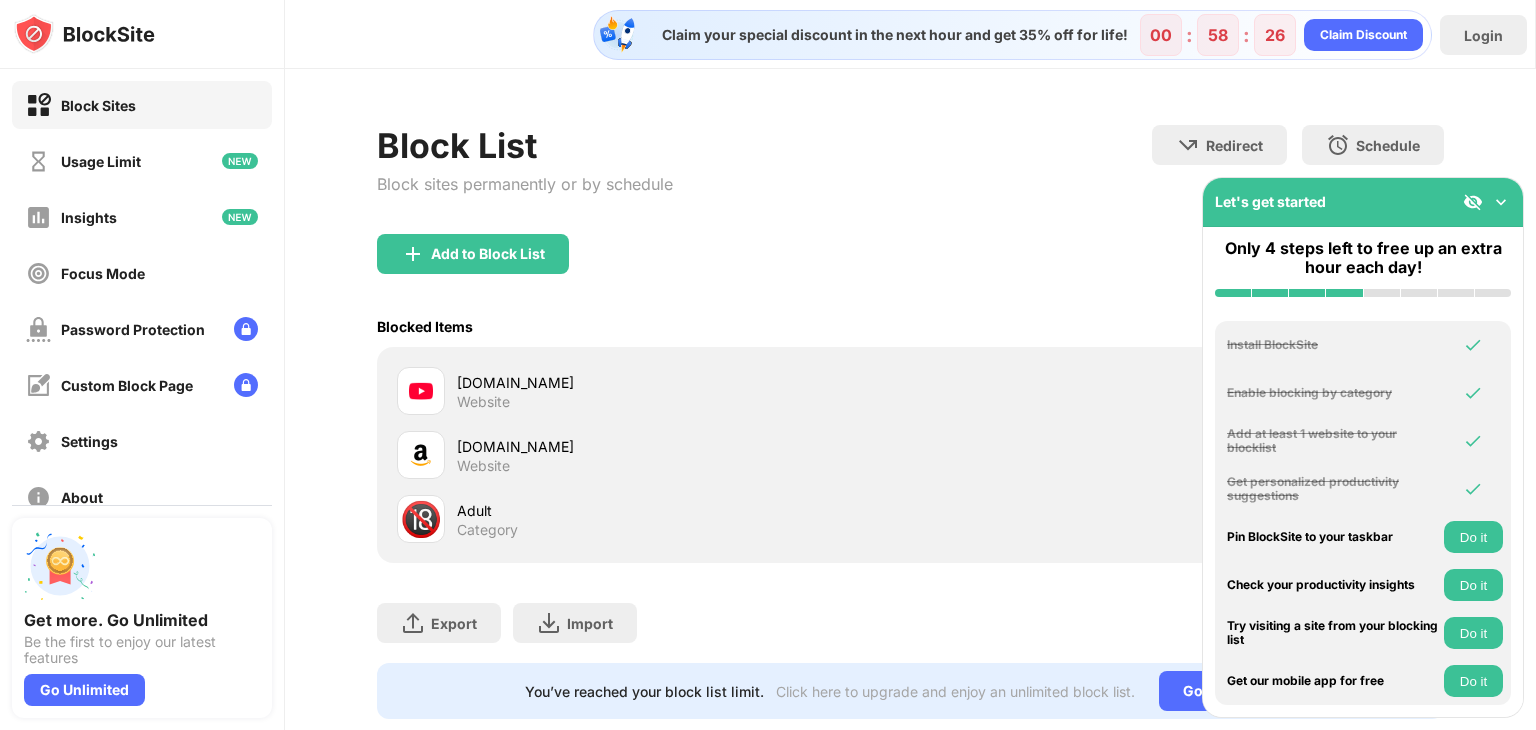 scroll, scrollTop: 59, scrollLeft: 0, axis: vertical 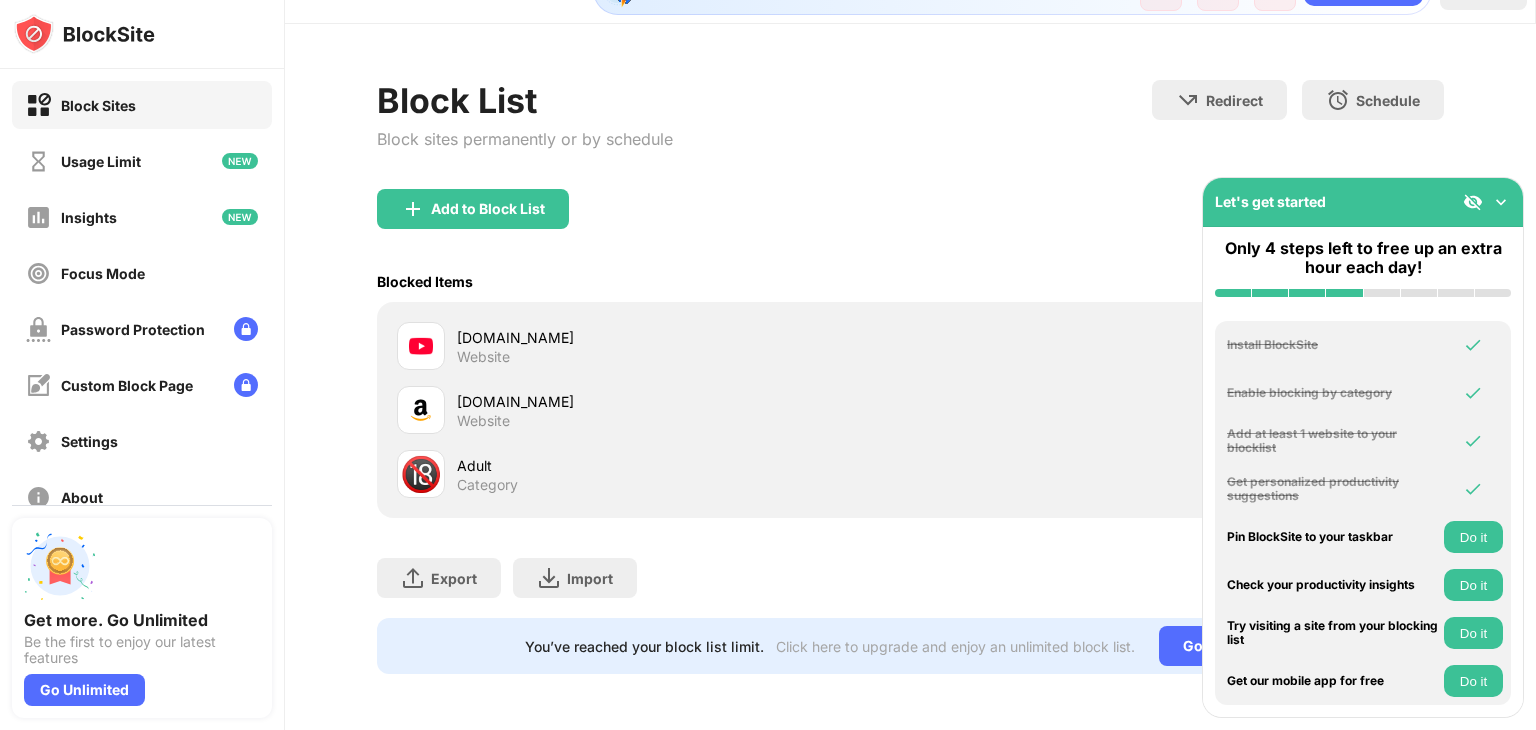 click at bounding box center (1501, 202) 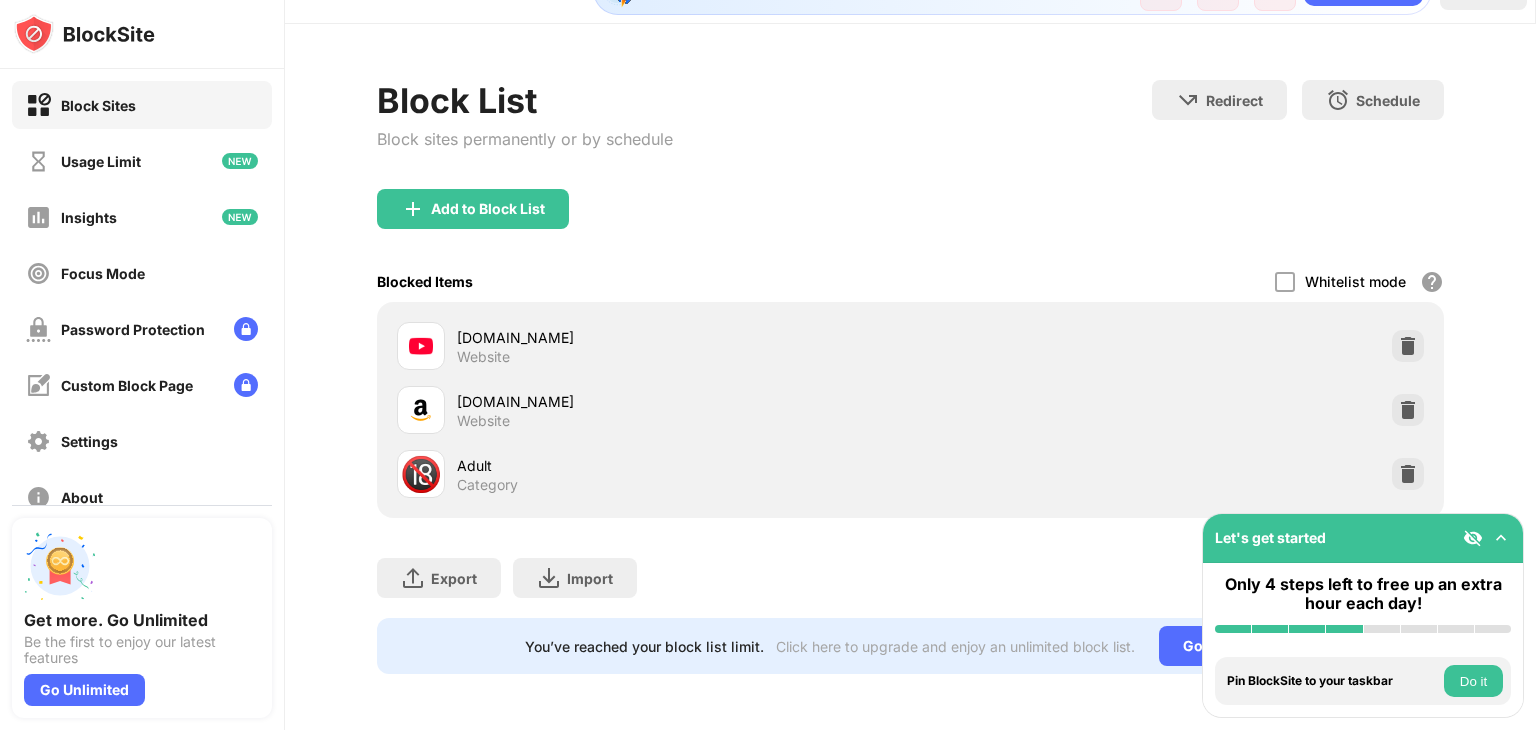 scroll, scrollTop: 0, scrollLeft: 0, axis: both 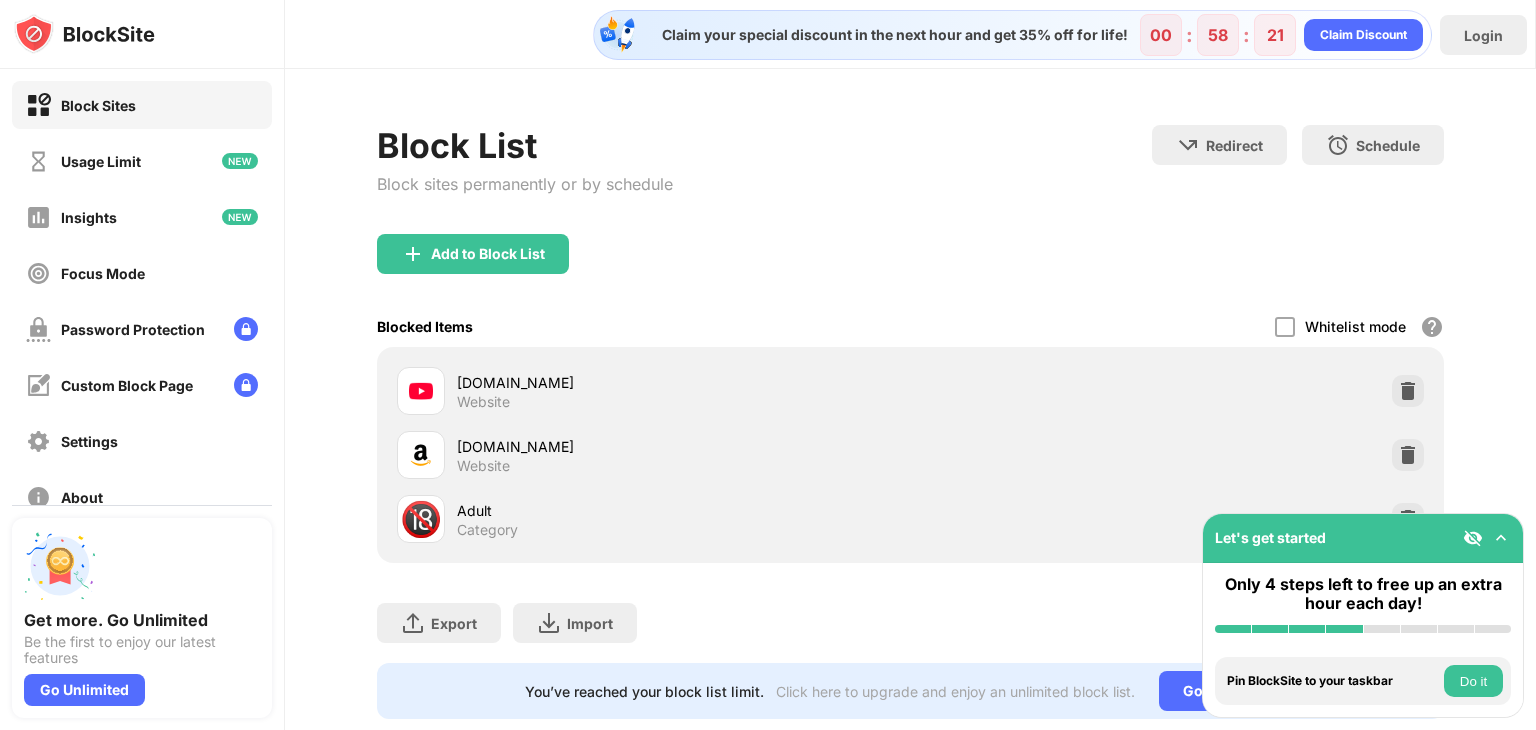 click on "Only 4 steps left to free up an extra hour each day!" at bounding box center (1363, 594) 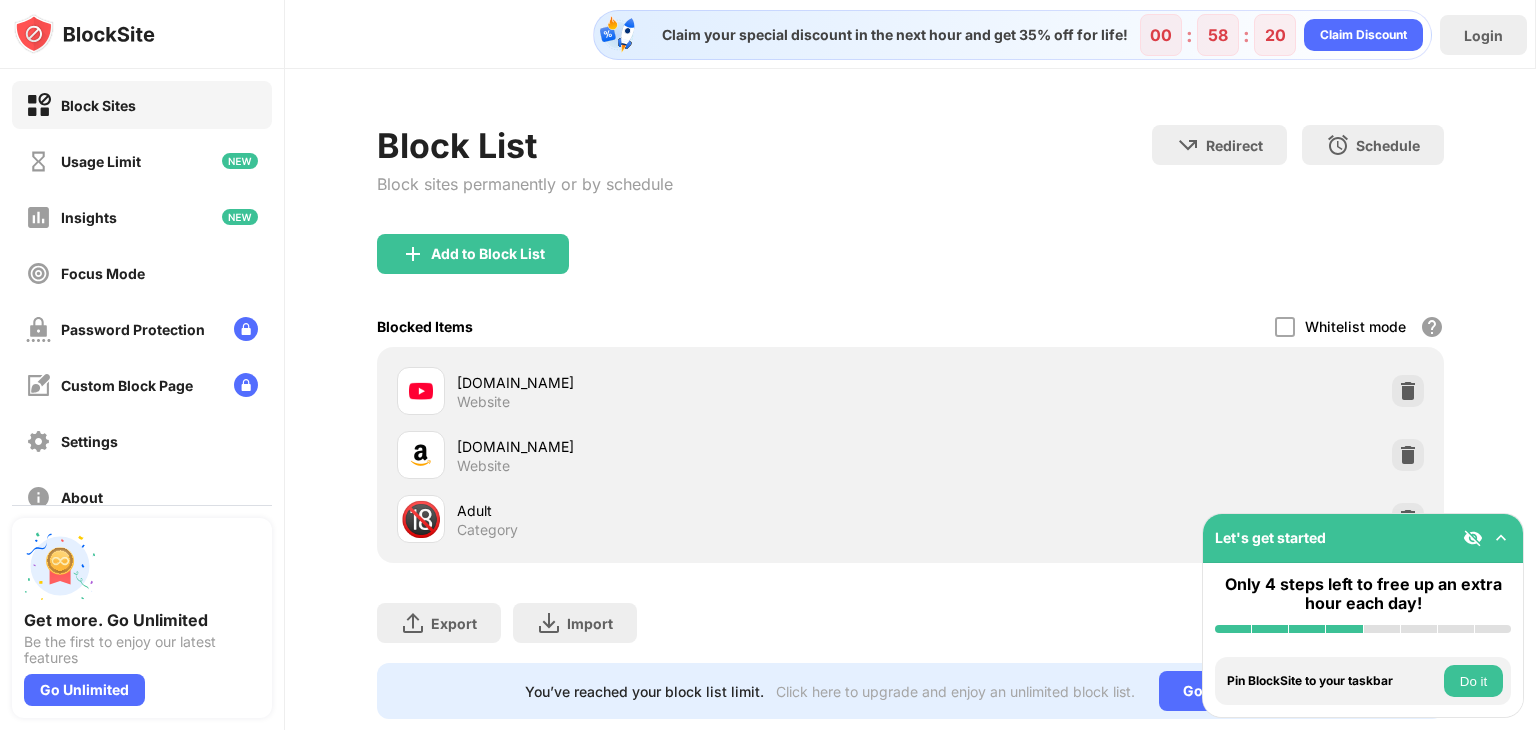 click on "Do it" at bounding box center (1473, 681) 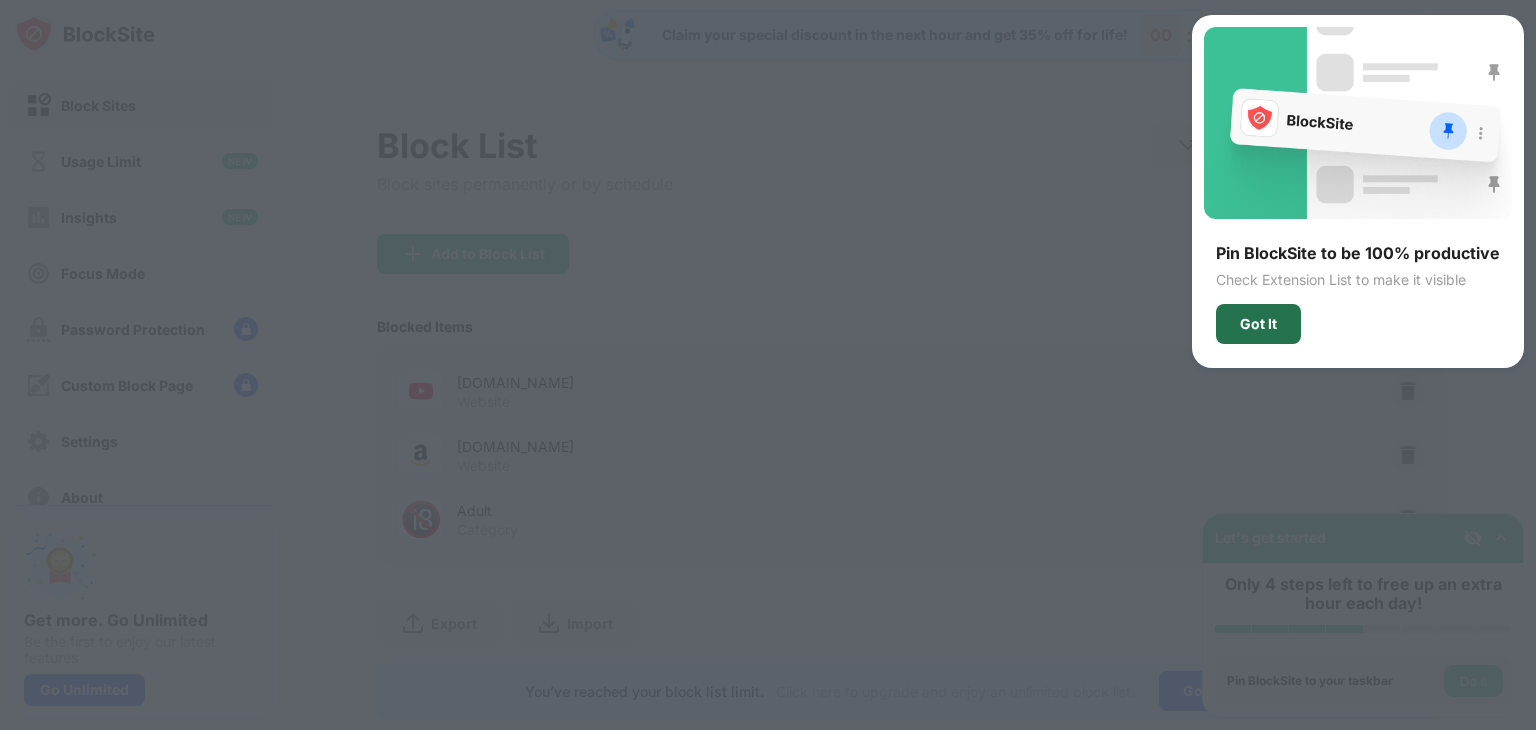 click on "Got It" at bounding box center [1258, 324] 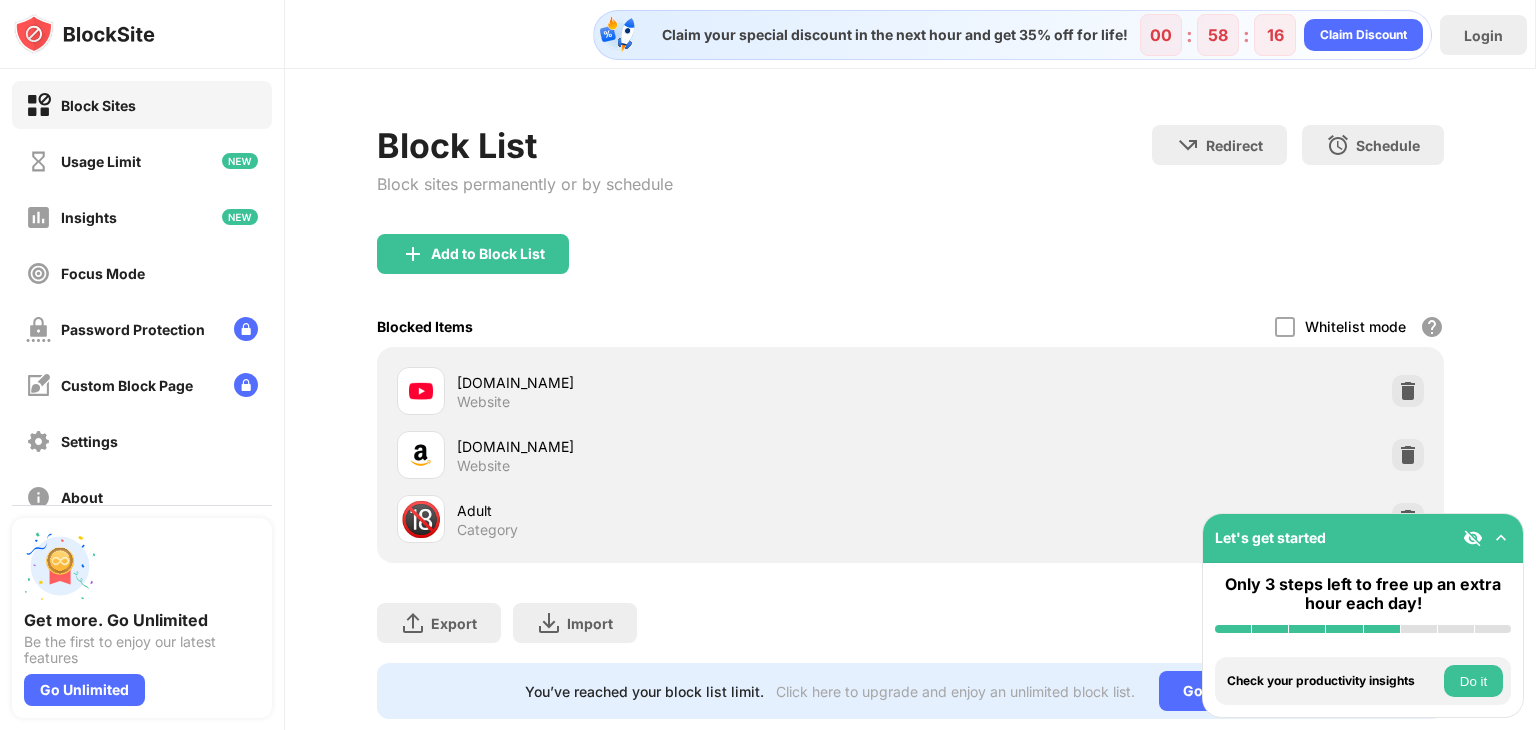 click on "Do it" at bounding box center [1473, 681] 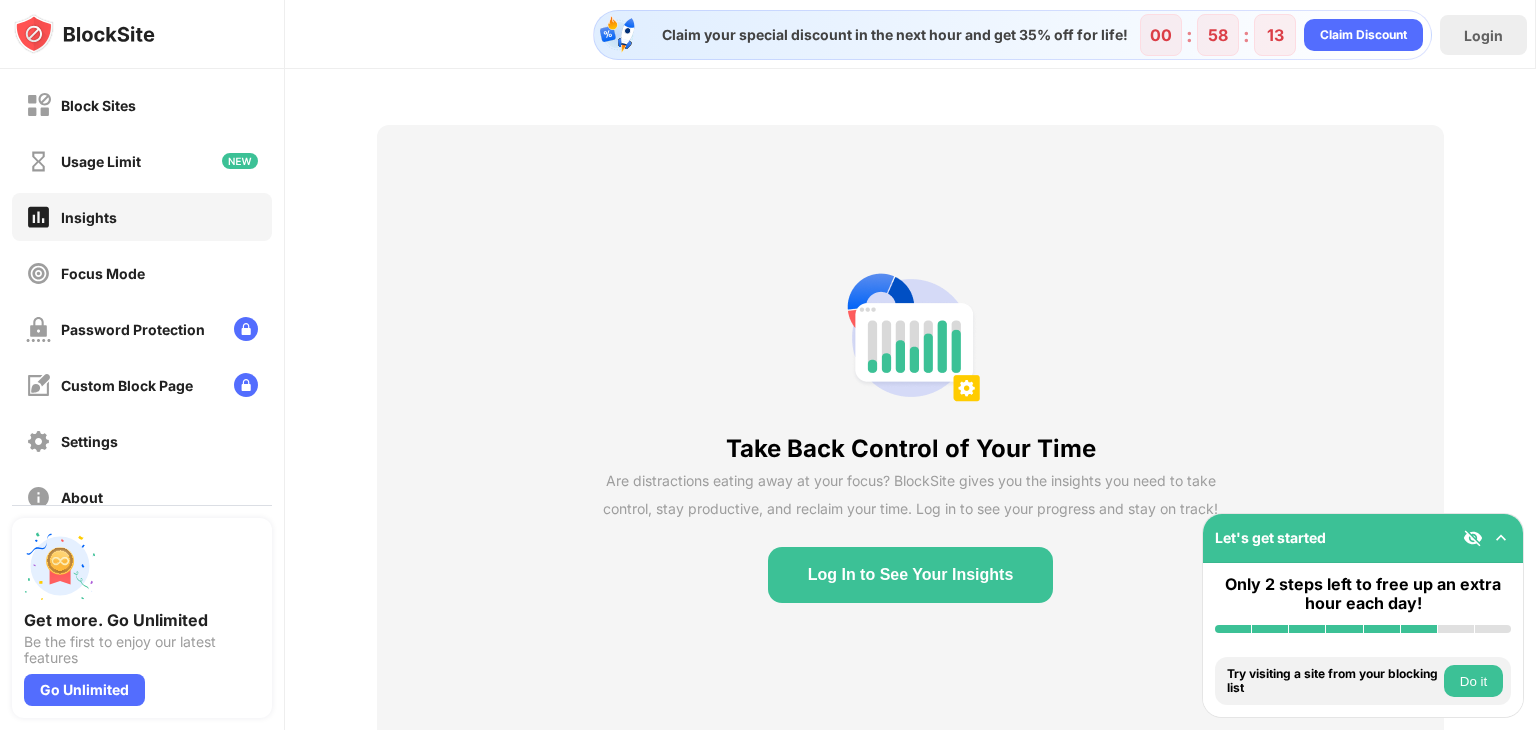 click on "Do it" at bounding box center (1473, 681) 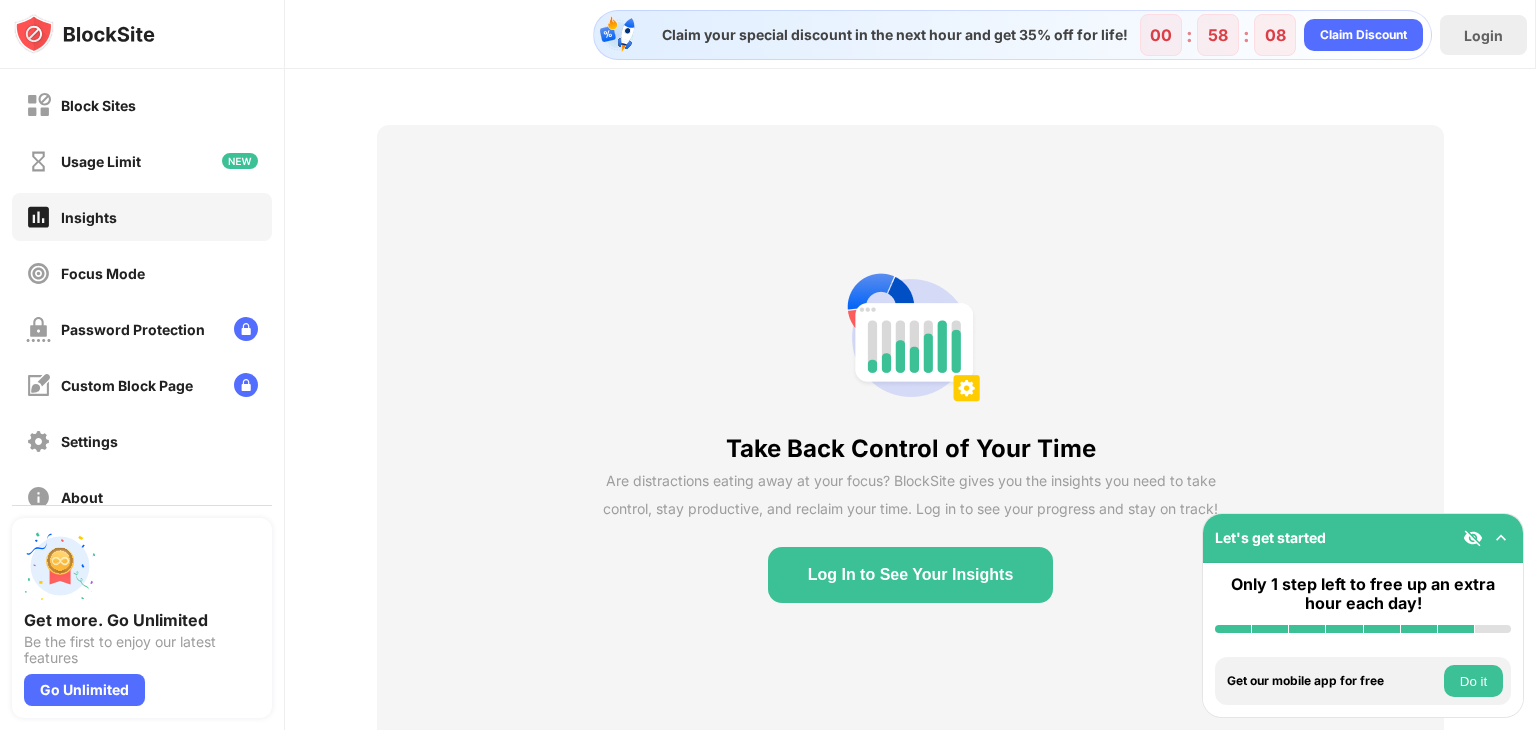 click on "Do it" at bounding box center [1473, 681] 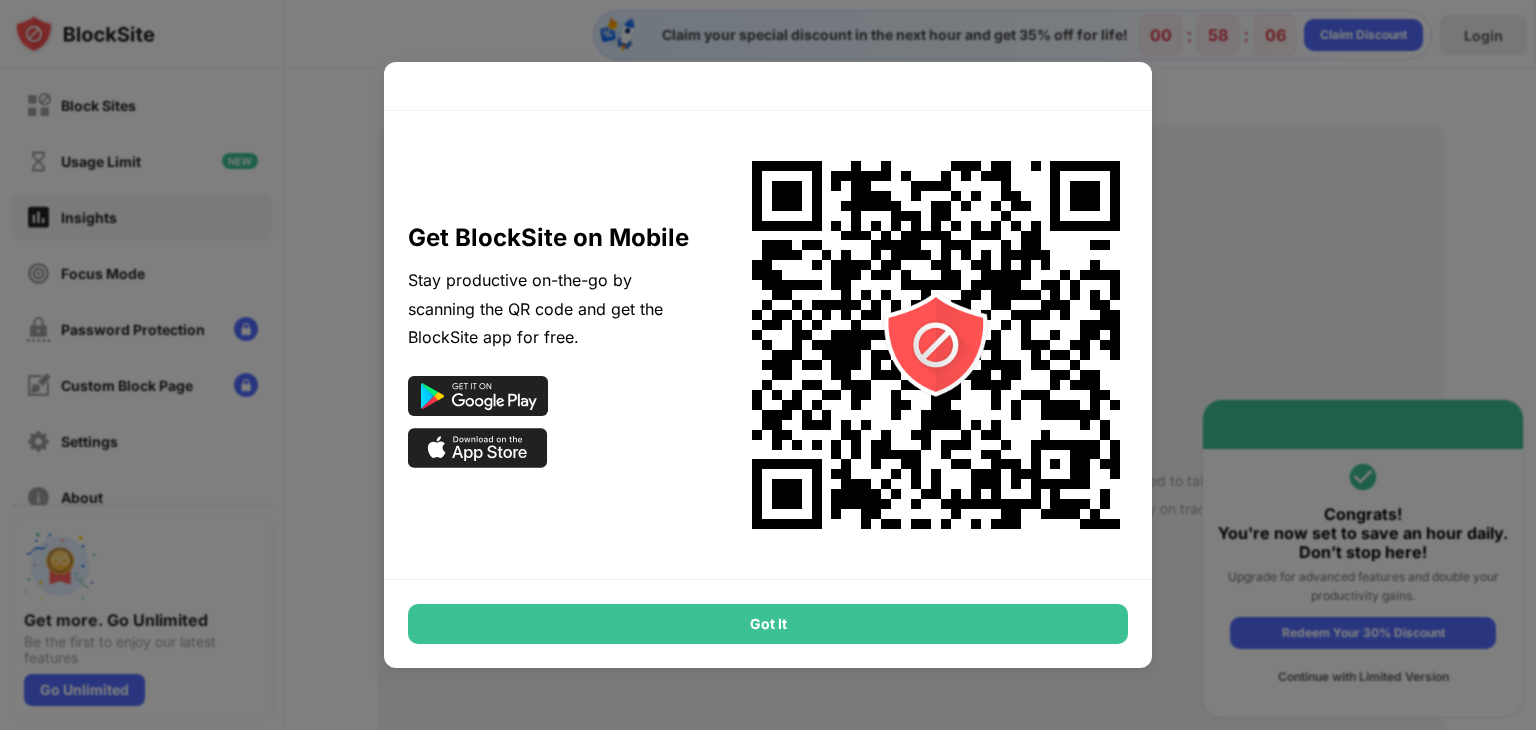 click at bounding box center (768, 365) 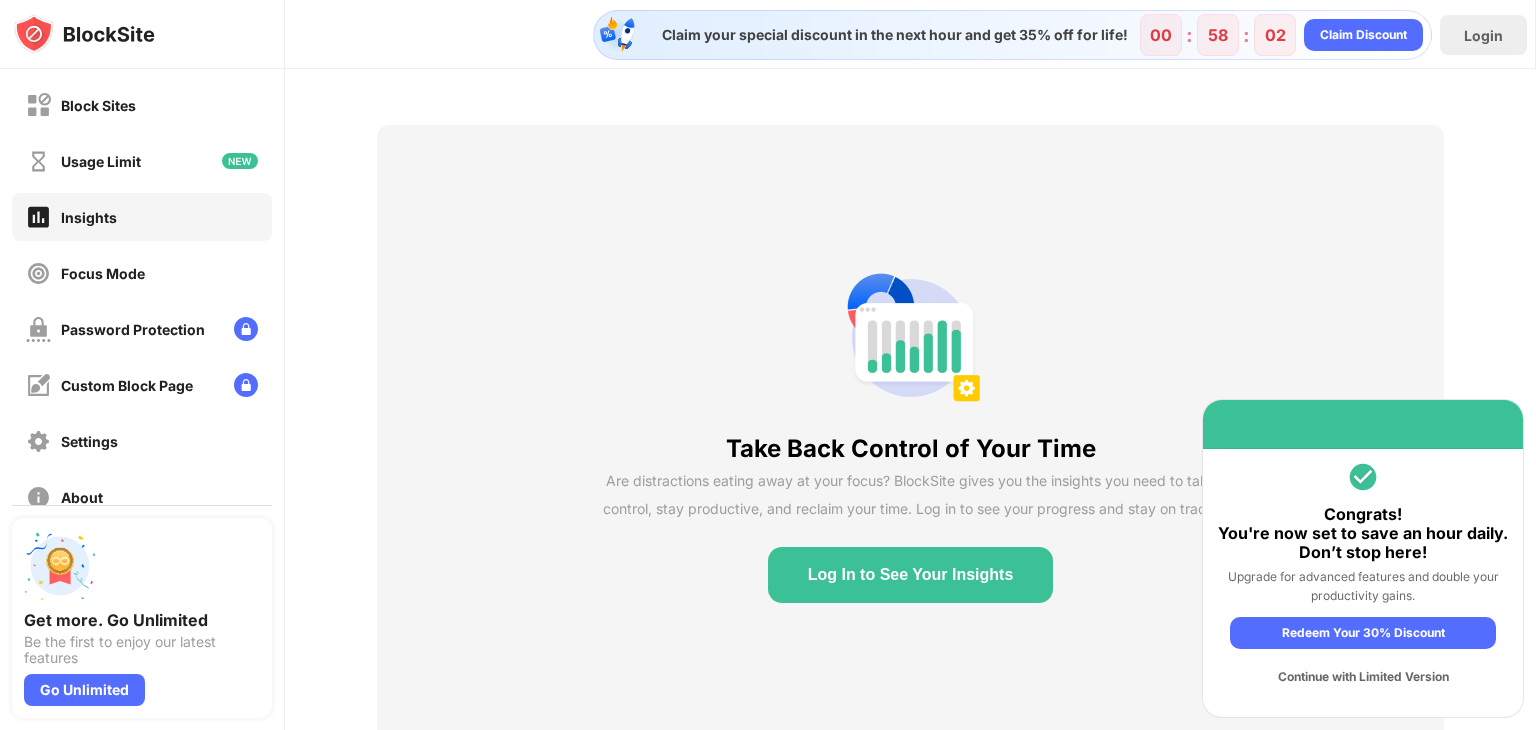 click on "Continue with Limited Version" at bounding box center (1363, 677) 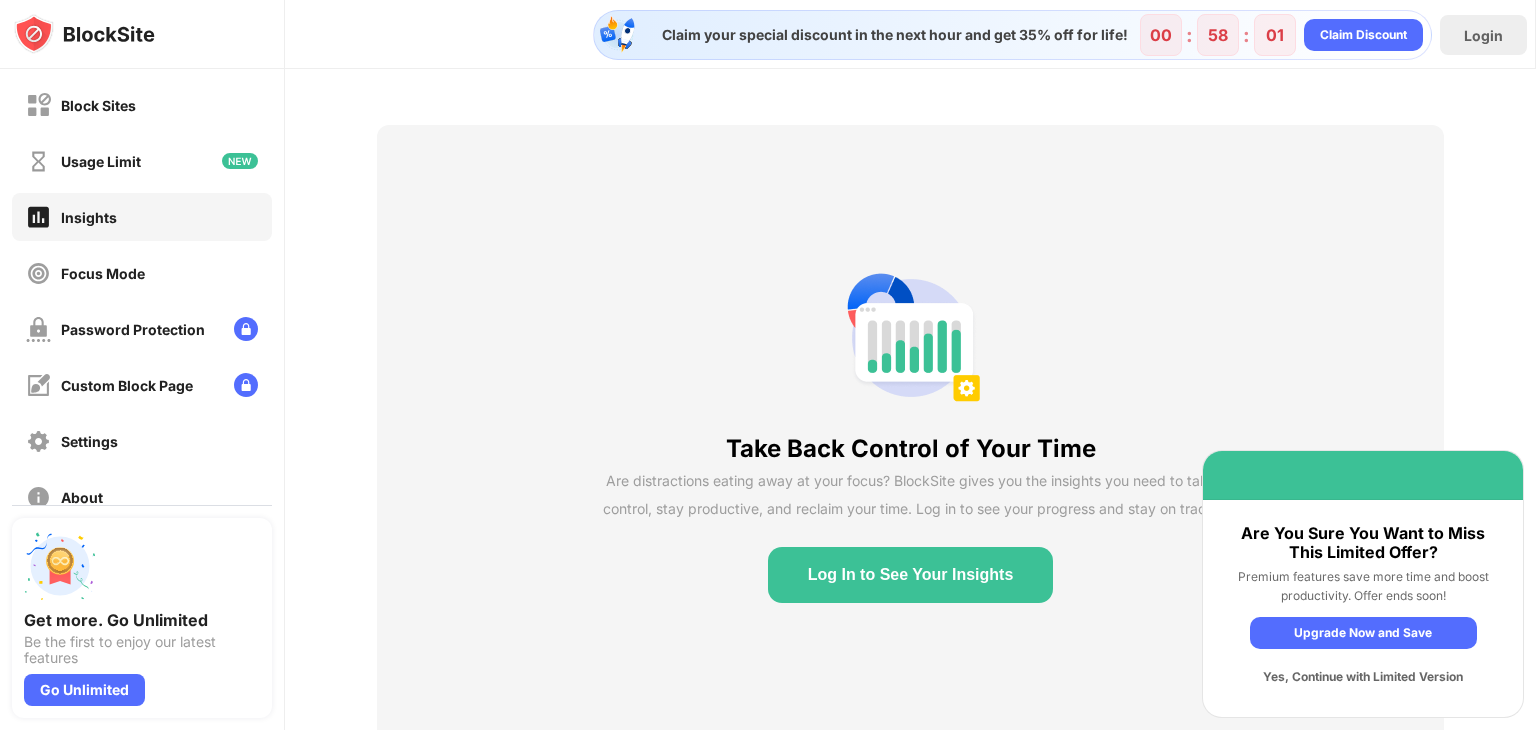click on "Yes, Continue with Limited Version" at bounding box center [1363, 677] 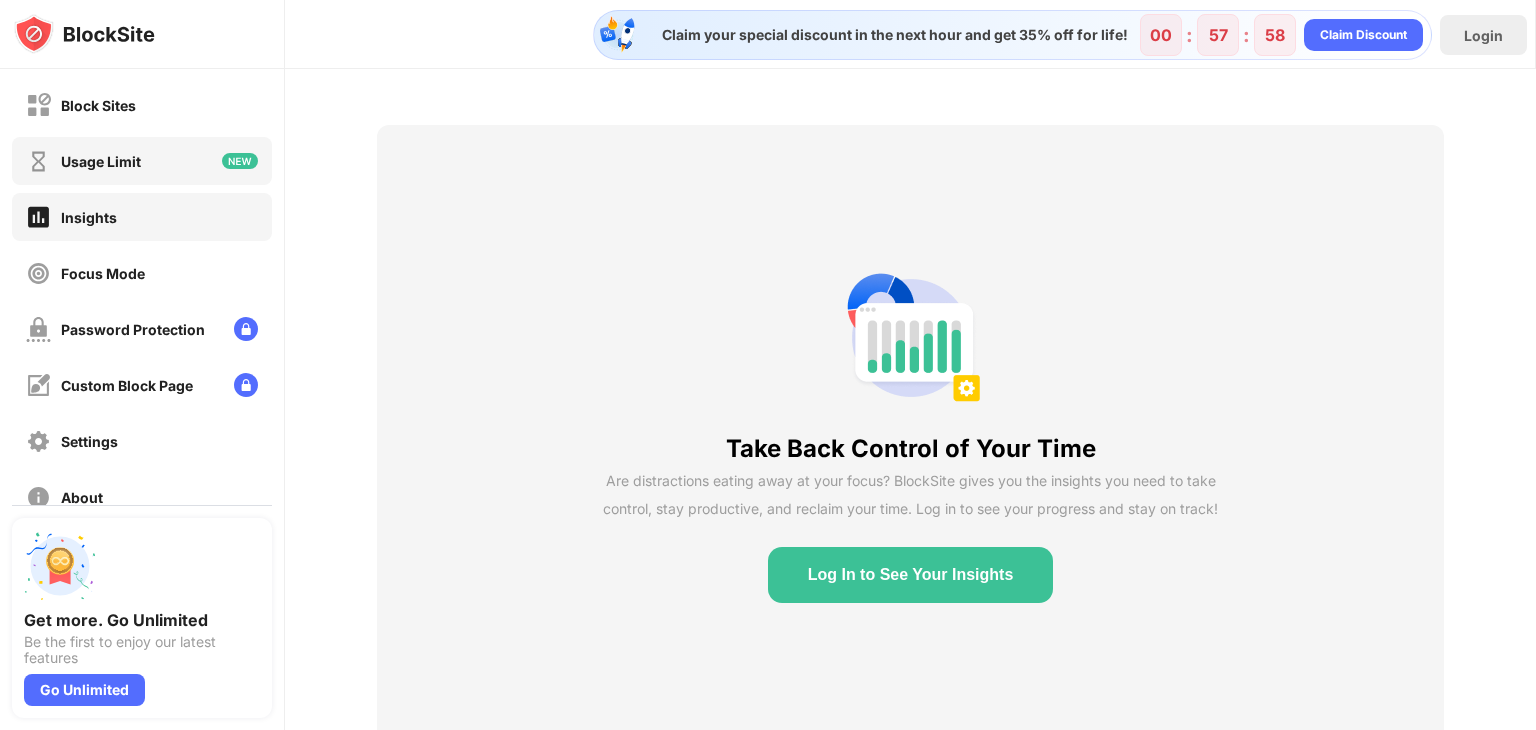 click on "Usage Limit" at bounding box center [142, 161] 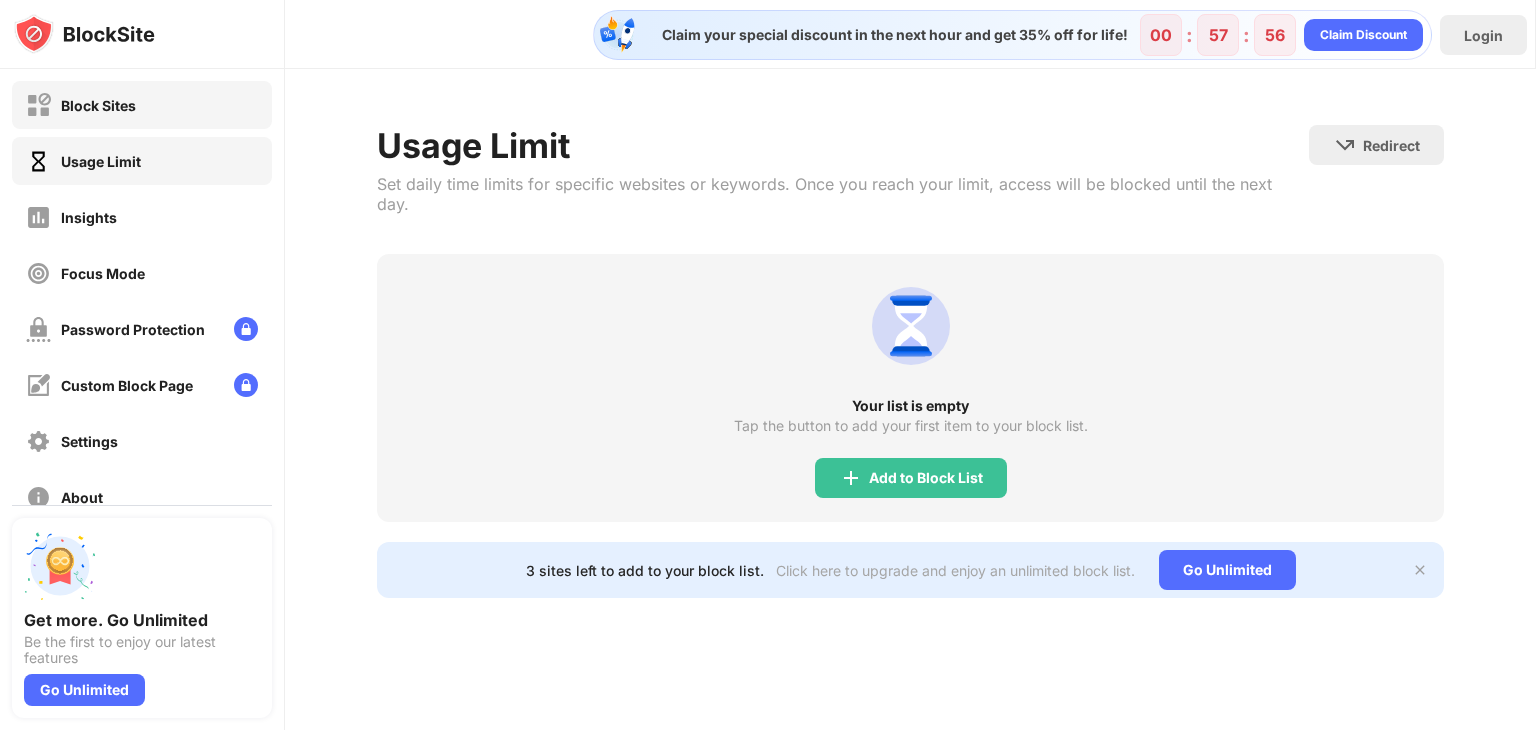 click on "Block Sites" at bounding box center (142, 105) 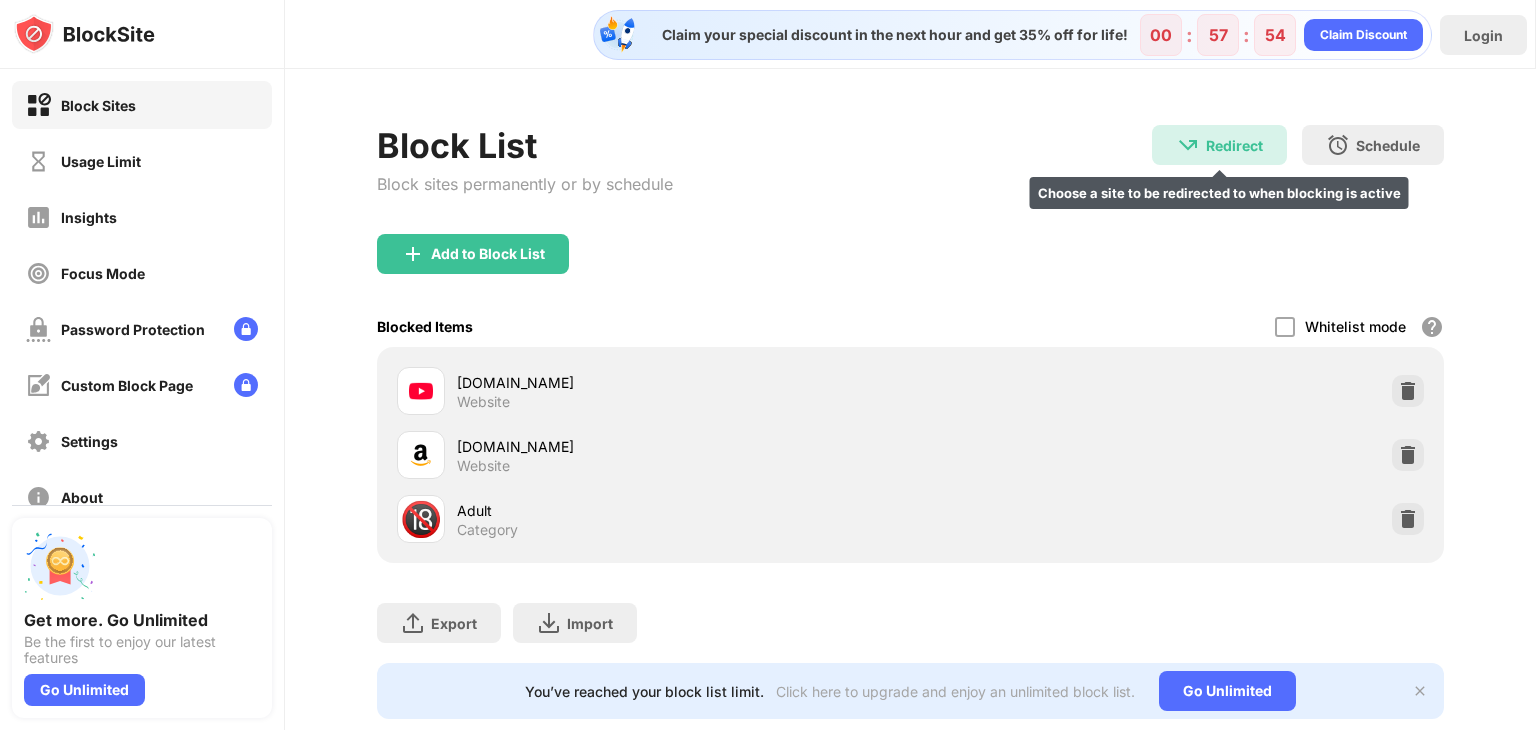 click on "Redirect" at bounding box center (1234, 145) 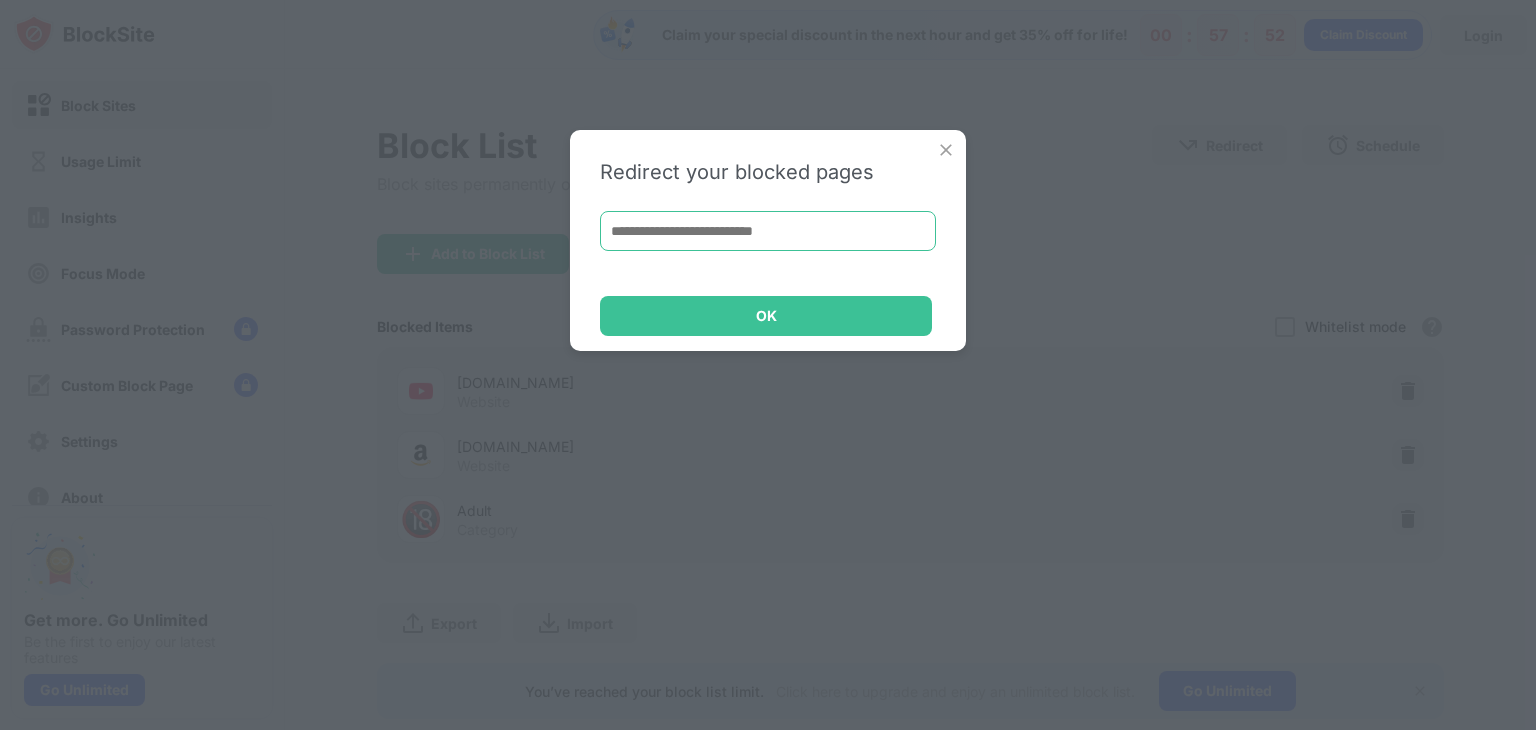 click at bounding box center (768, 231) 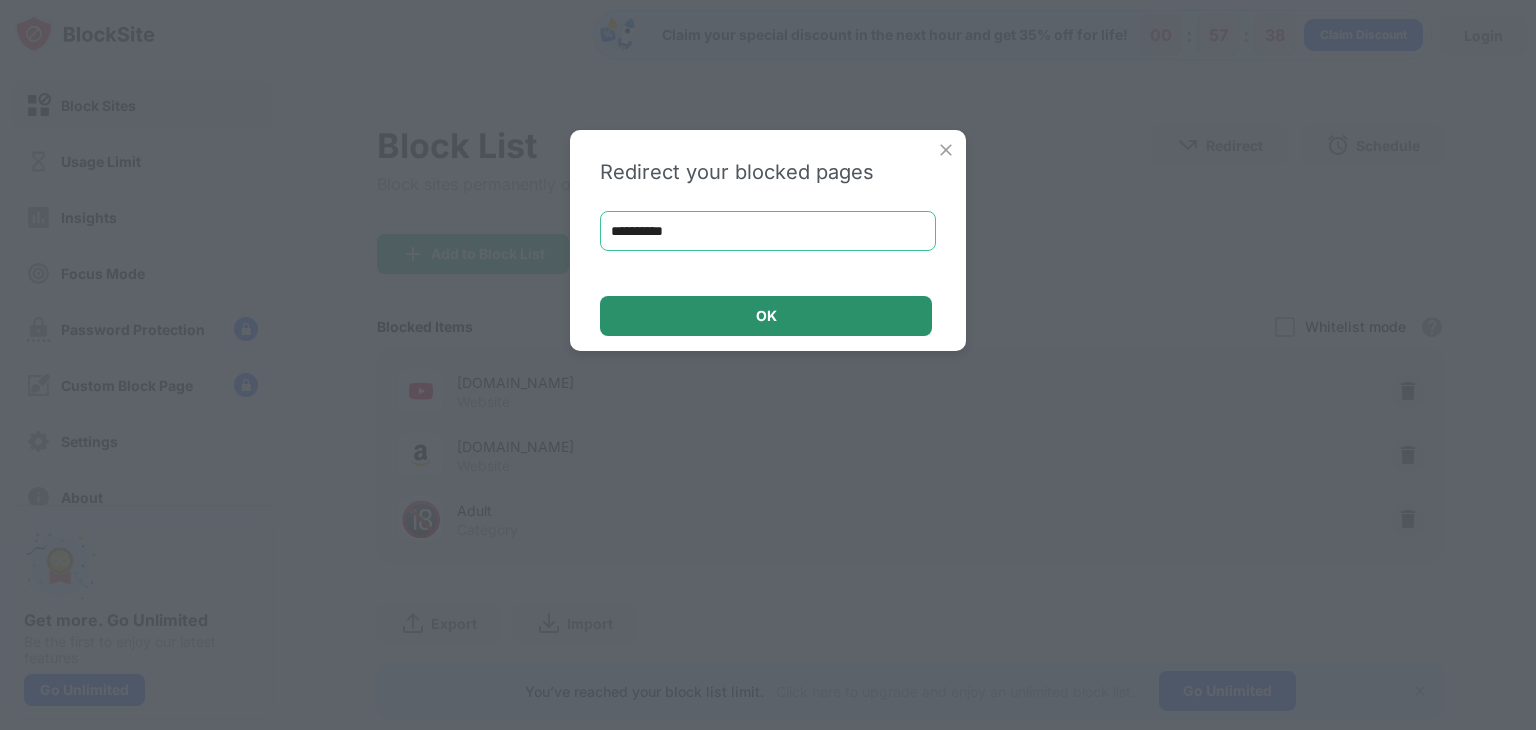 type on "**********" 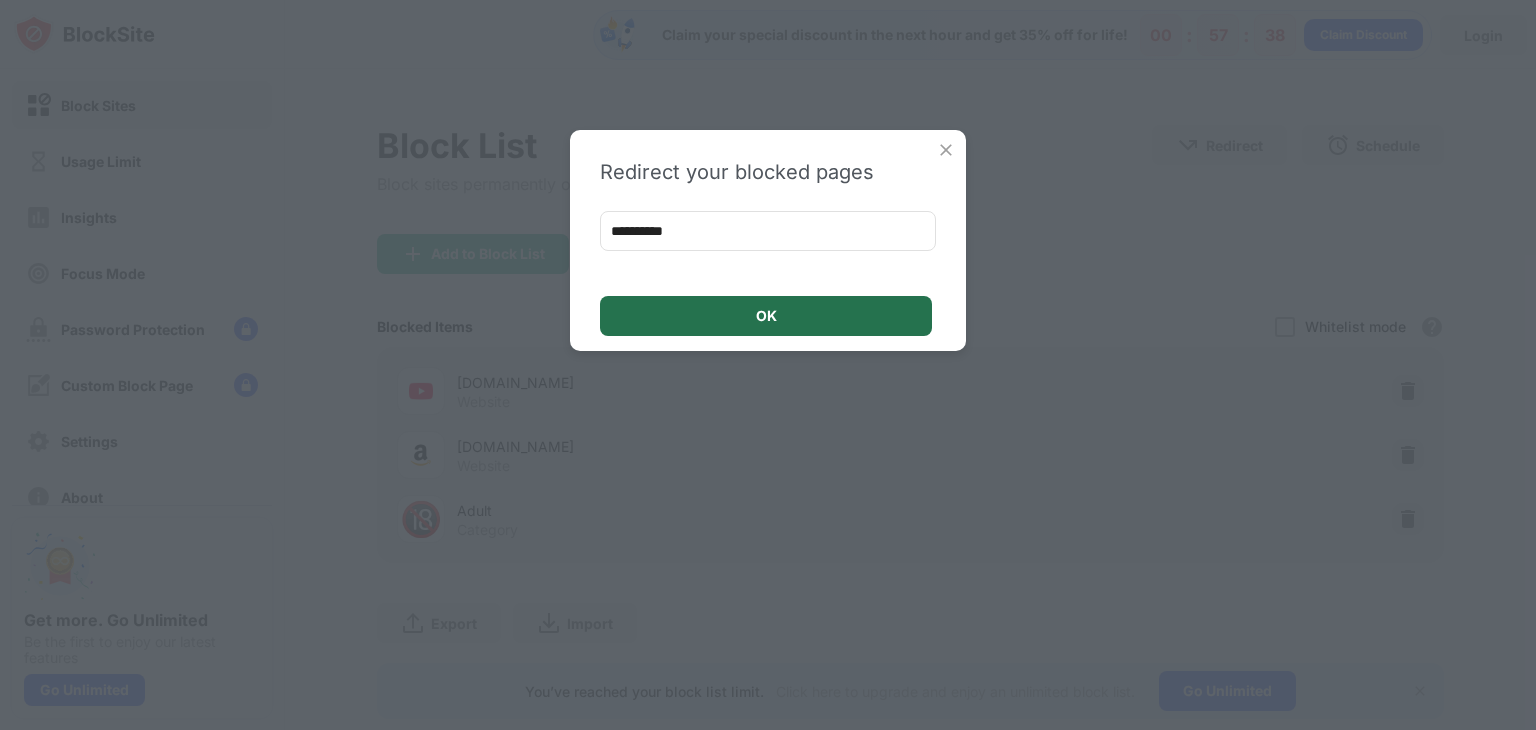 click on "OK" at bounding box center (766, 316) 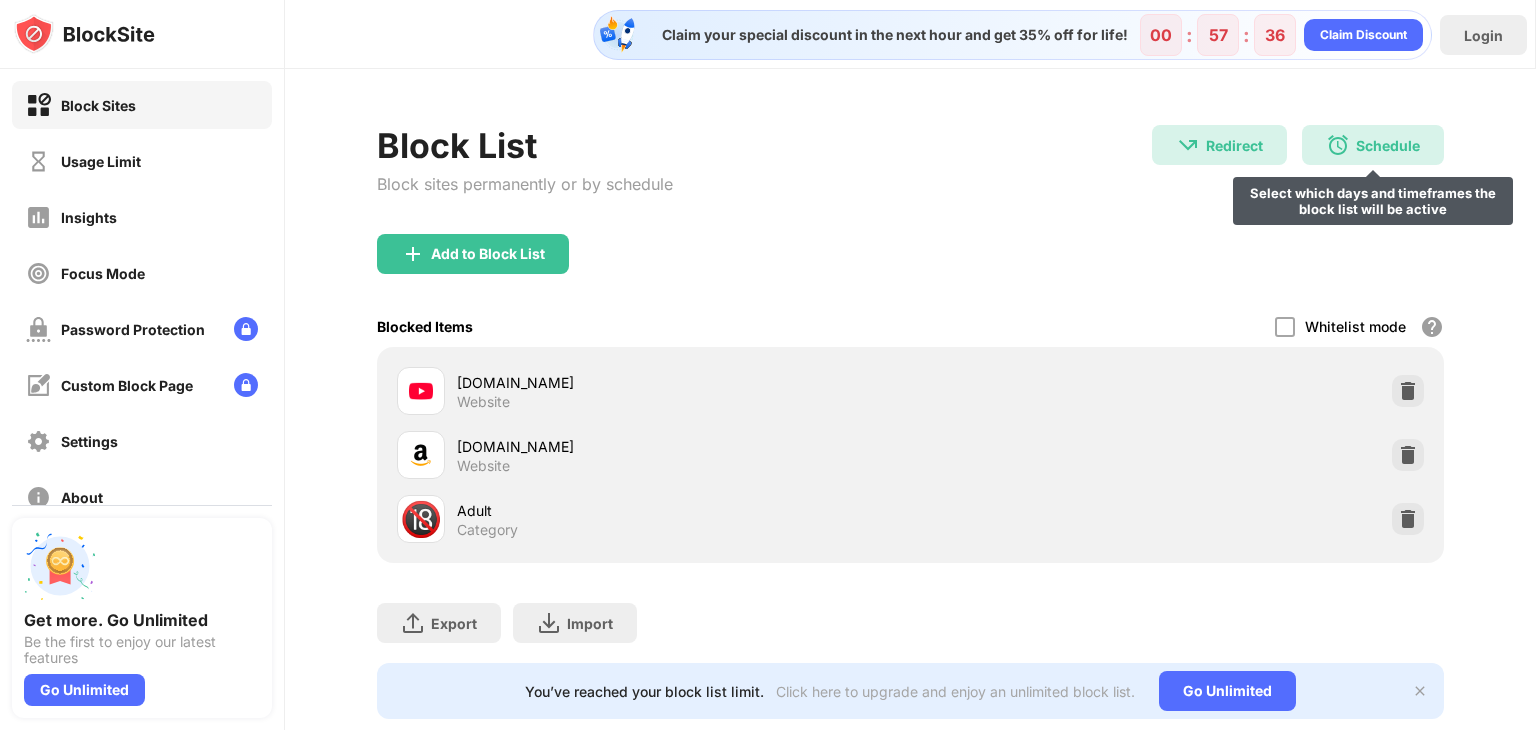 click on "Schedule" at bounding box center (1388, 145) 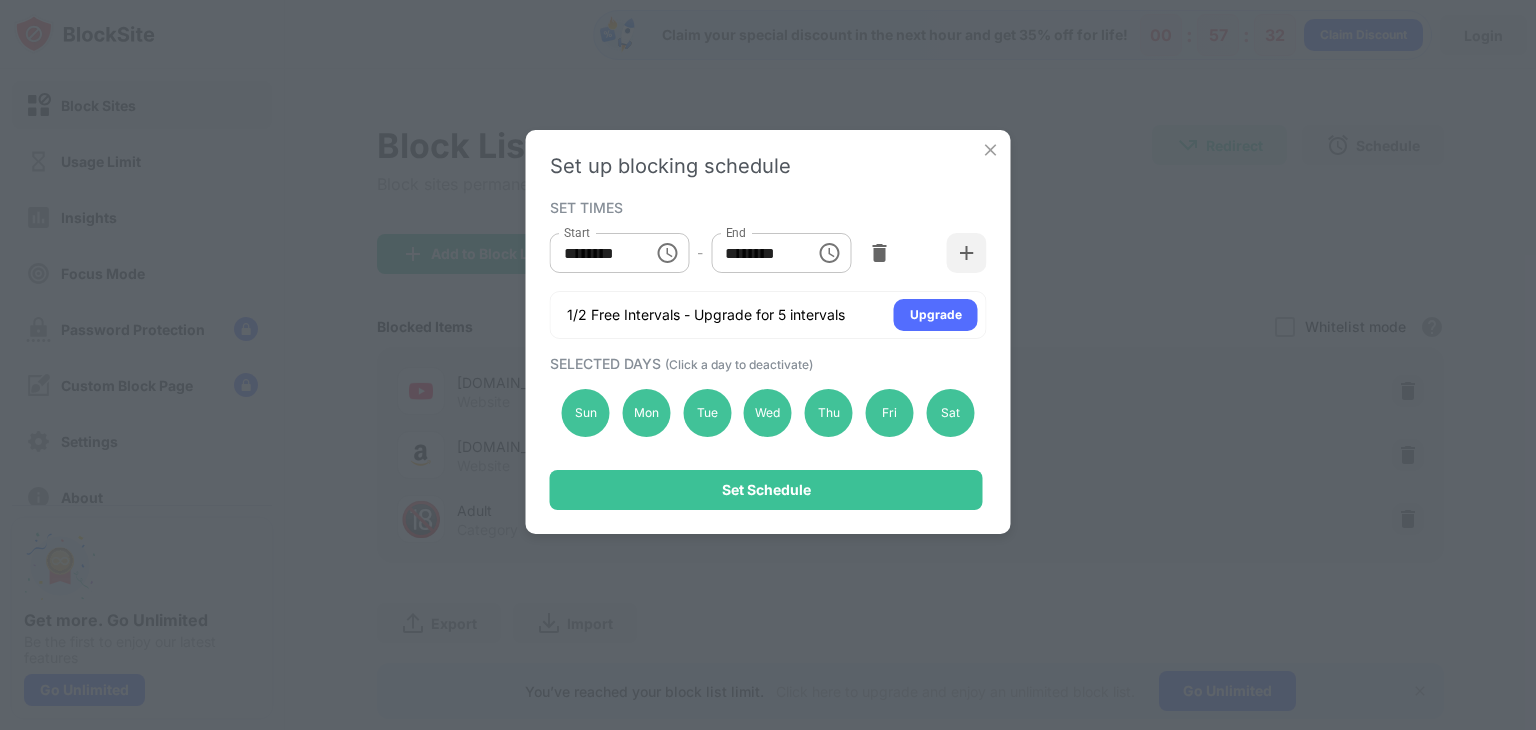 click at bounding box center (667, 253) 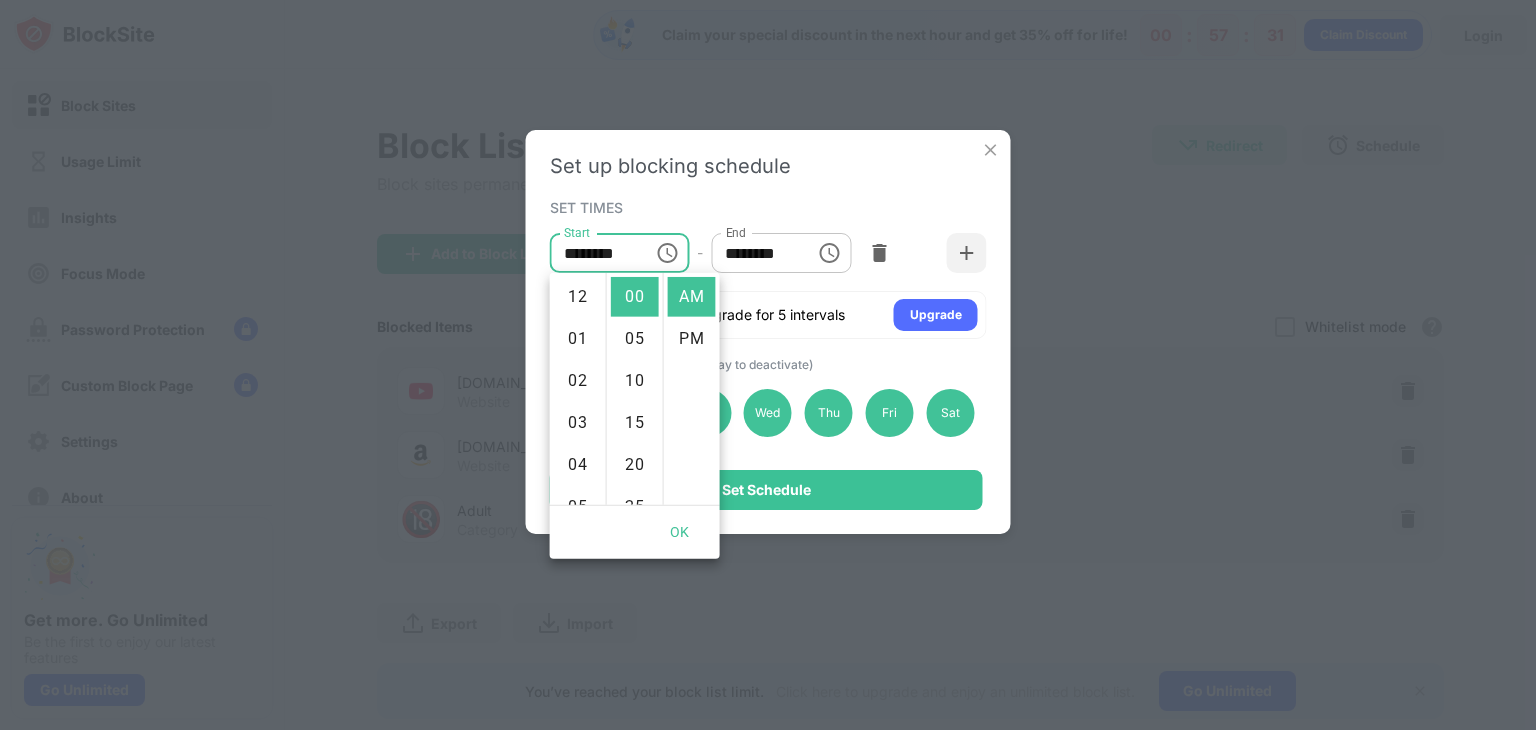 scroll, scrollTop: 420, scrollLeft: 0, axis: vertical 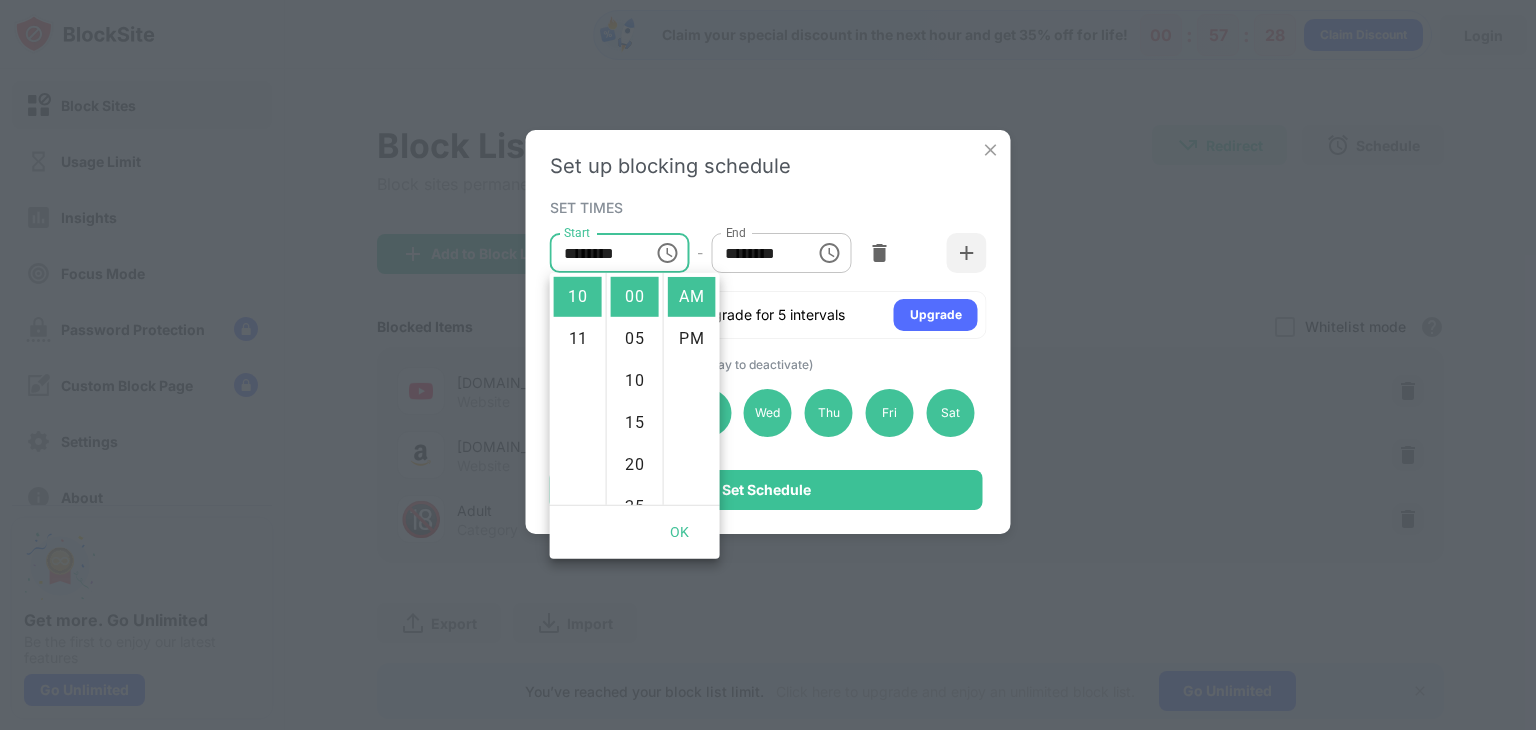 click at bounding box center [991, 150] 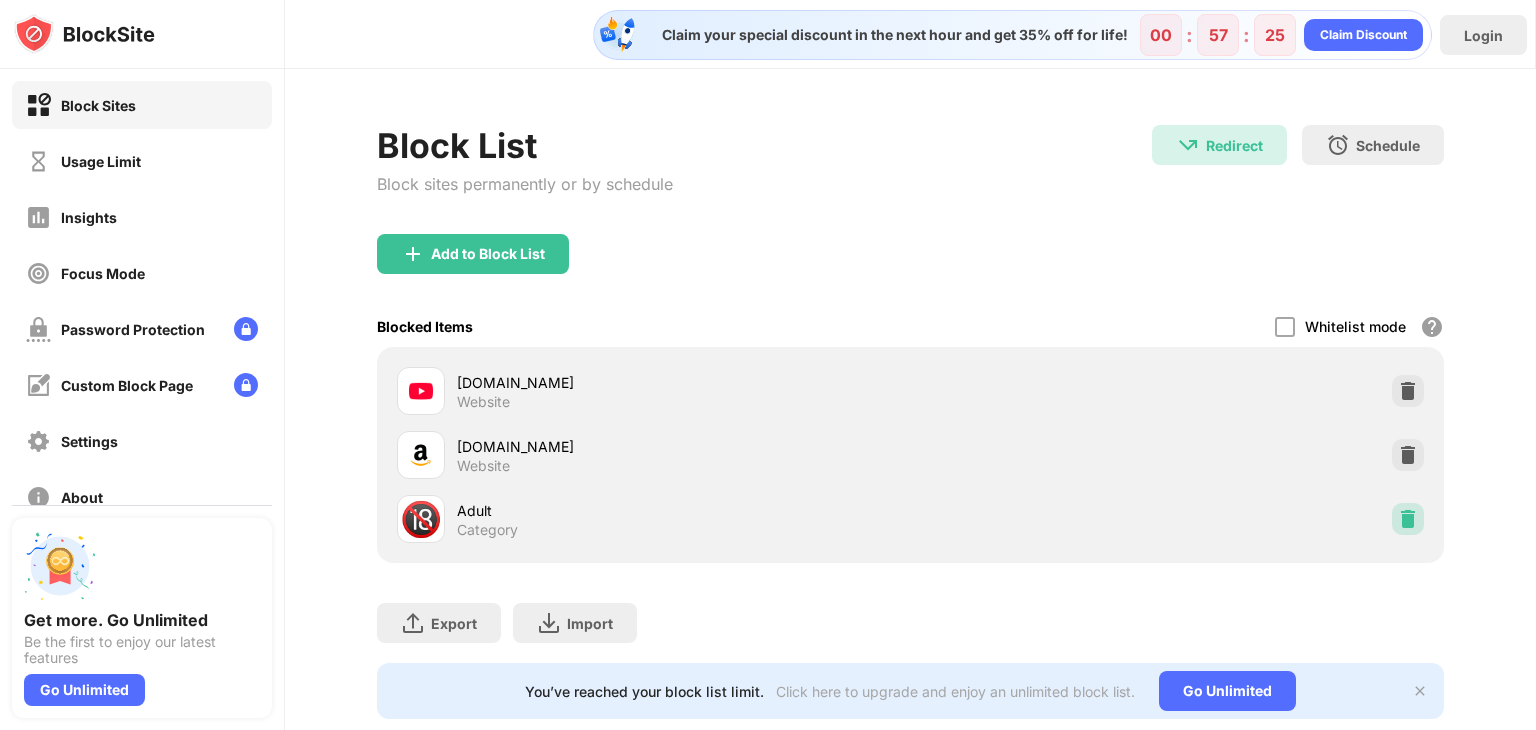 click at bounding box center [1408, 519] 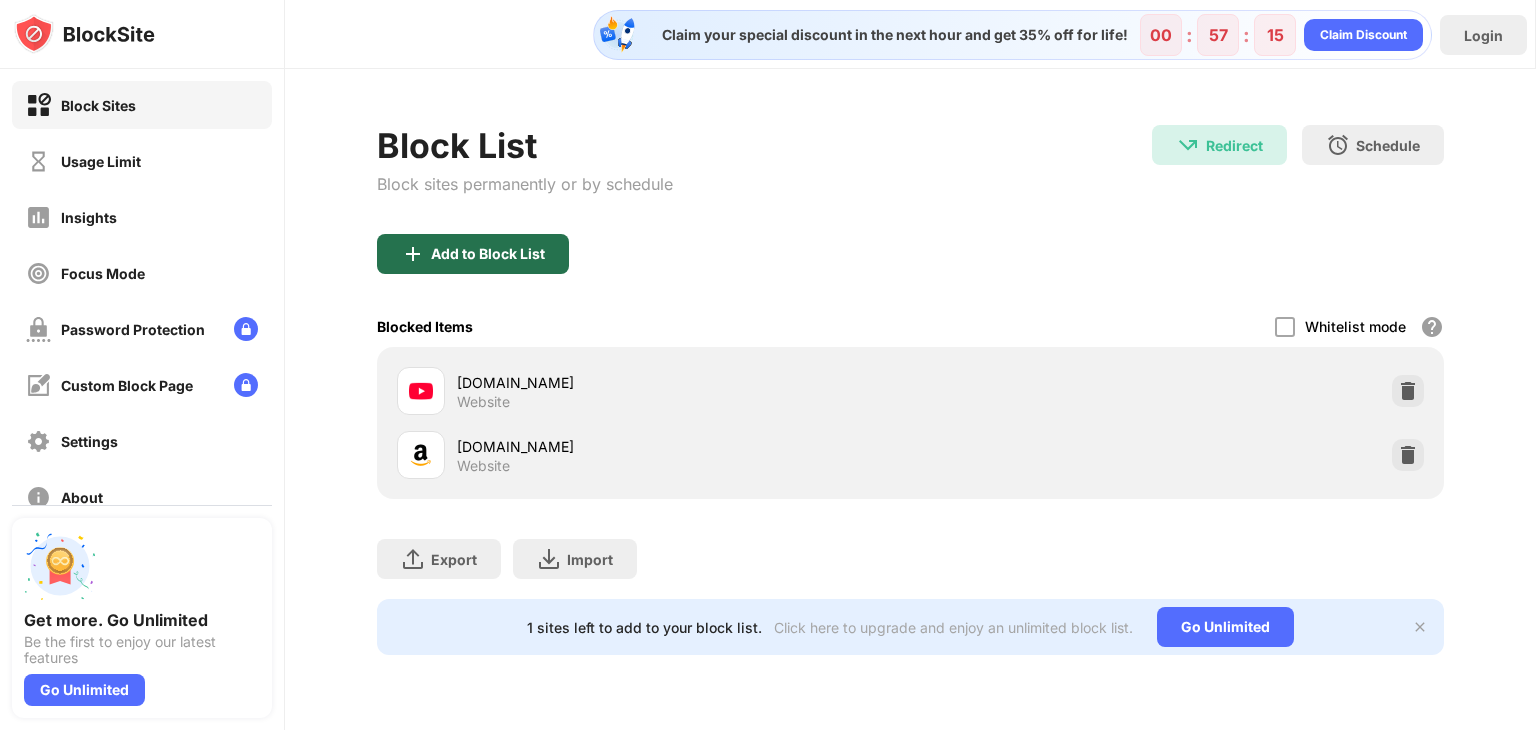 click on "Add to Block List" at bounding box center (473, 254) 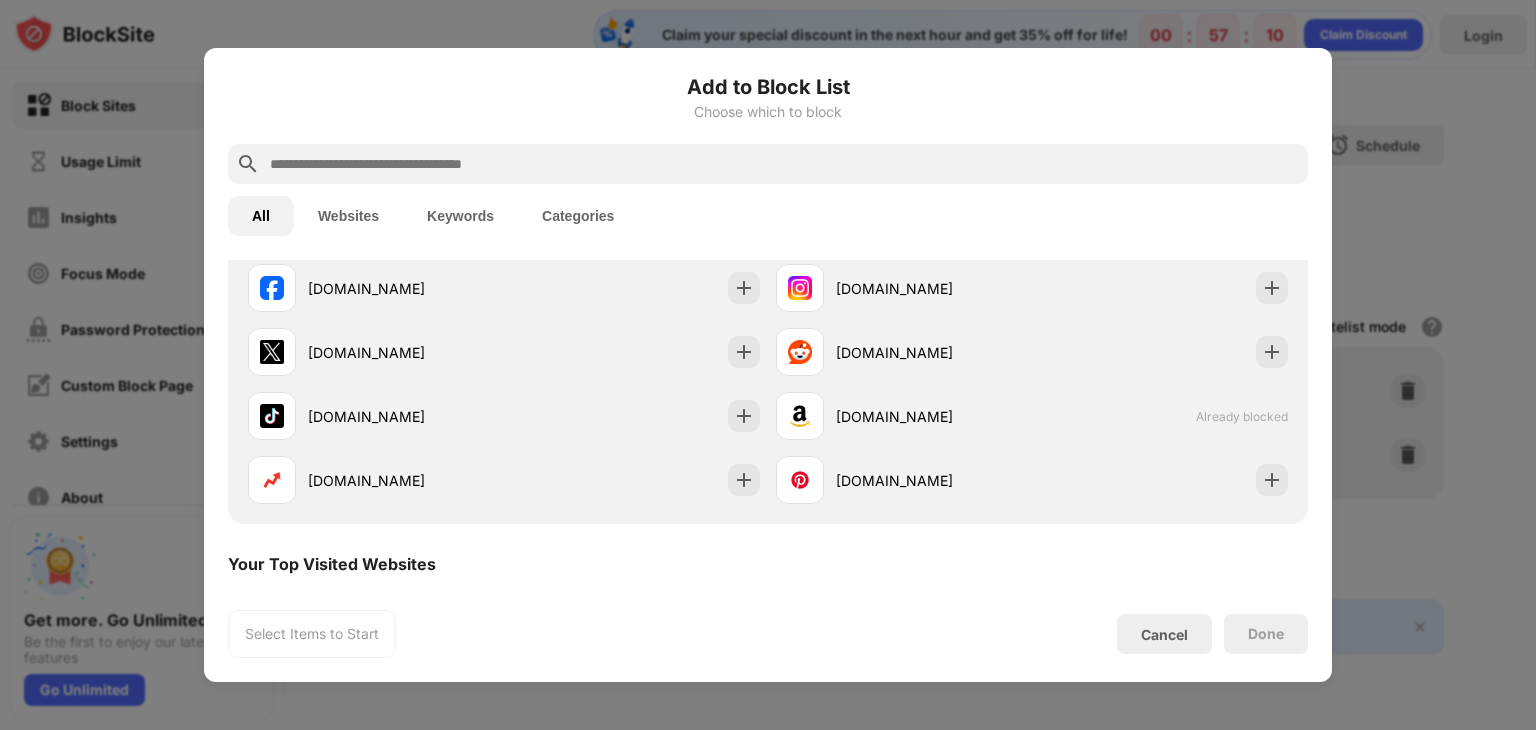 scroll, scrollTop: 427, scrollLeft: 0, axis: vertical 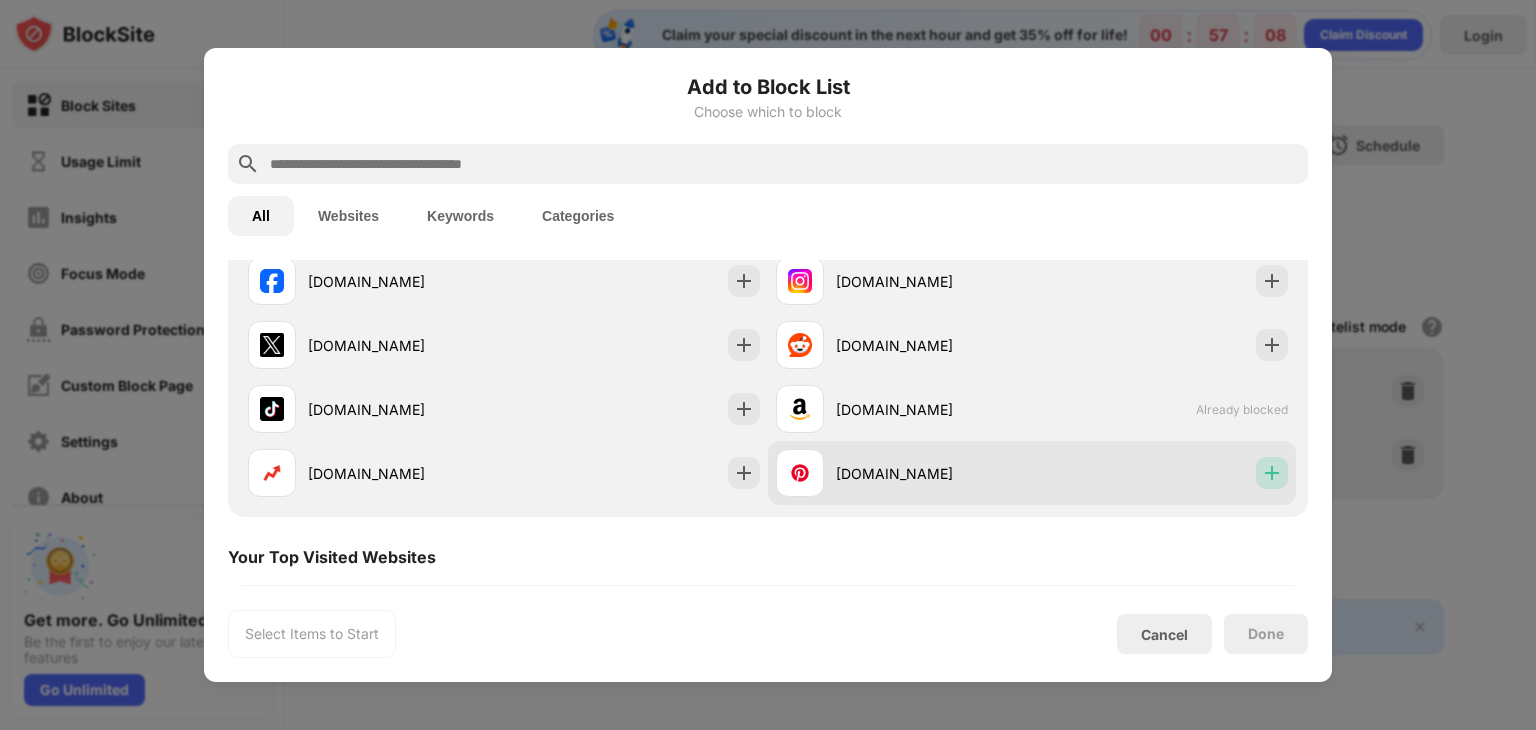 click at bounding box center (1272, 473) 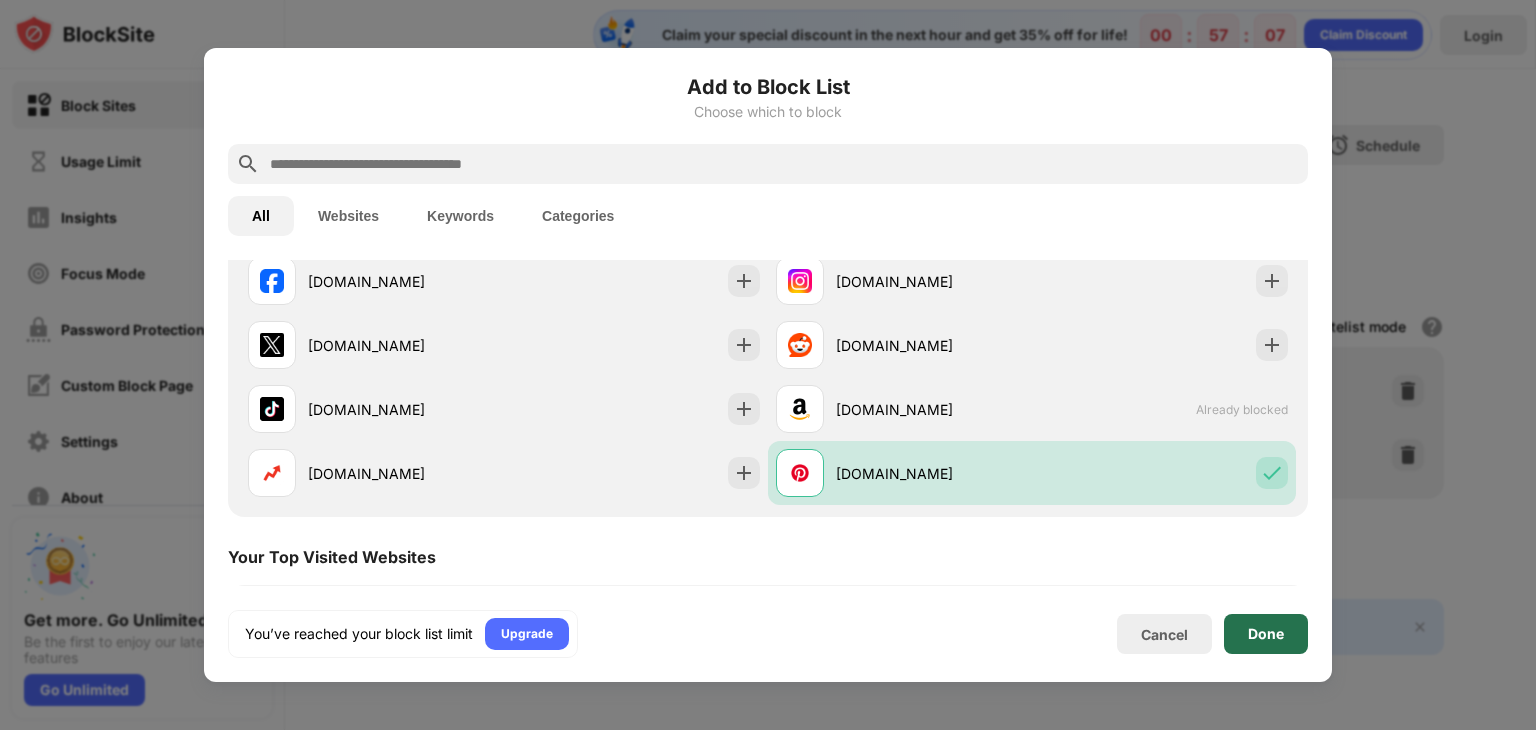 click on "Done" at bounding box center [1266, 634] 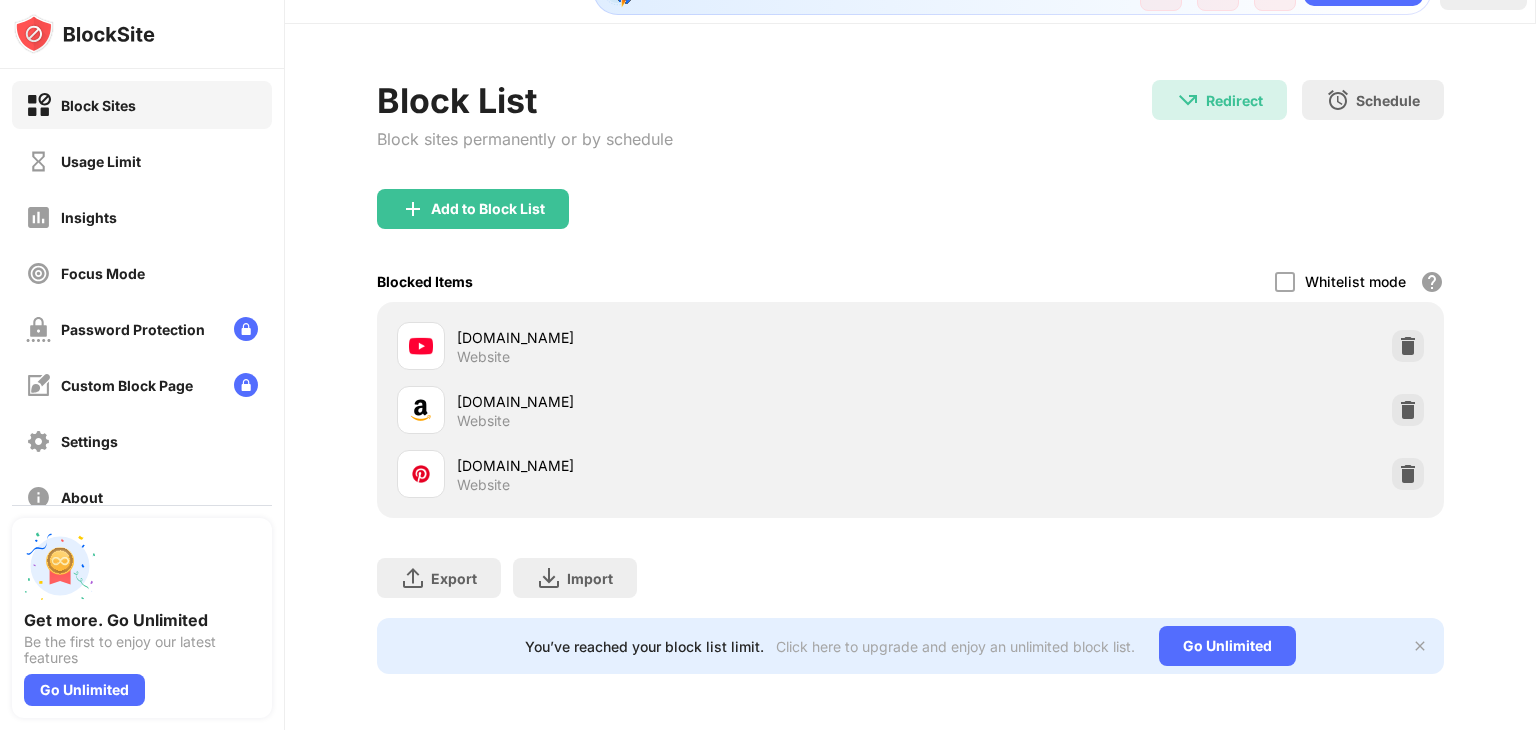 scroll, scrollTop: 0, scrollLeft: 0, axis: both 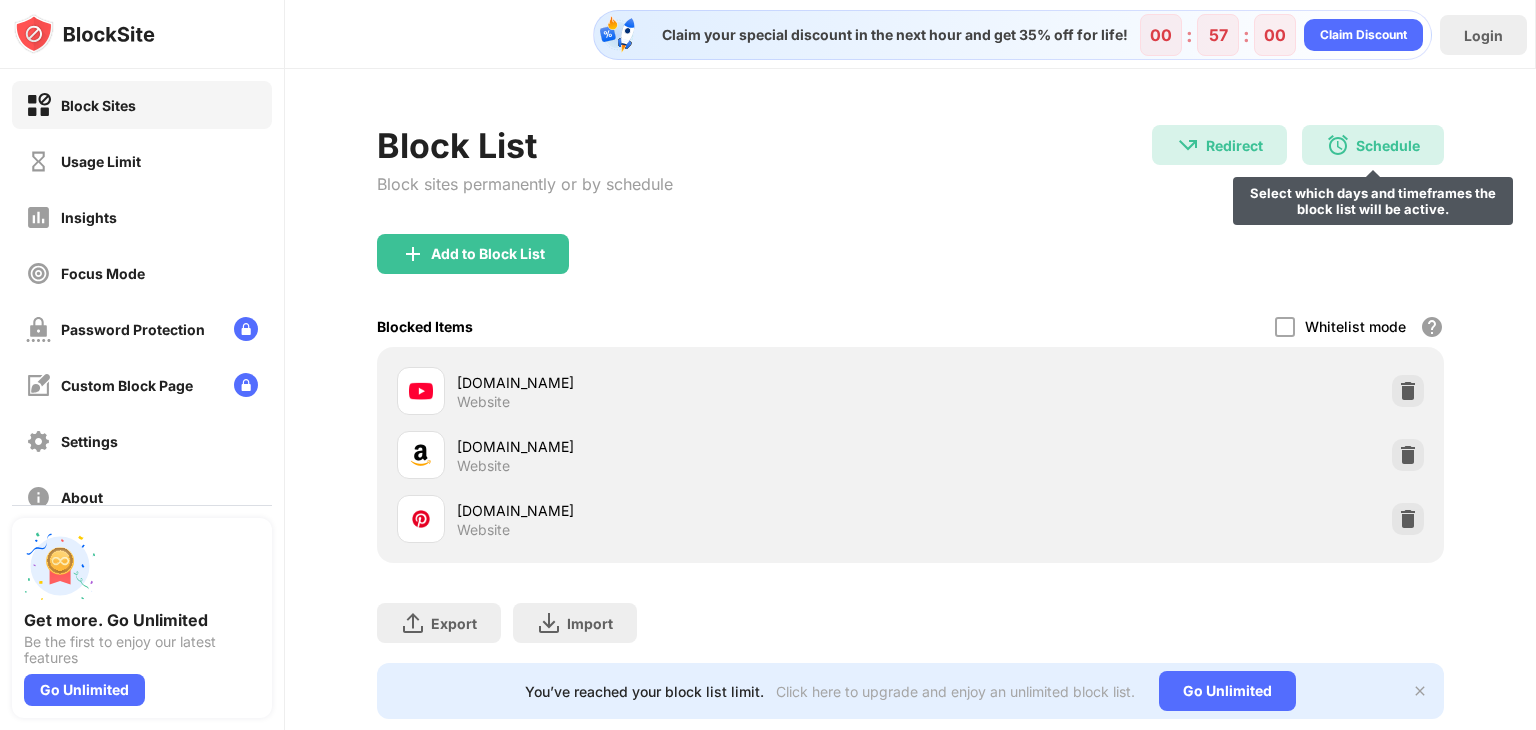 click on "Schedule Select which days and timeframes the block list will be active." at bounding box center [1373, 145] 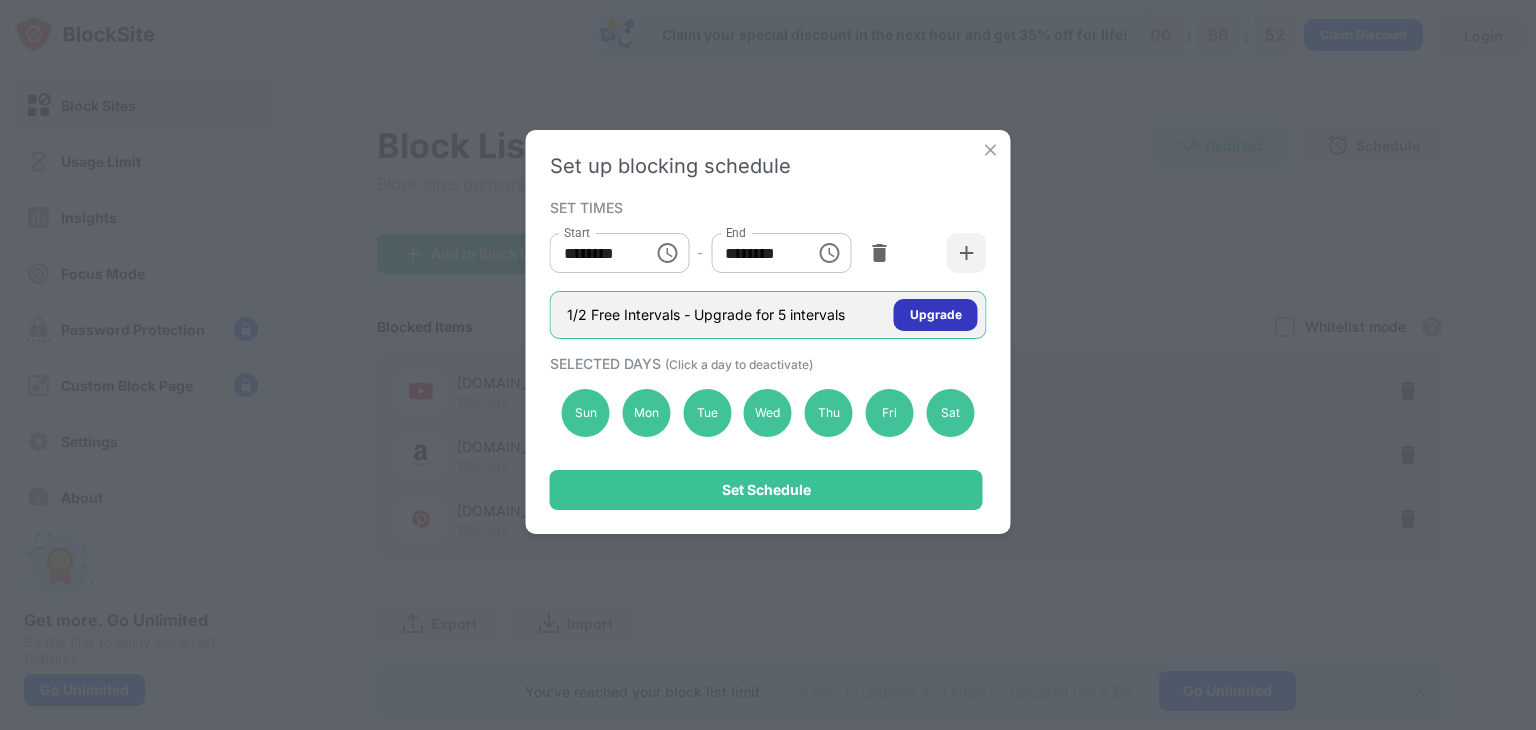 click on "Upgrade" at bounding box center [936, 315] 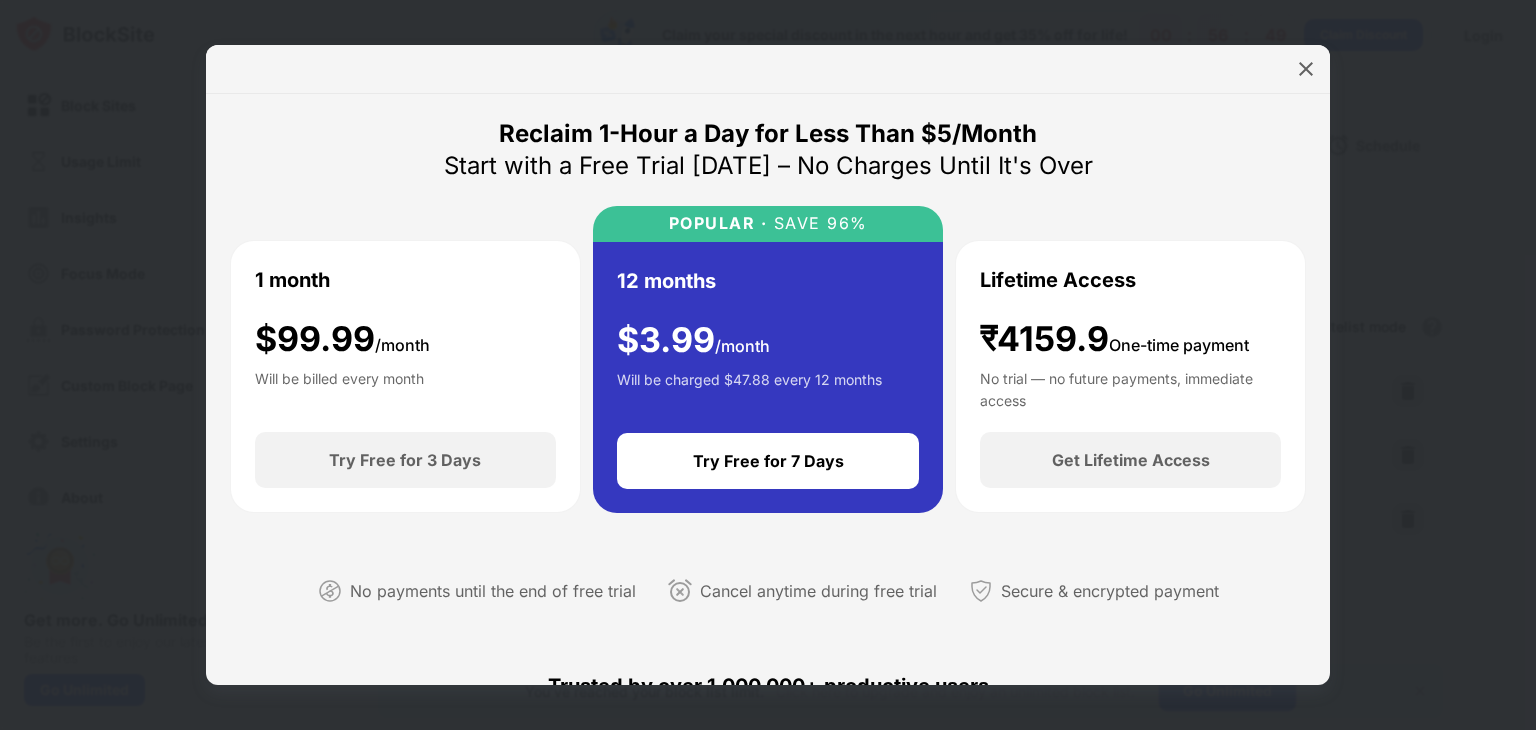 click at bounding box center (768, 69) 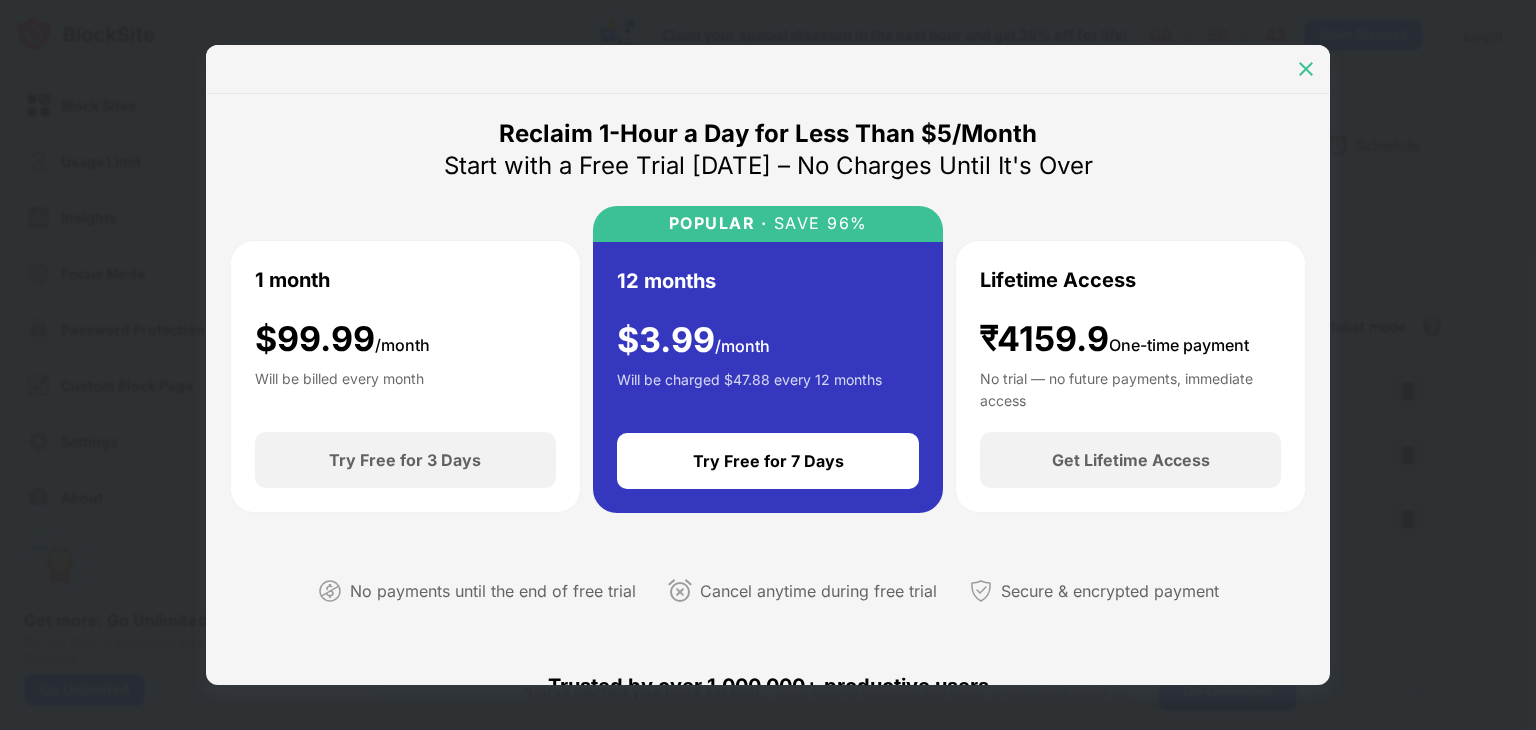 click at bounding box center [1306, 69] 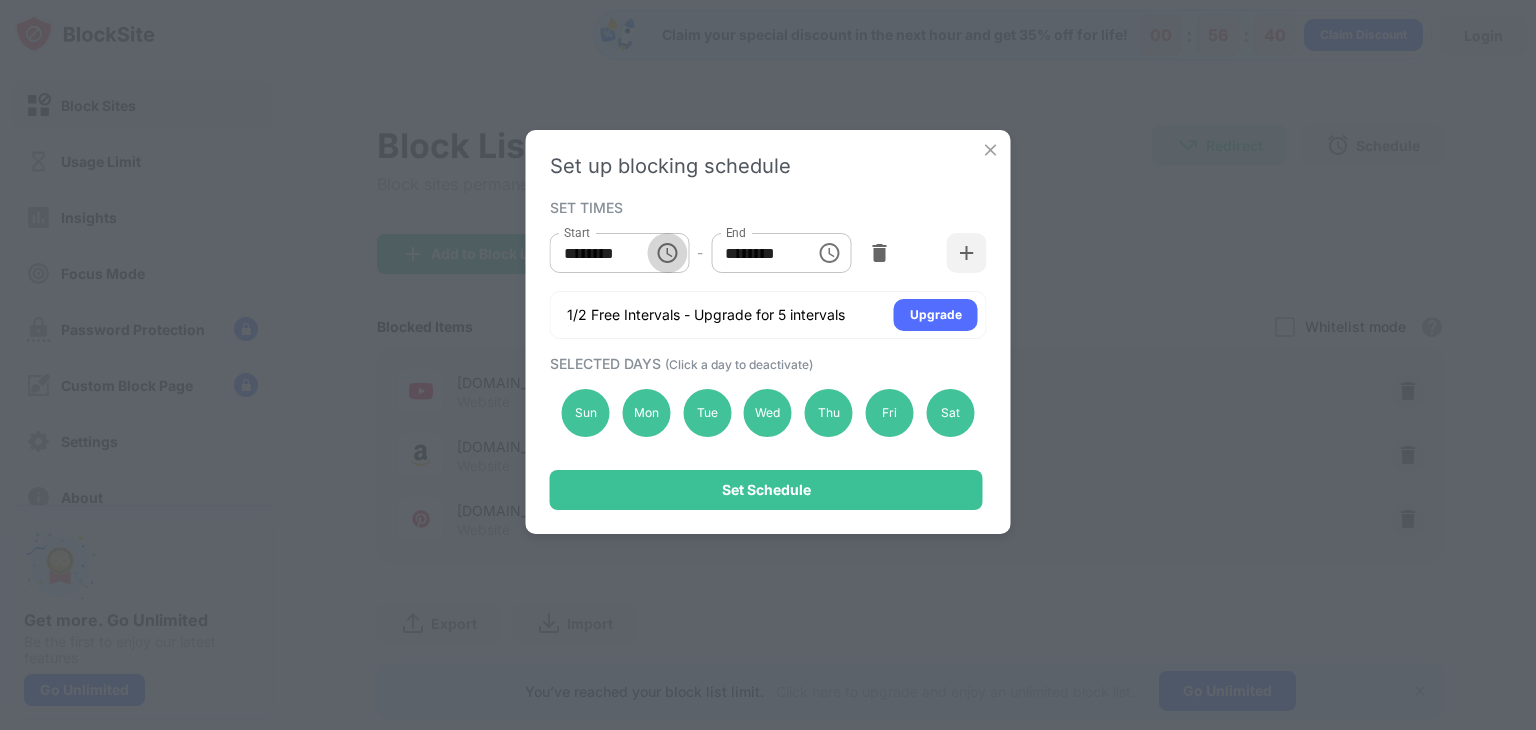 click at bounding box center [667, 253] 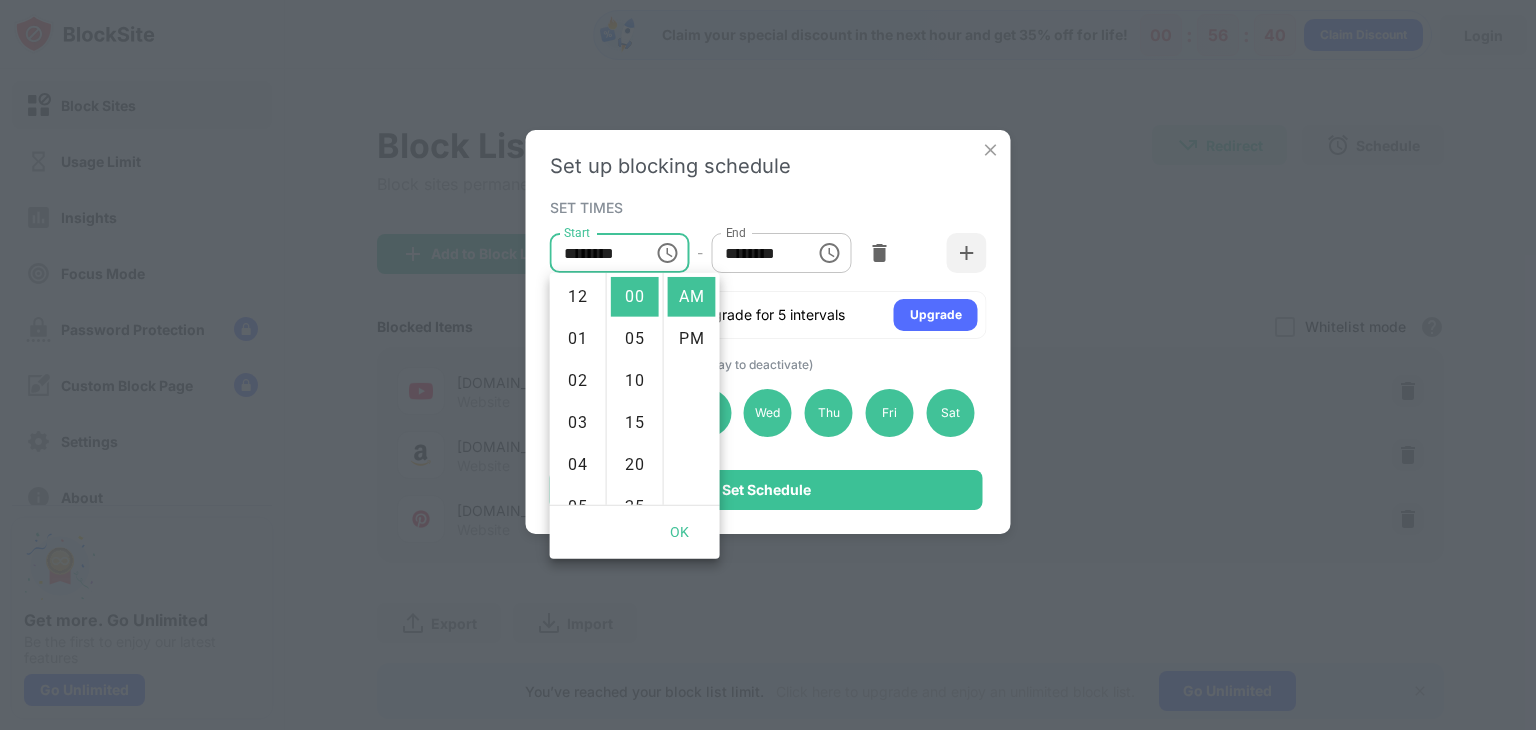 scroll, scrollTop: 420, scrollLeft: 0, axis: vertical 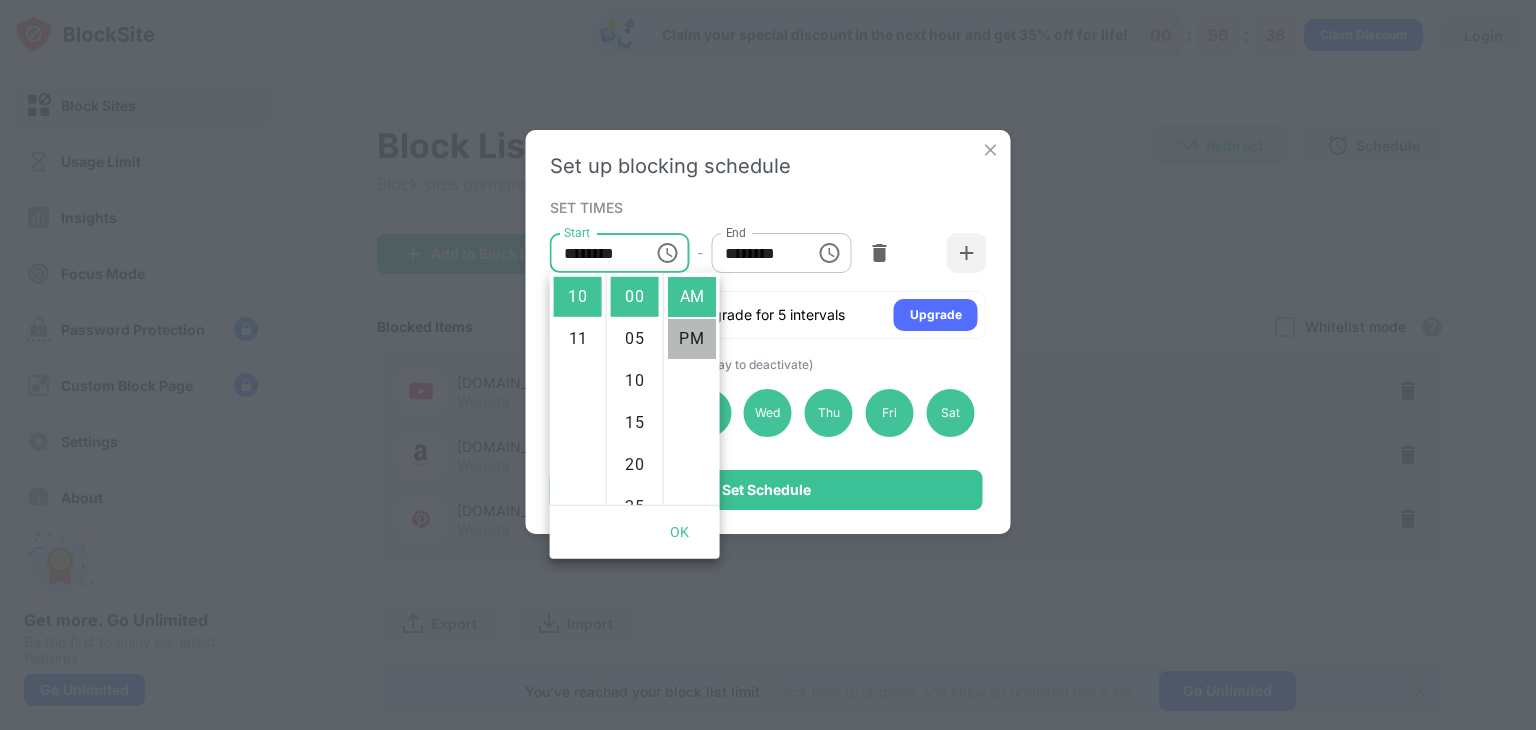 click on "PM" at bounding box center (692, 339) 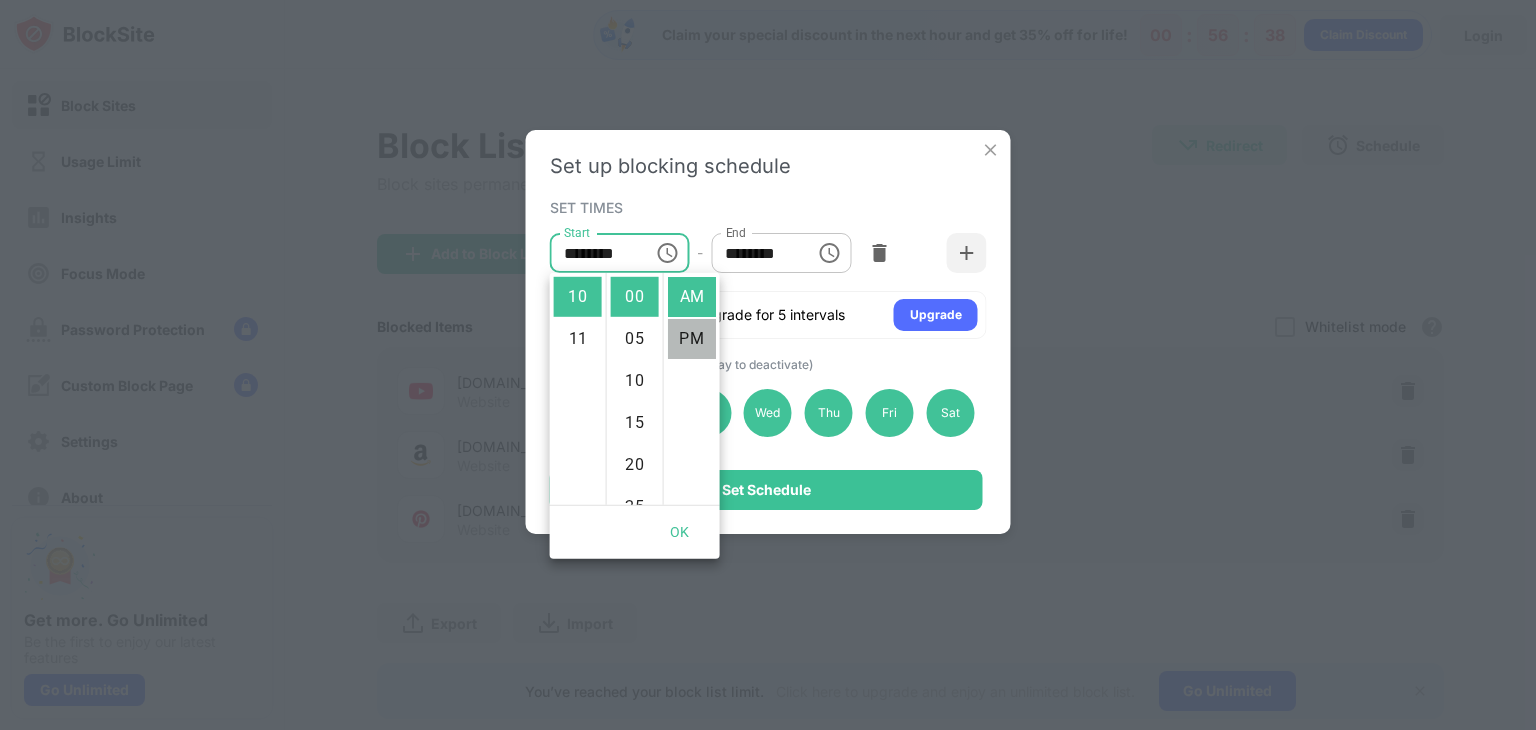type on "********" 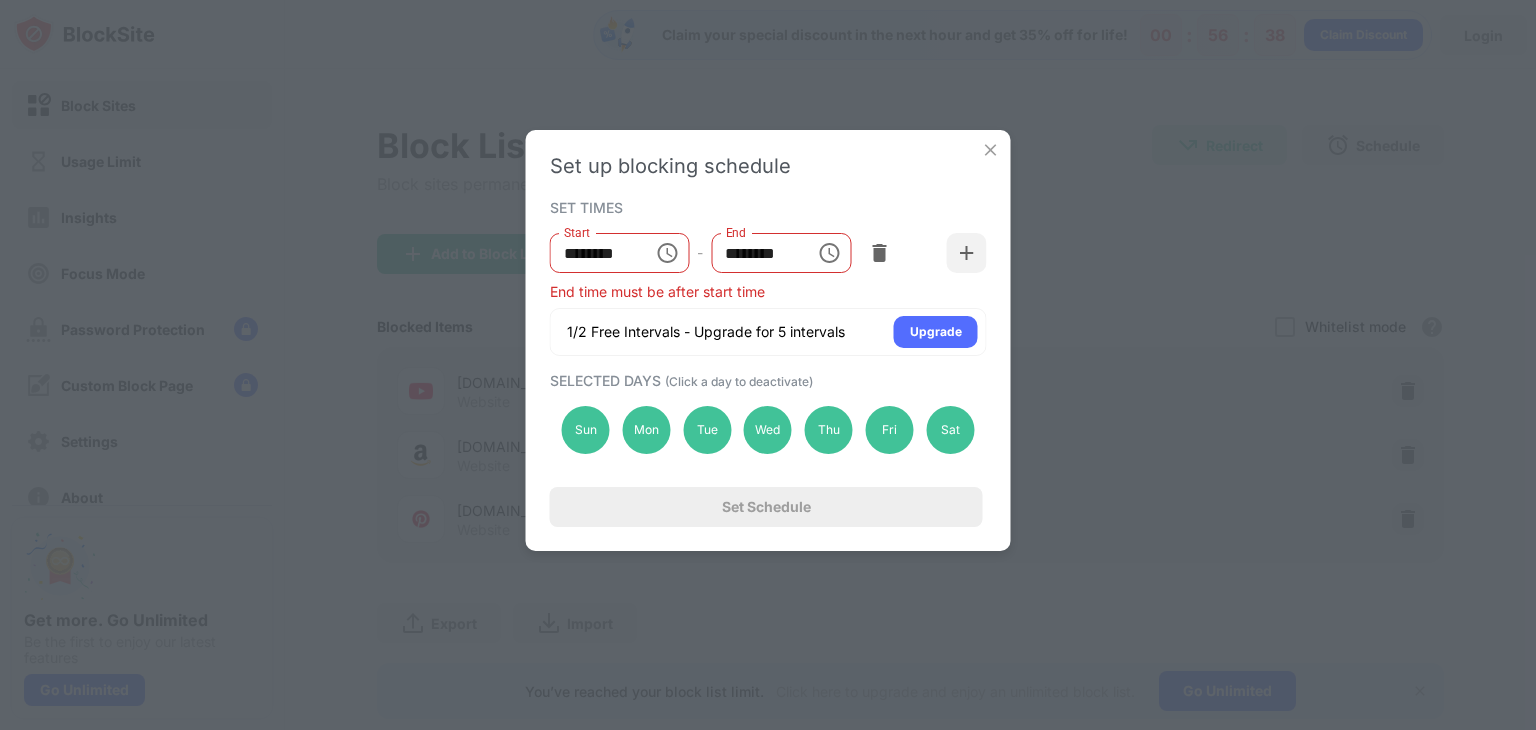 scroll, scrollTop: 42, scrollLeft: 0, axis: vertical 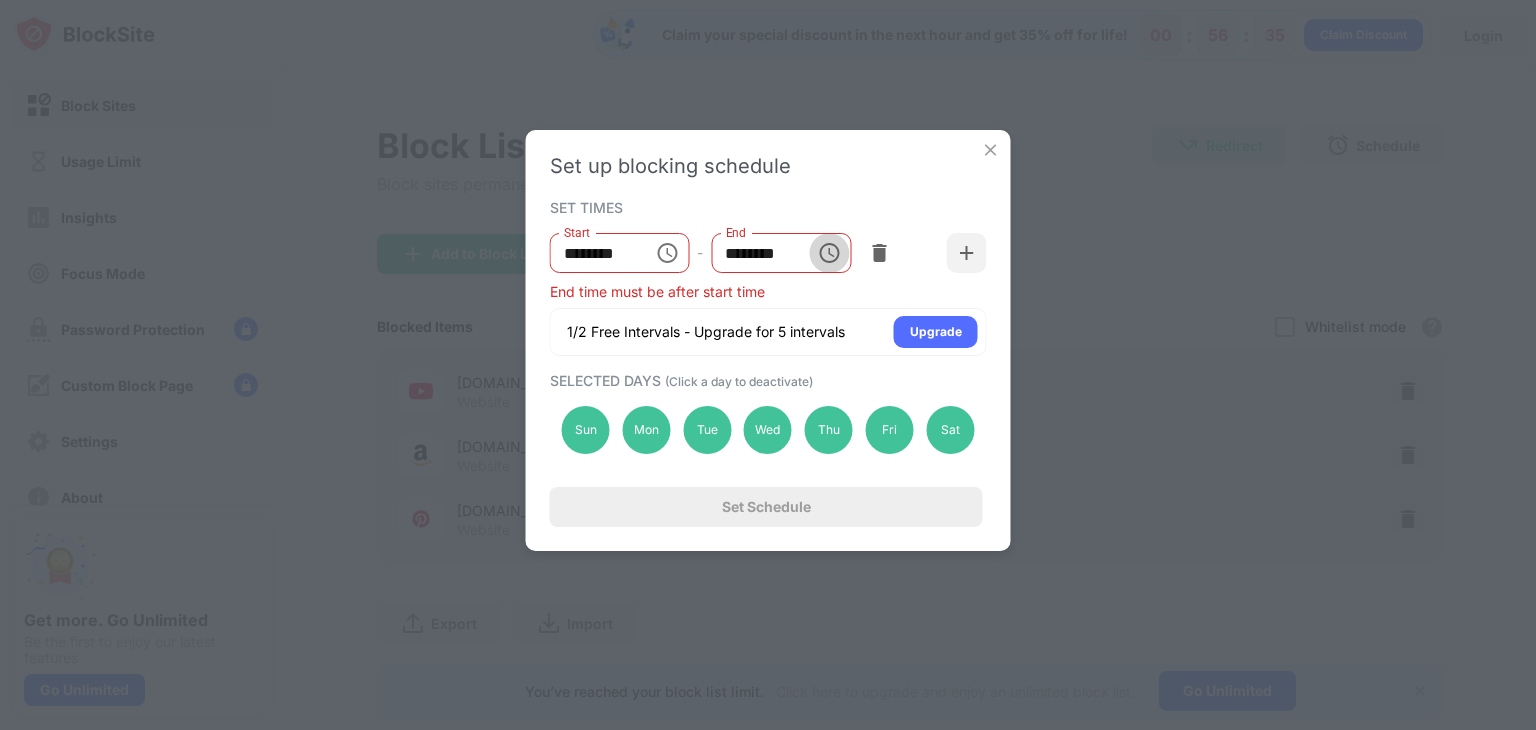 click 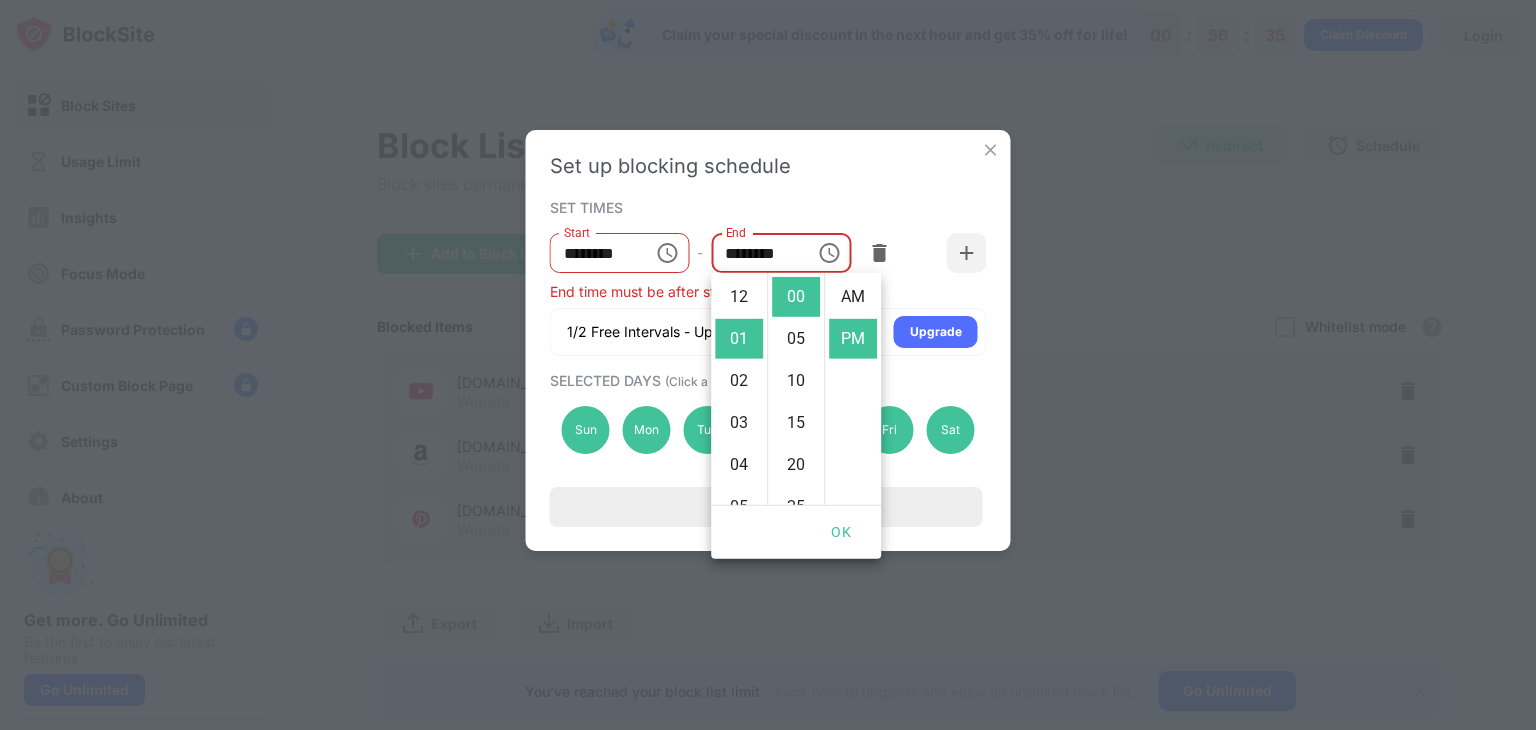 scroll, scrollTop: 42, scrollLeft: 0, axis: vertical 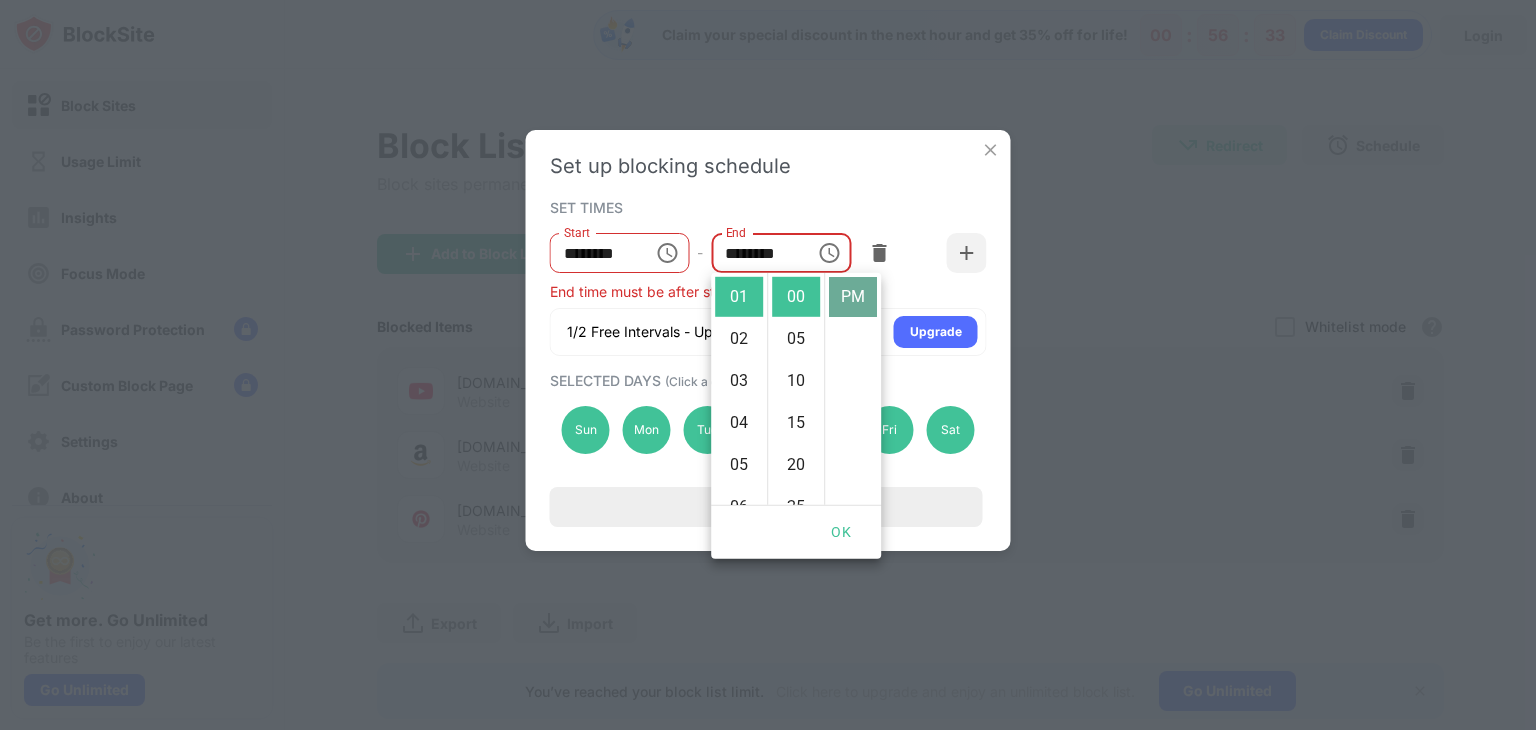 click on "PM" at bounding box center [853, 297] 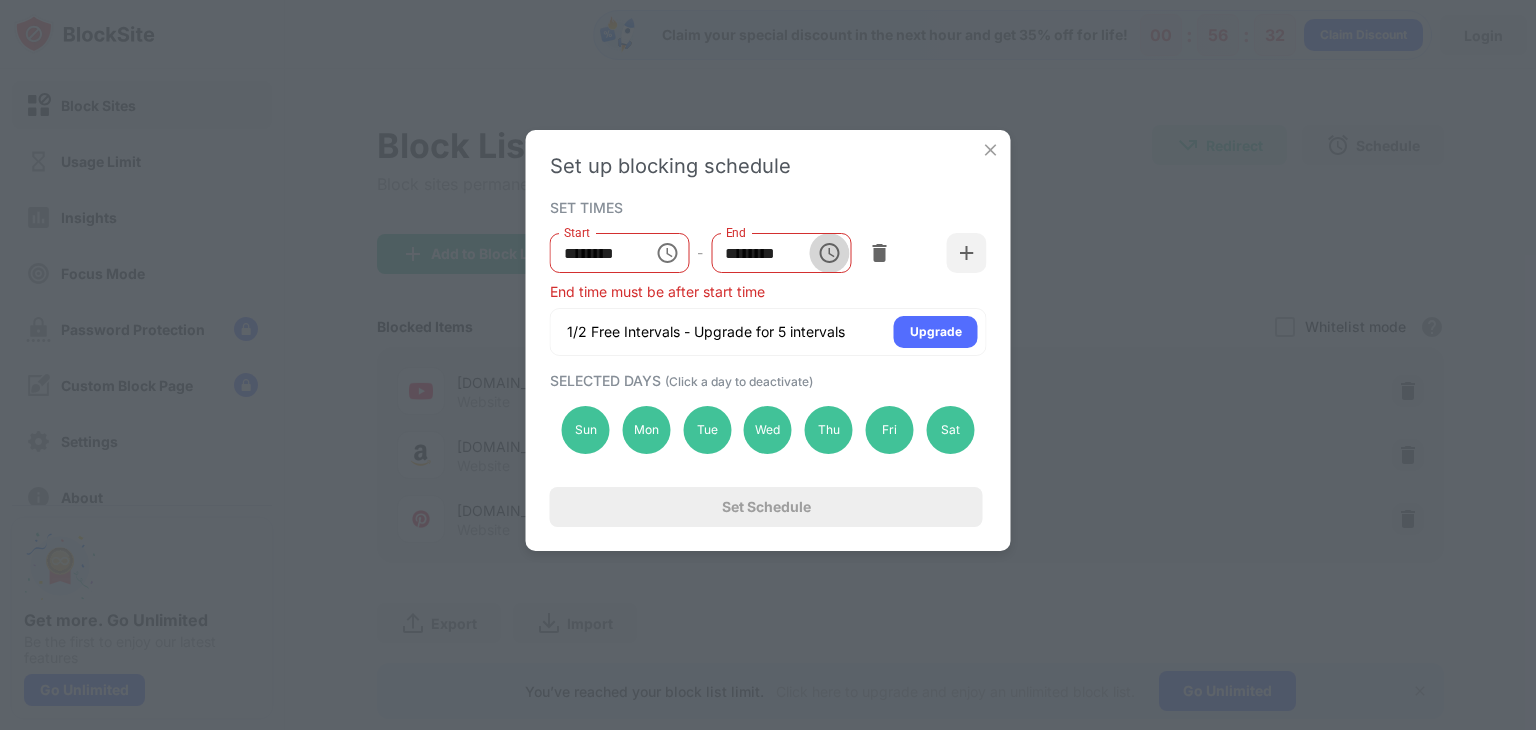 click 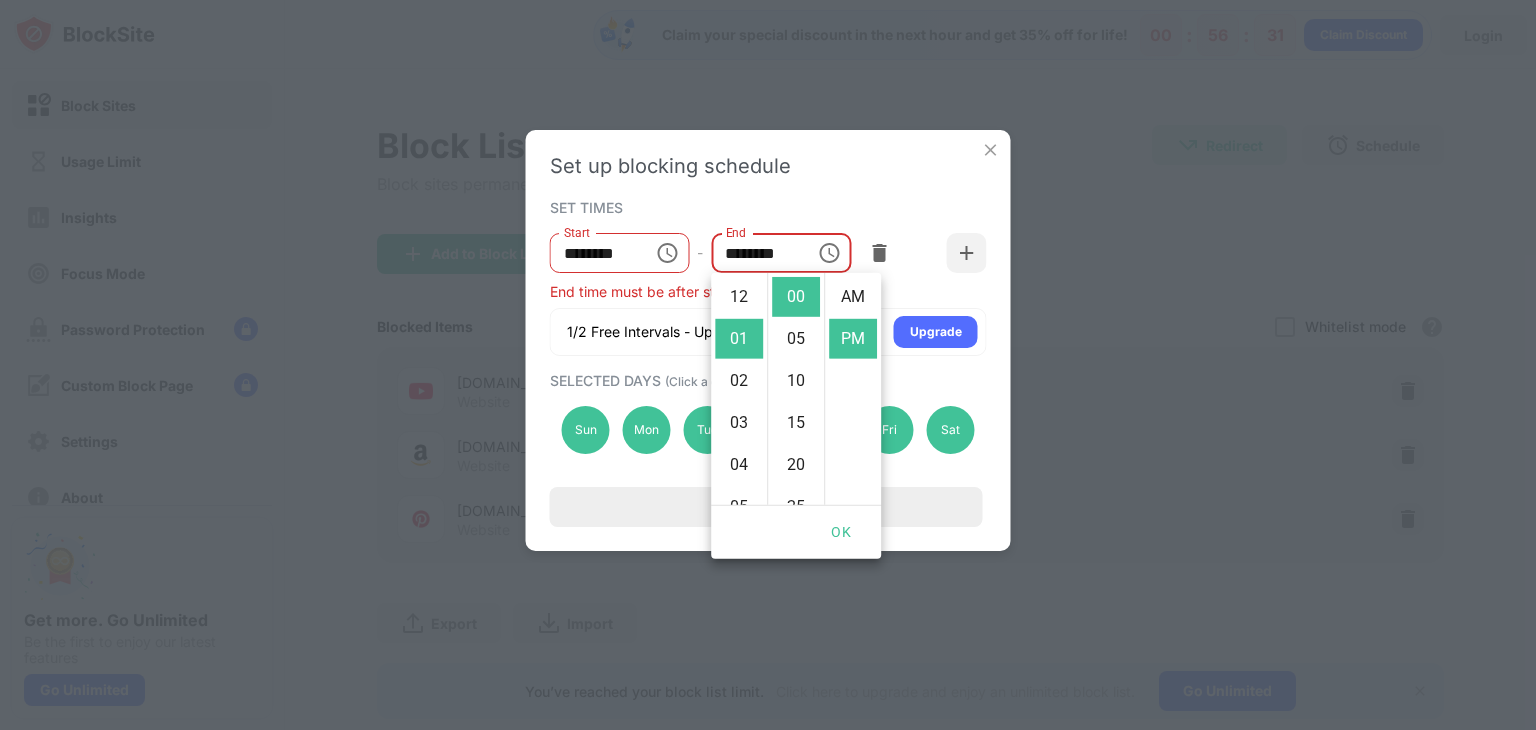 scroll, scrollTop: 42, scrollLeft: 0, axis: vertical 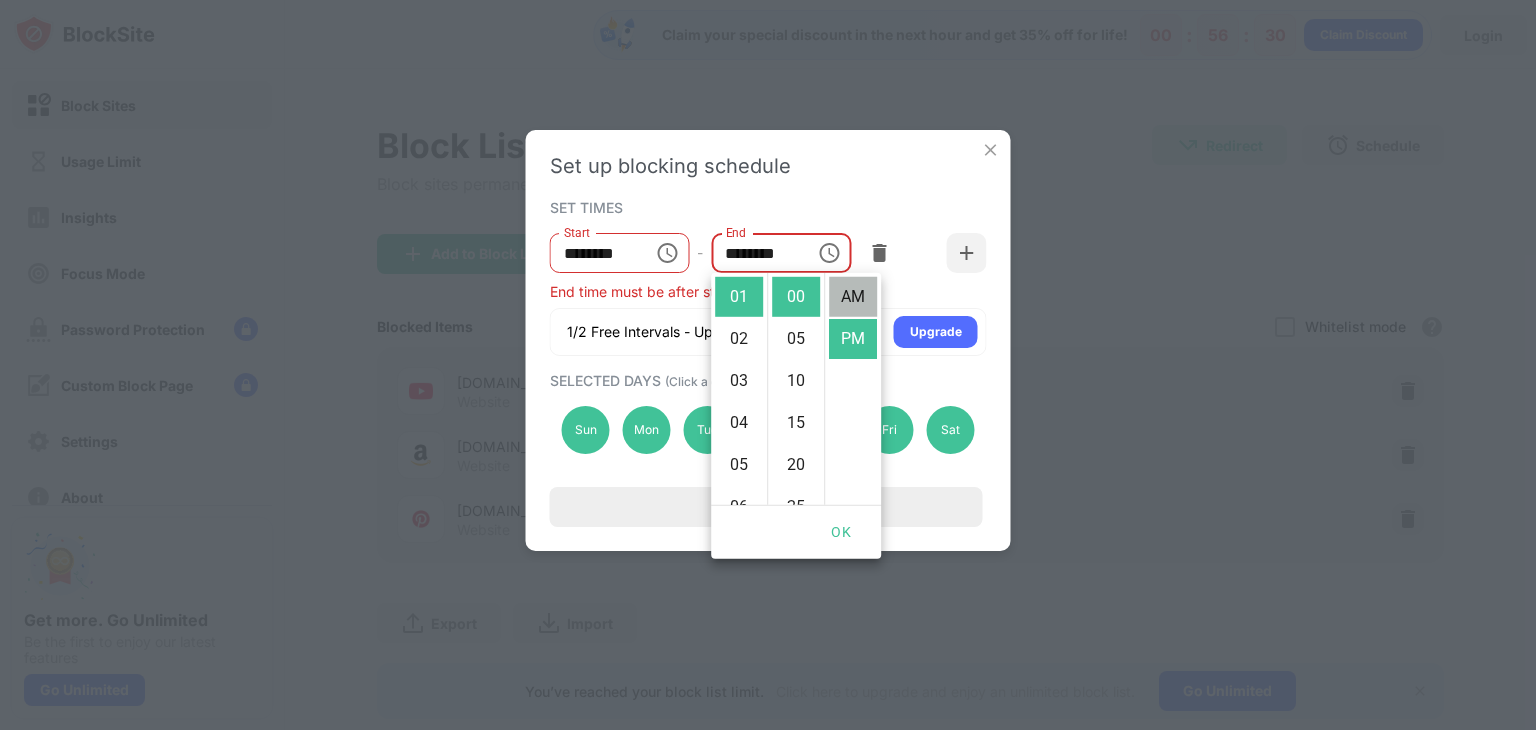 click on "AM" at bounding box center [853, 297] 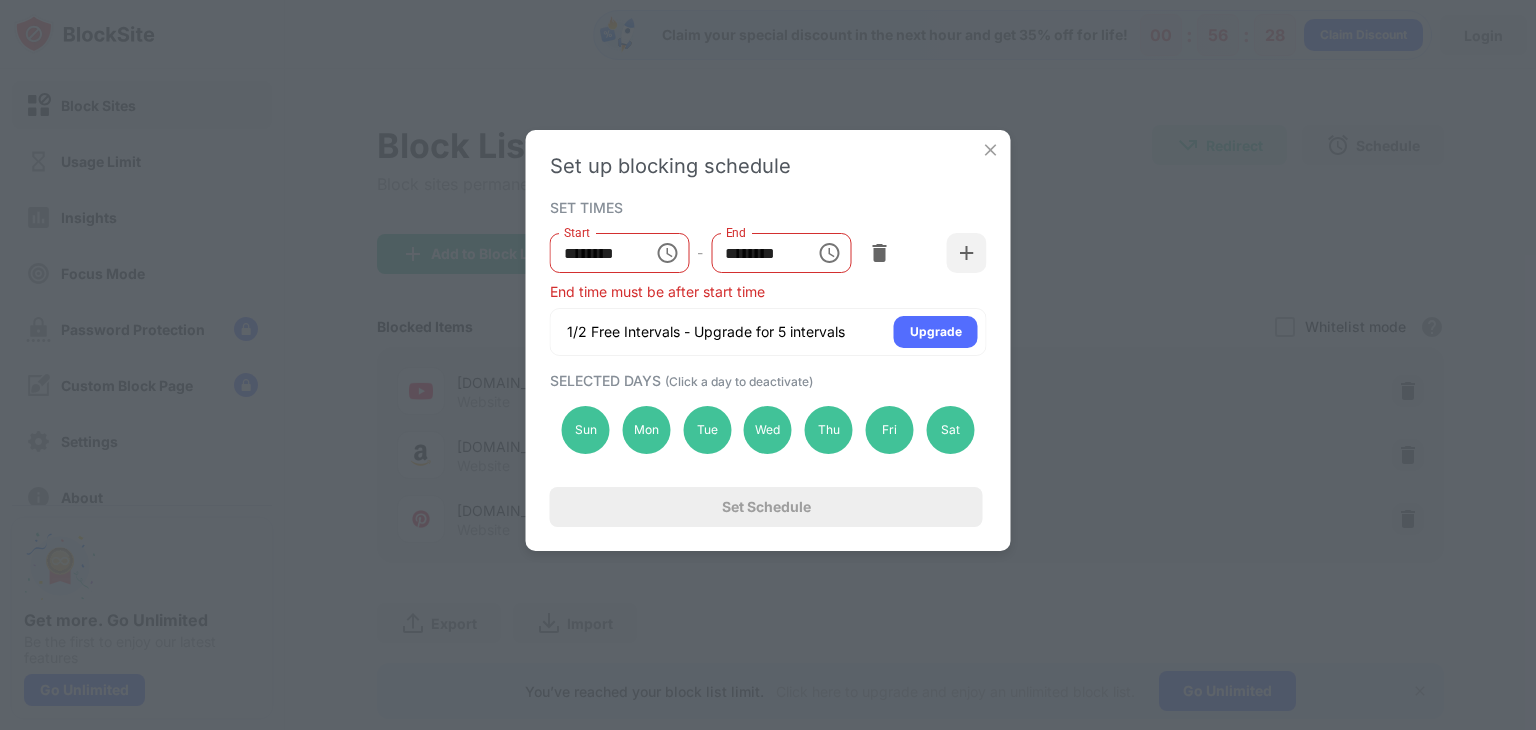 click on "SET TIMES Start ******** Start - End ******** End End time must be after start time 1/2 Free Intervals - Upgrade for 5 intervals Upgrade" at bounding box center [768, 275] 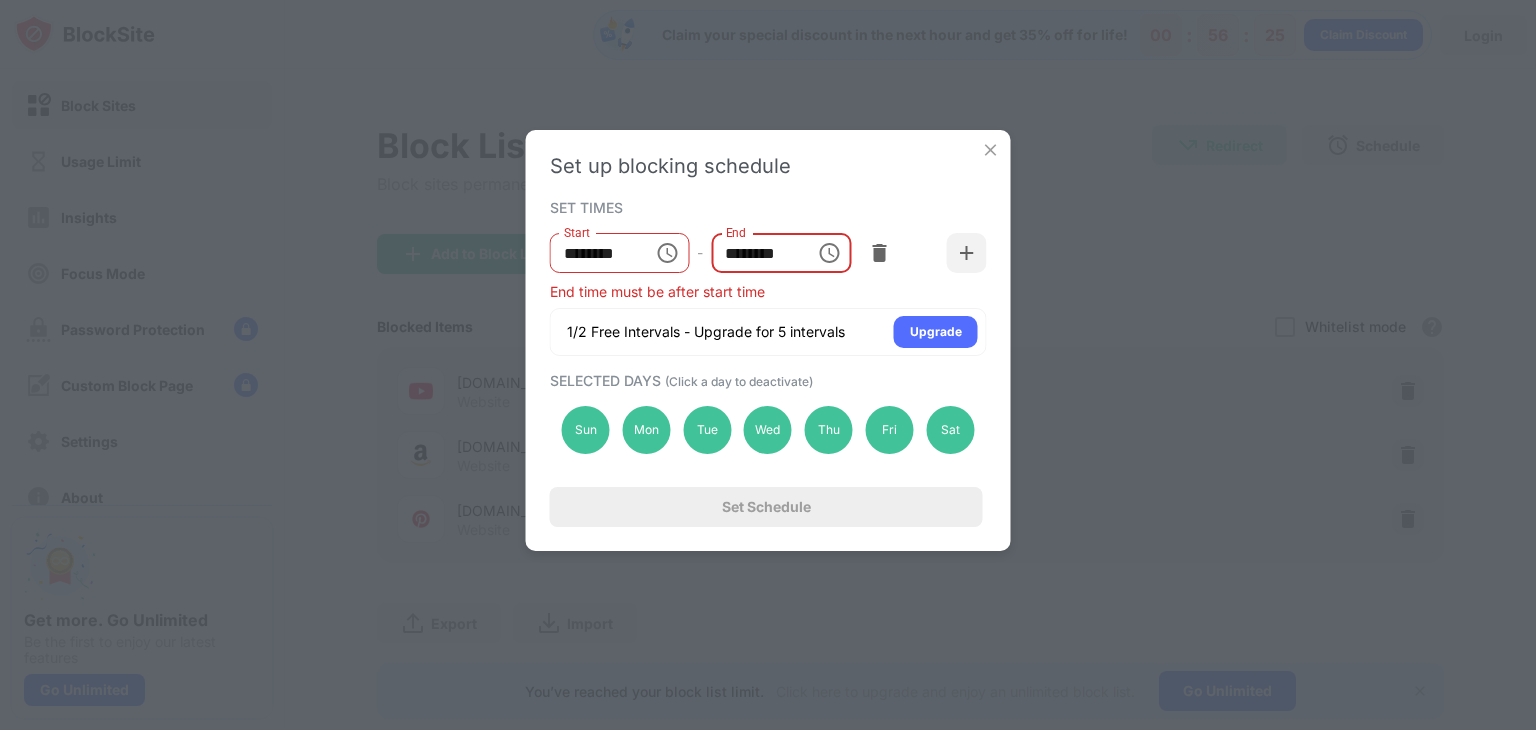 click on "********" at bounding box center (756, 253) 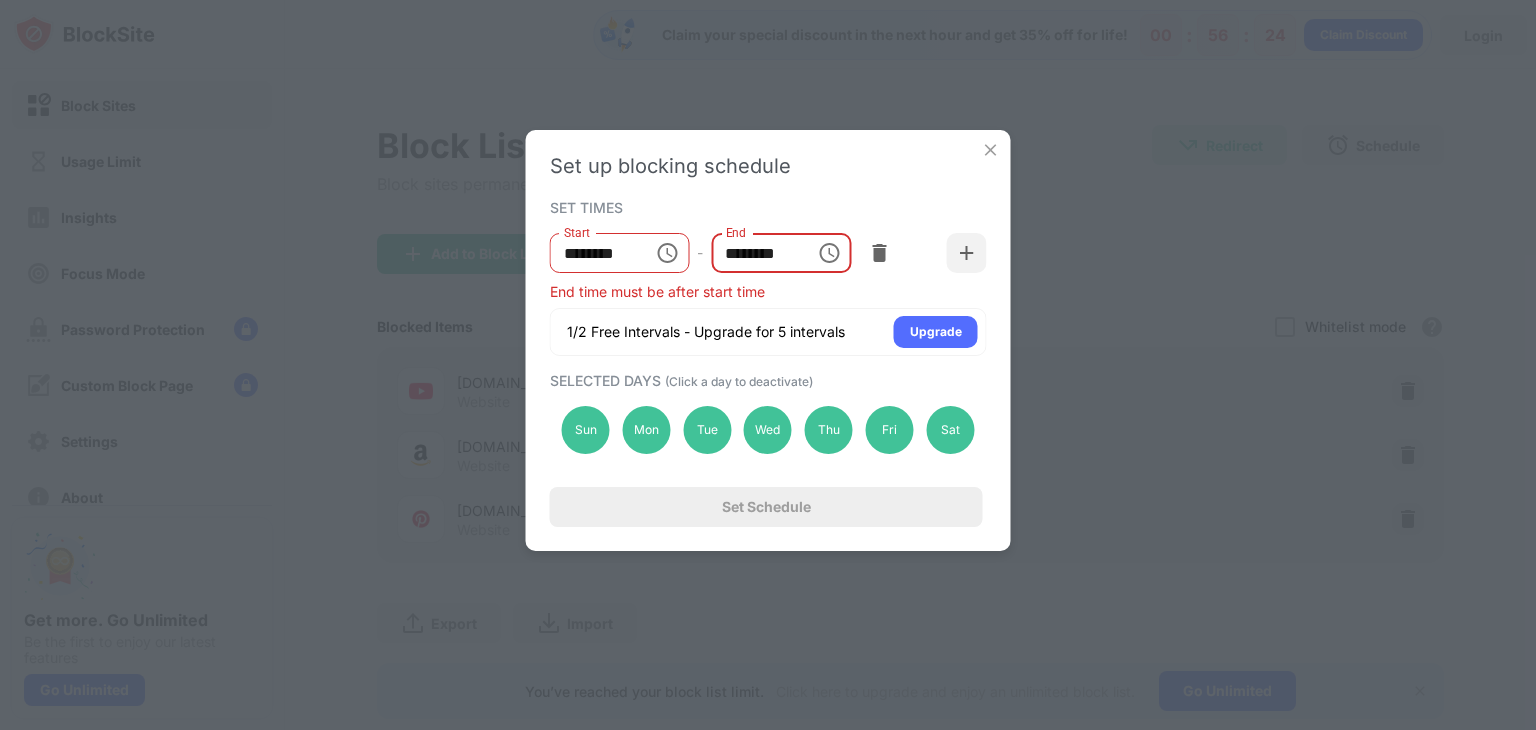 click on "********" at bounding box center [756, 253] 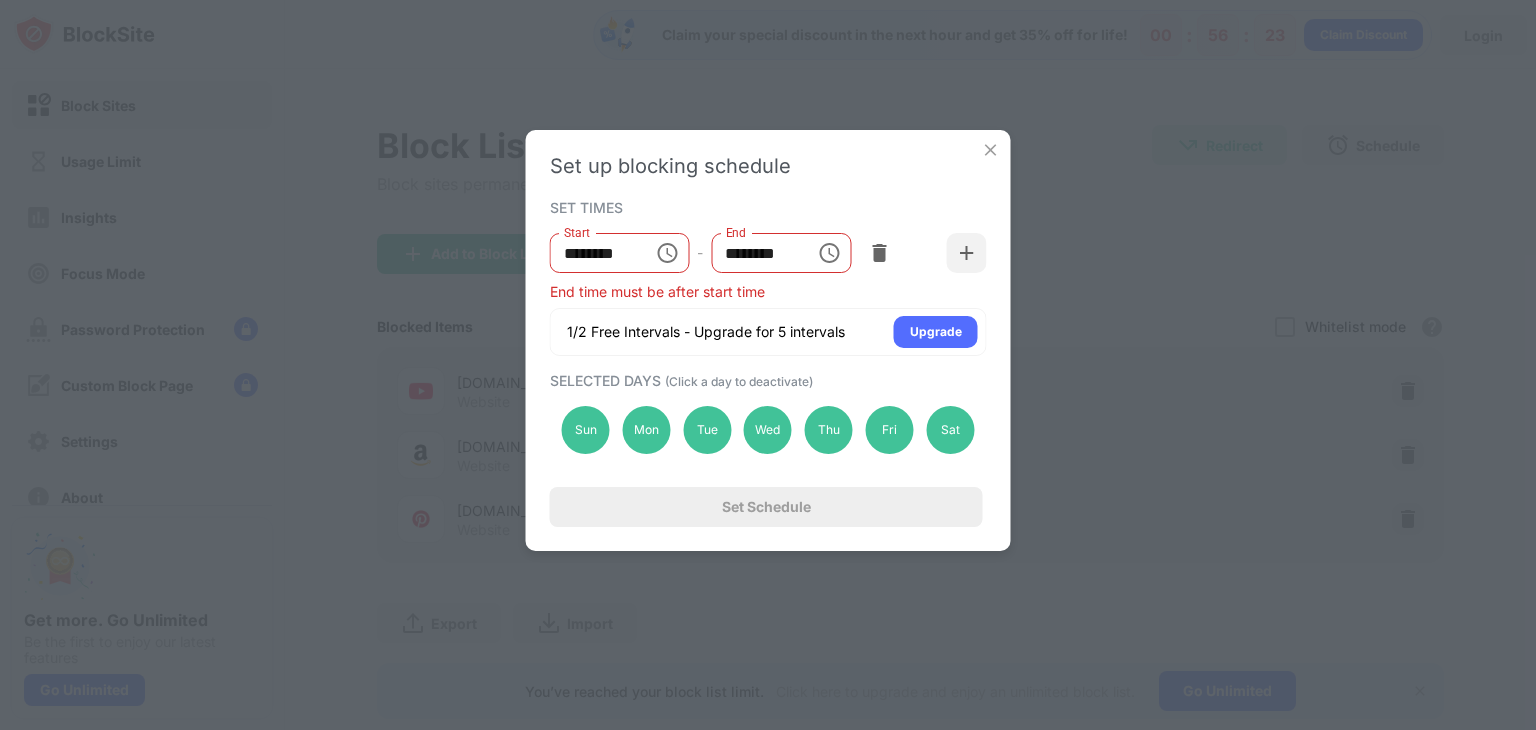 click on "End time must be after start time" at bounding box center [768, 291] 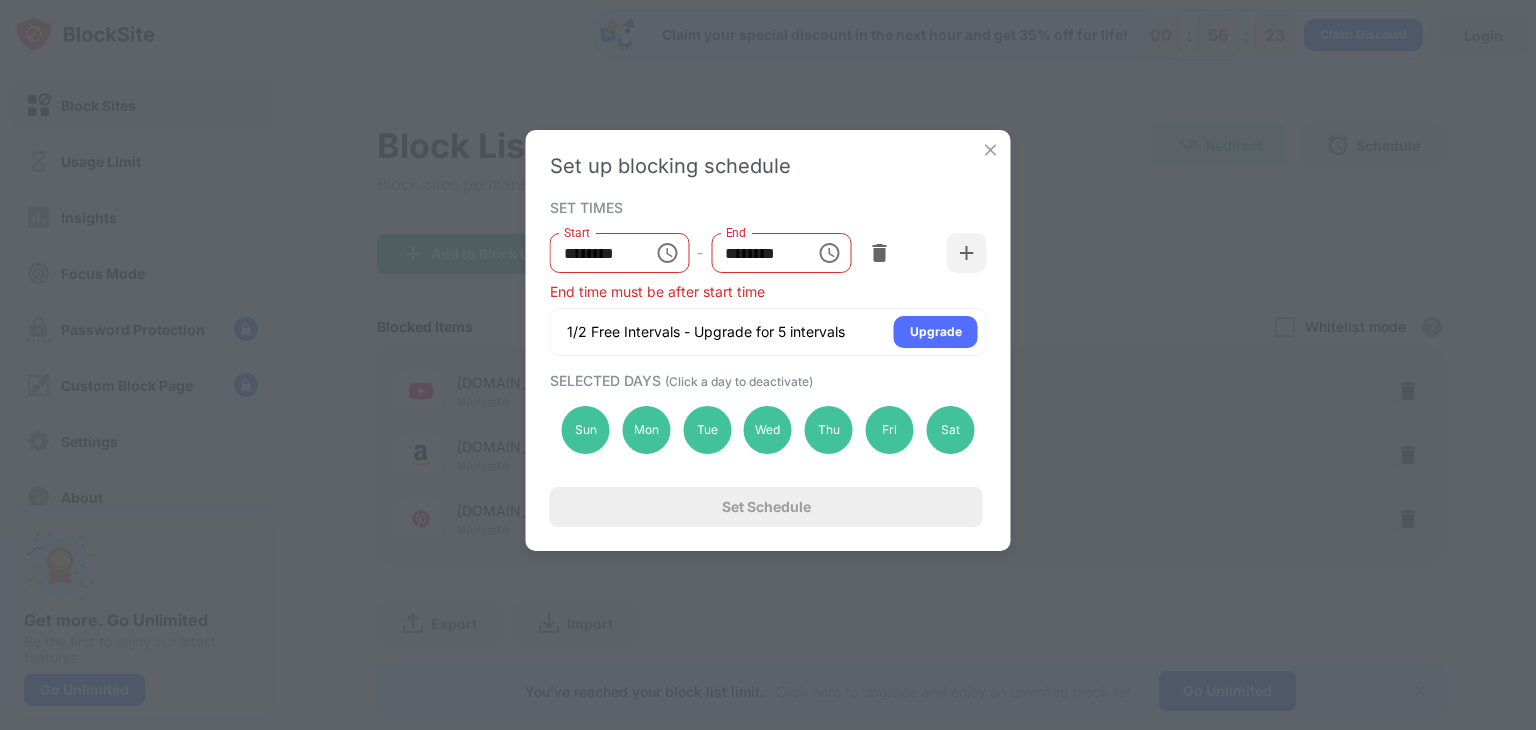 click on "End time must be after start time" at bounding box center (768, 291) 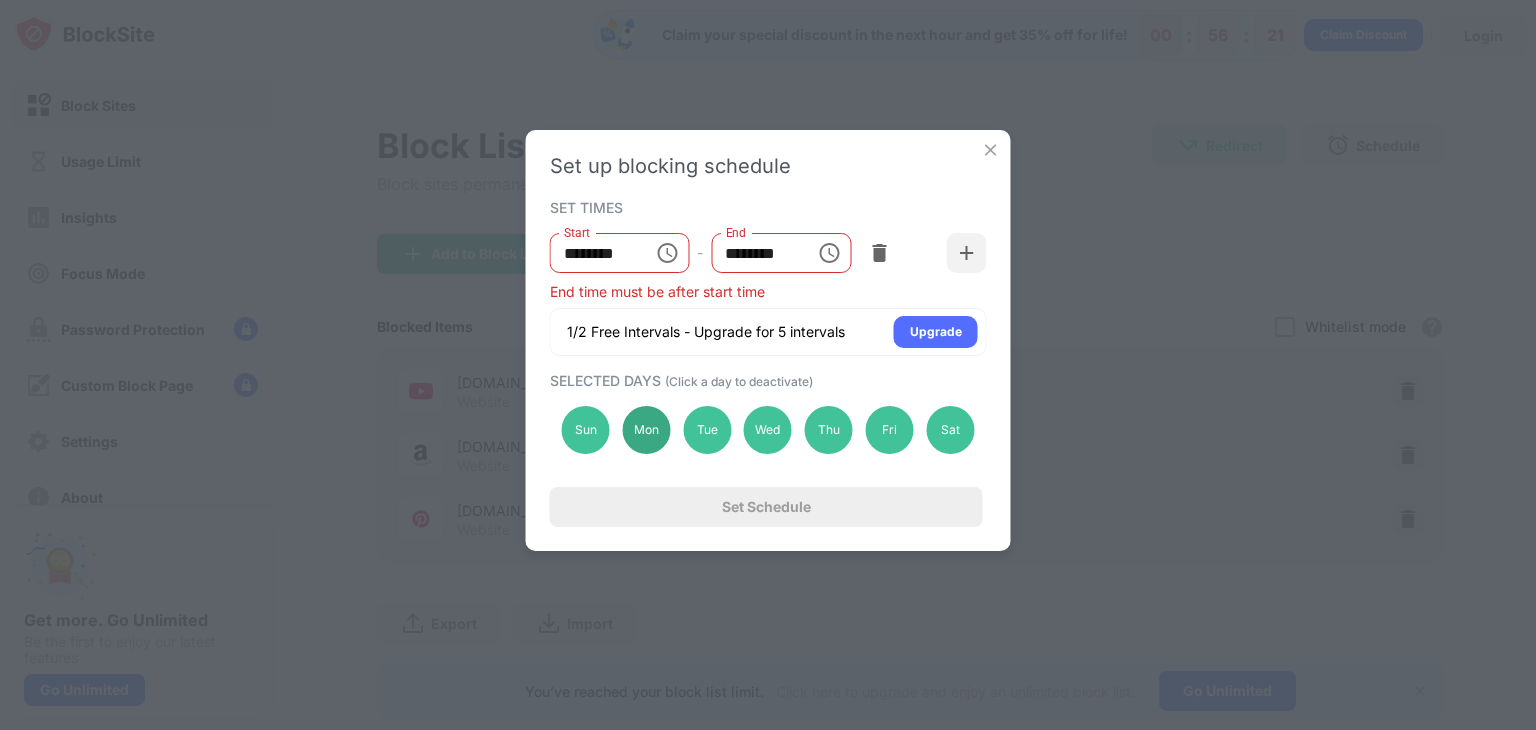 click on "Mon" at bounding box center [646, 430] 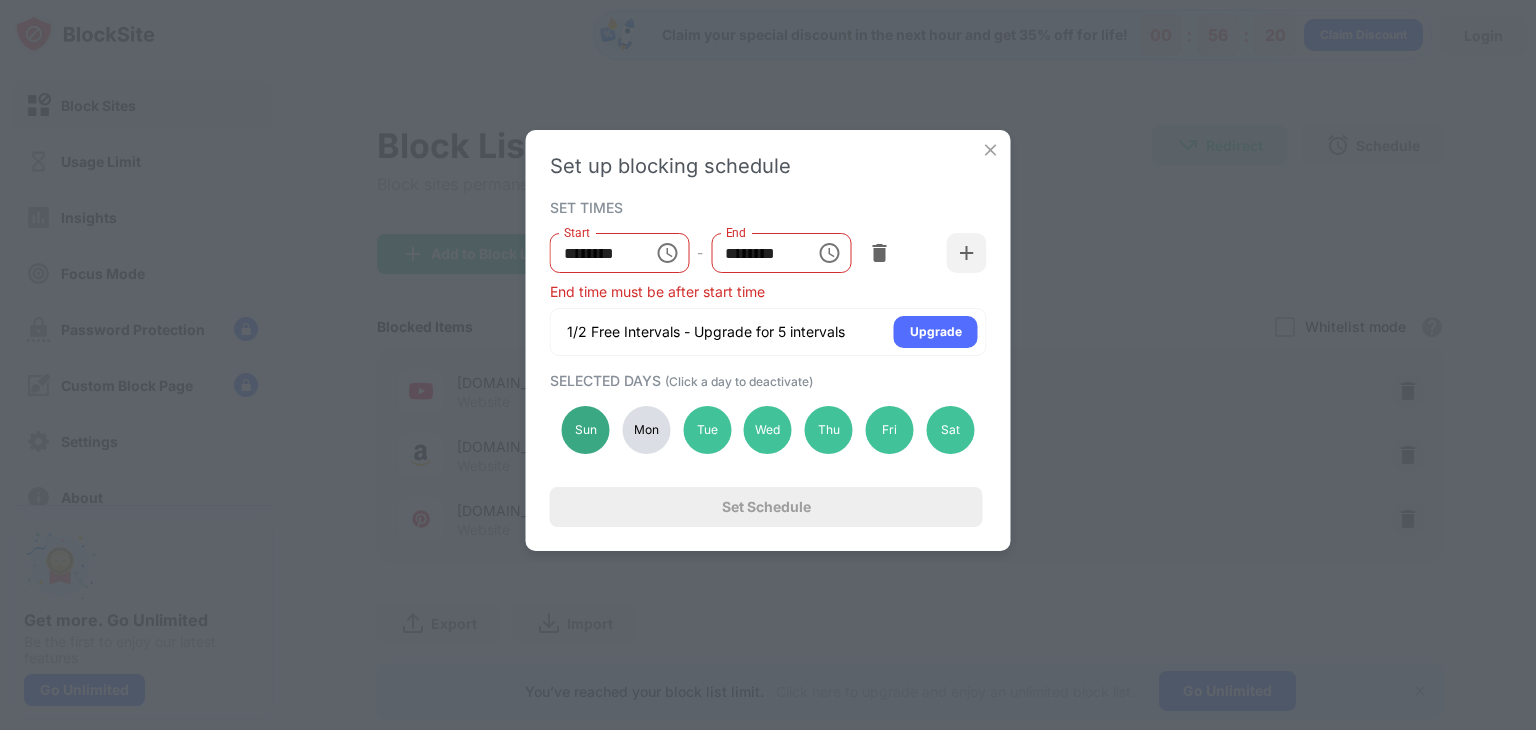 click on "Sun" at bounding box center [586, 430] 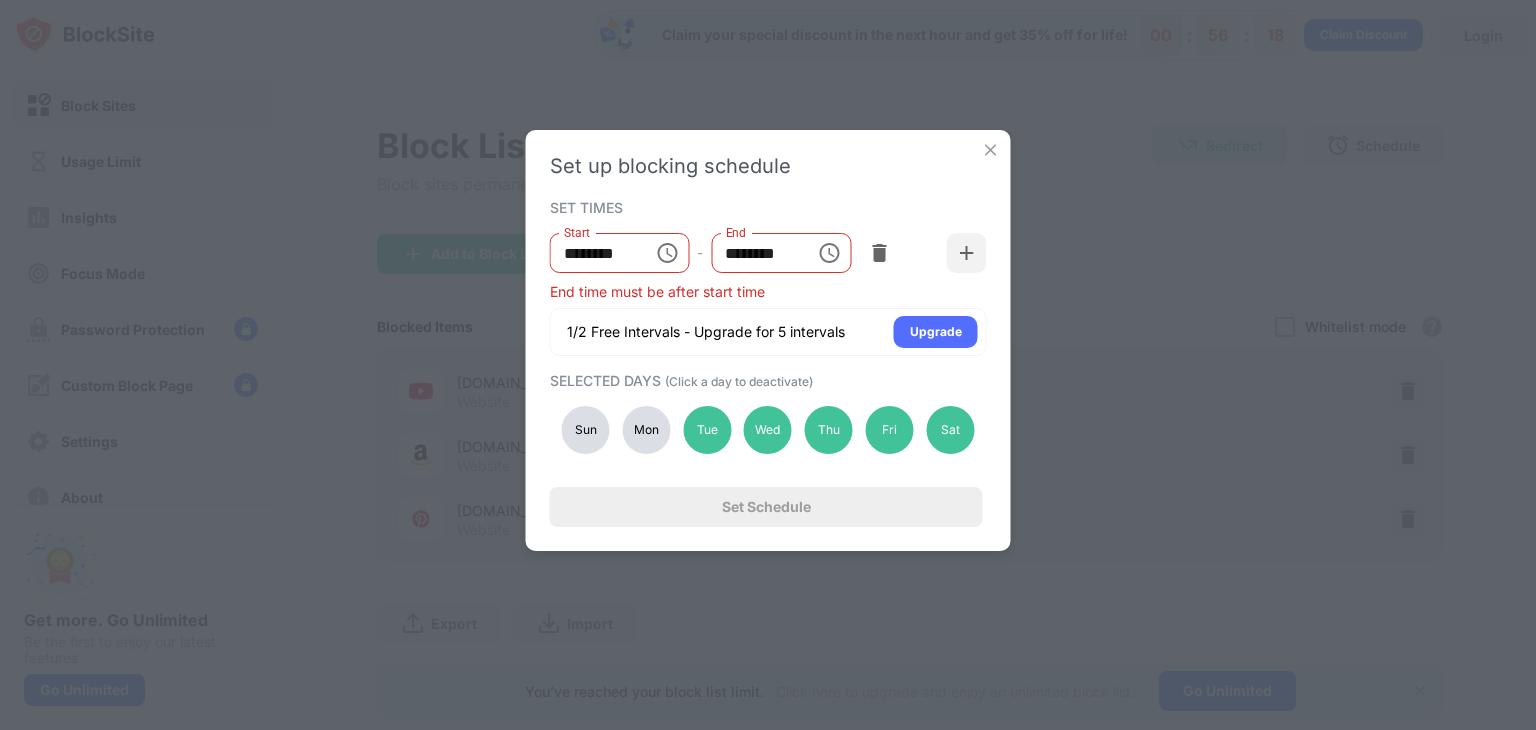 click on "Mon" at bounding box center [646, 430] 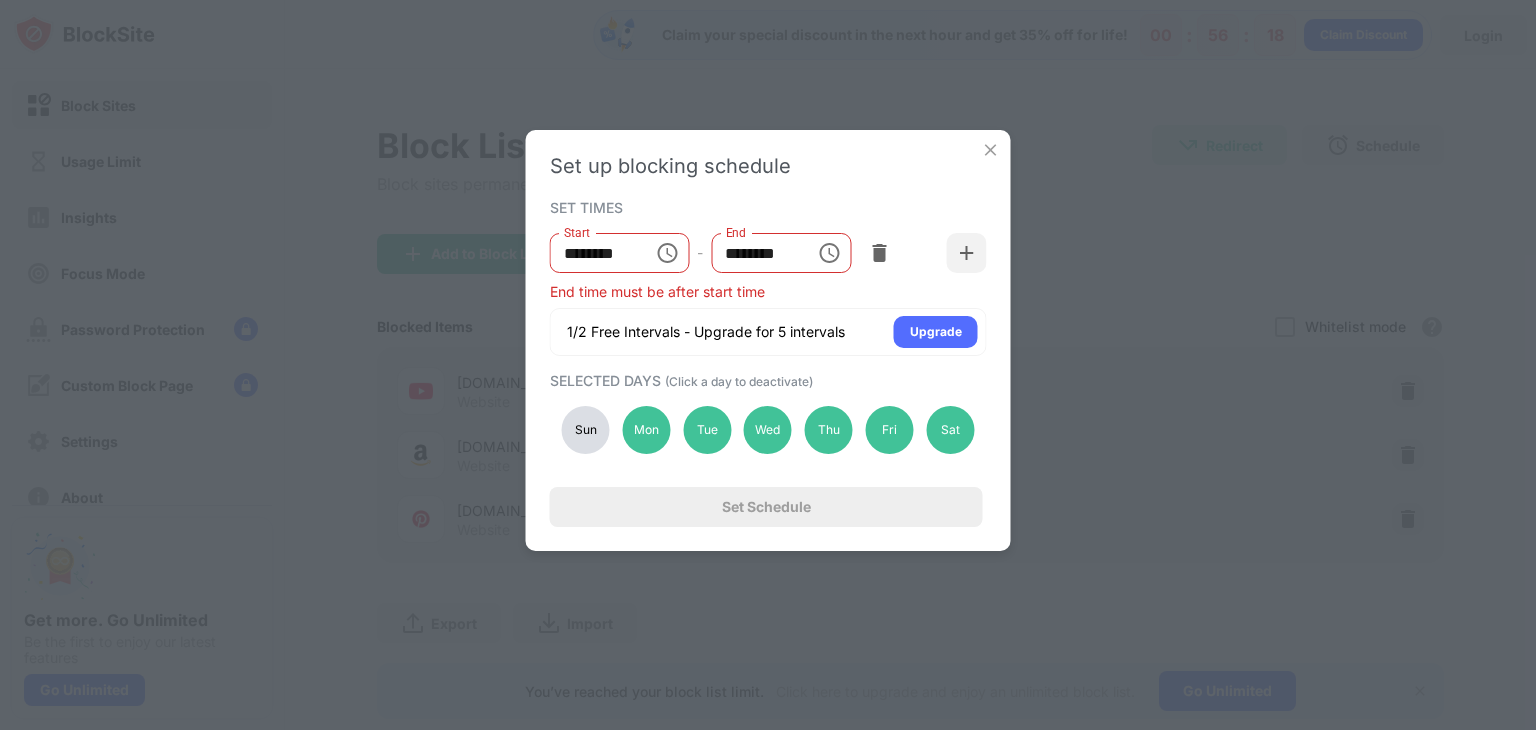 click on "Sun" at bounding box center [586, 430] 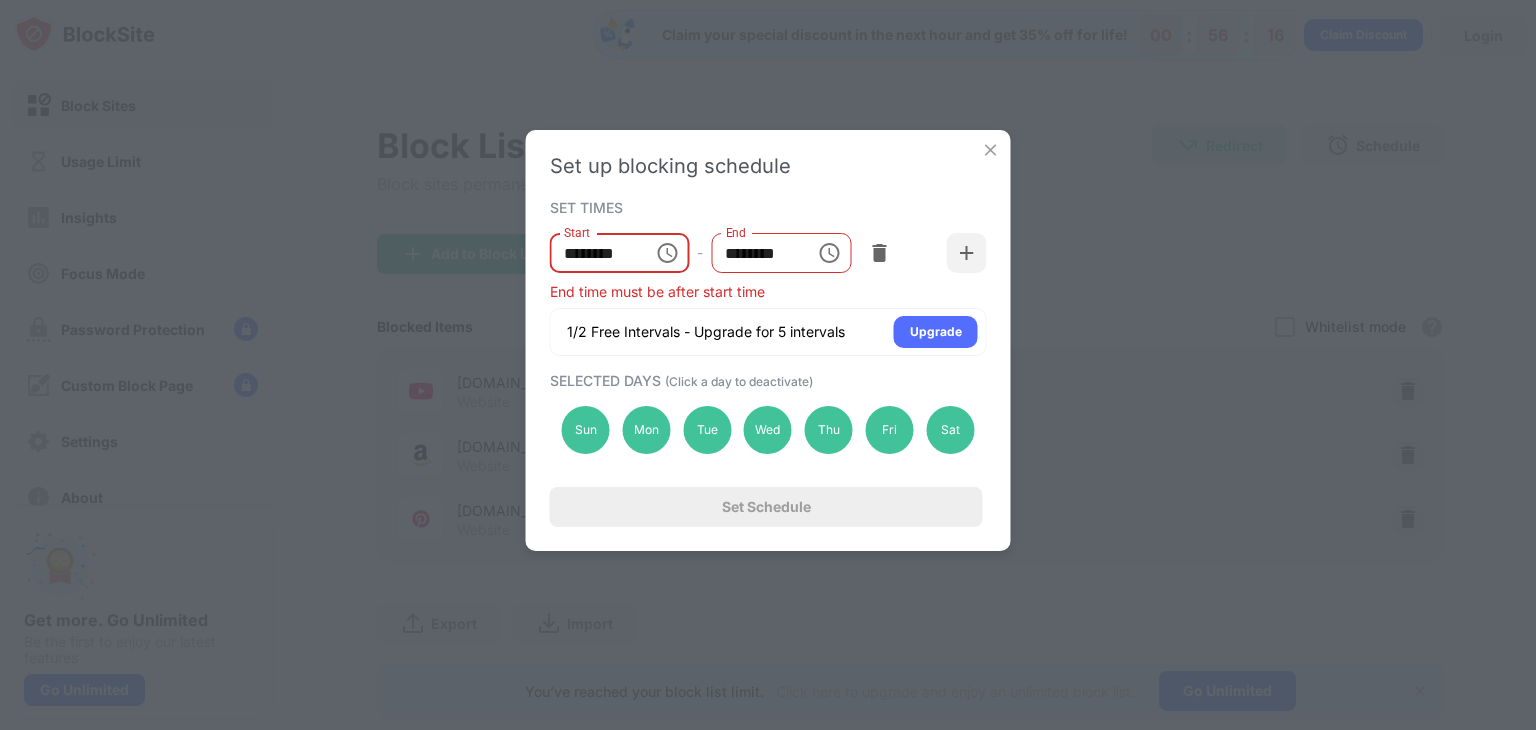 click on "********" at bounding box center (595, 253) 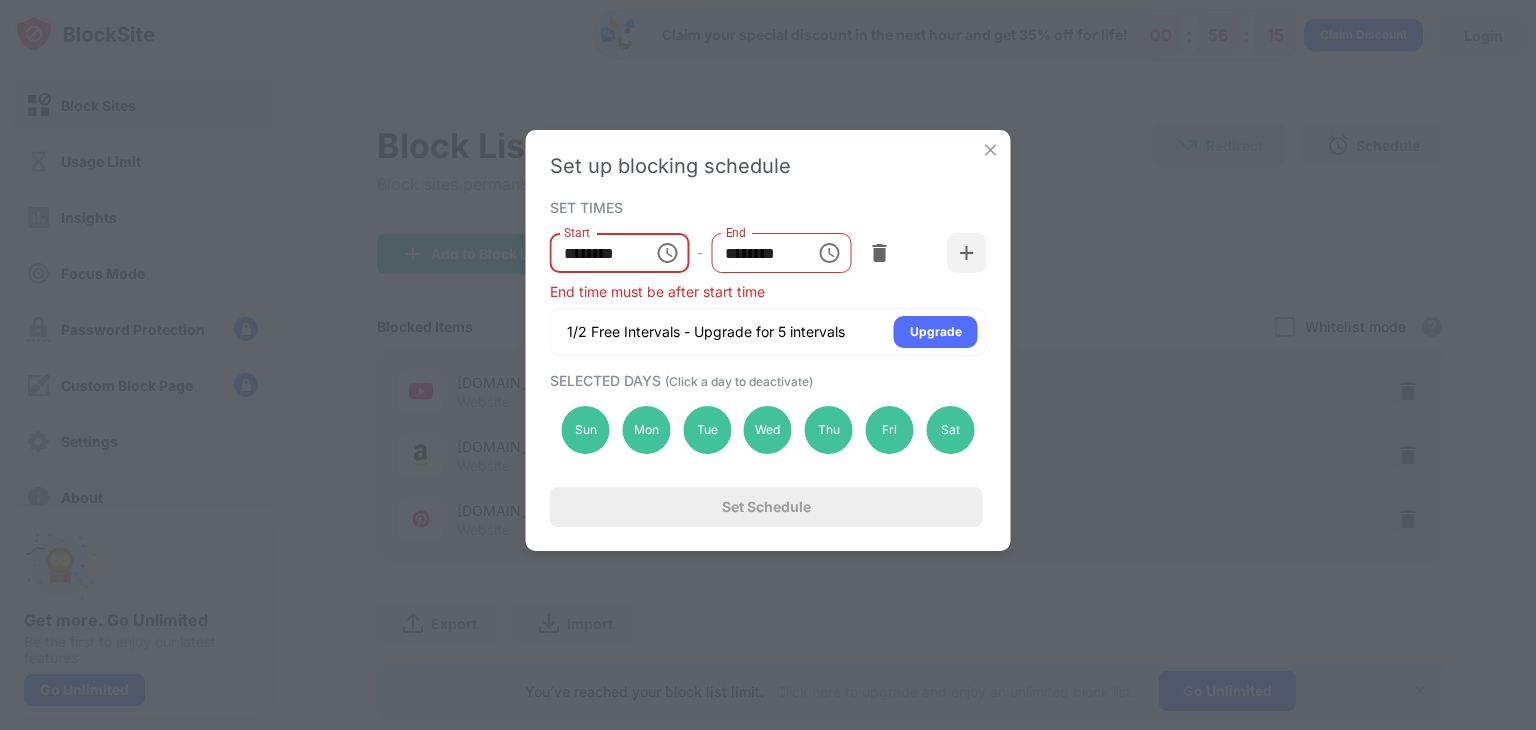 click on "********" at bounding box center (595, 253) 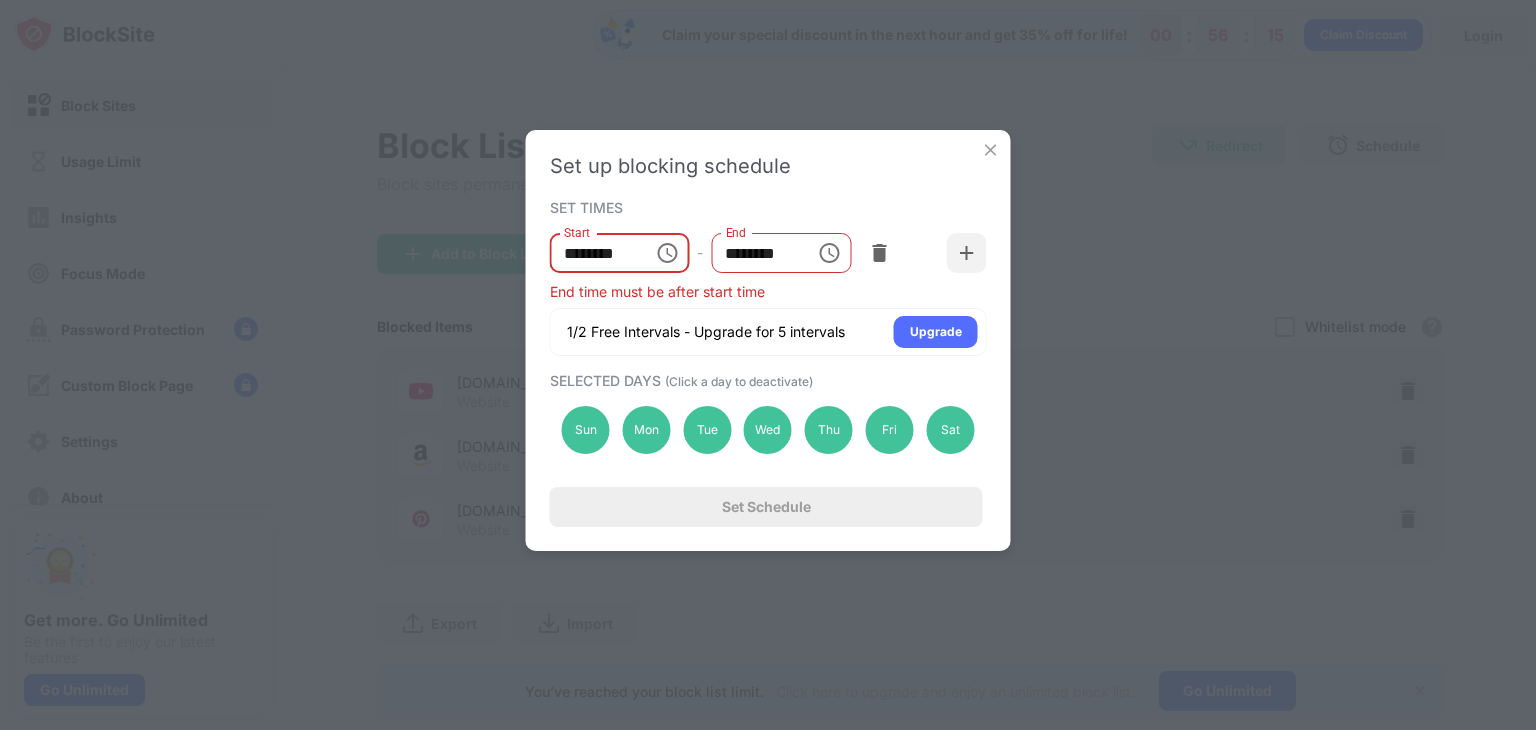 click on "********" at bounding box center [595, 253] 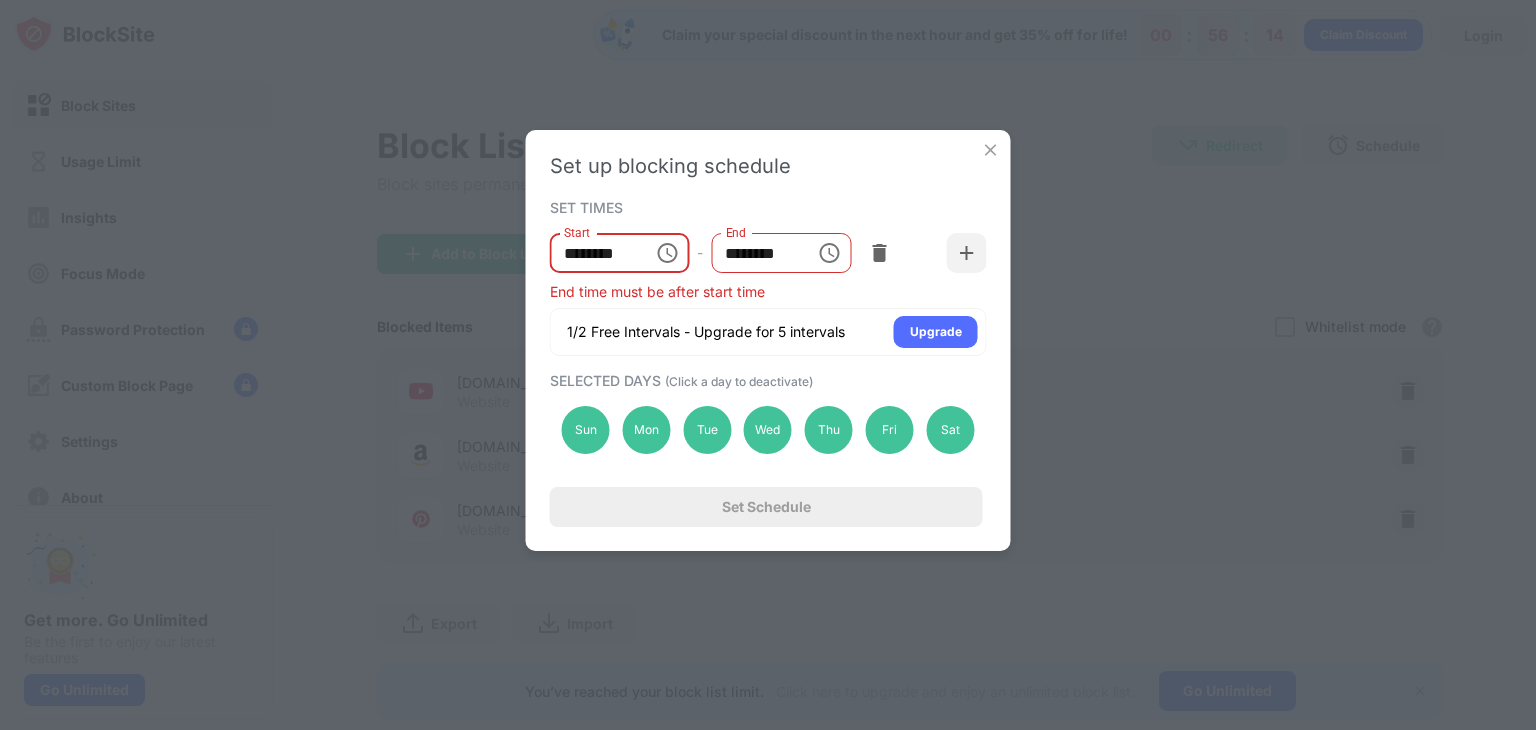 click on "********" at bounding box center [595, 253] 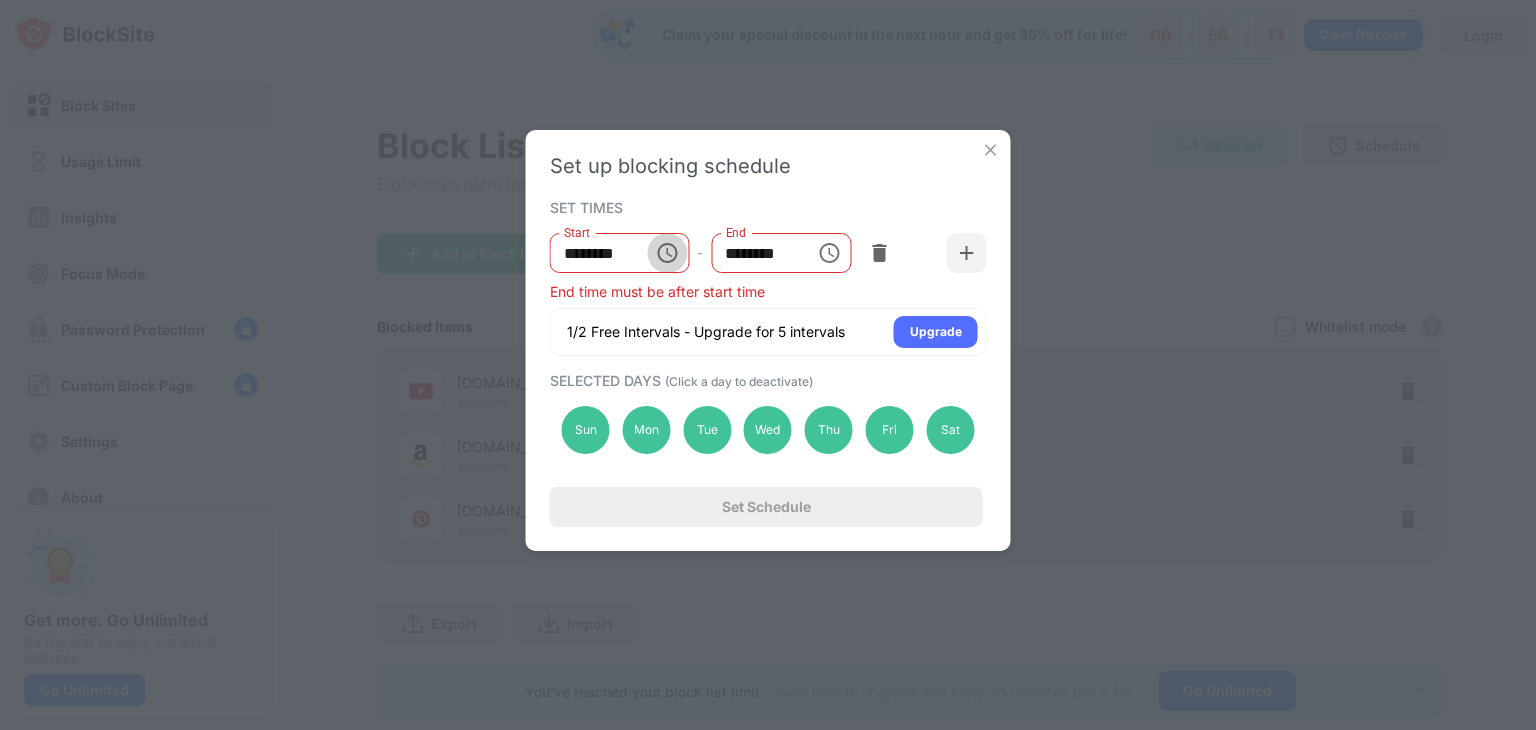click 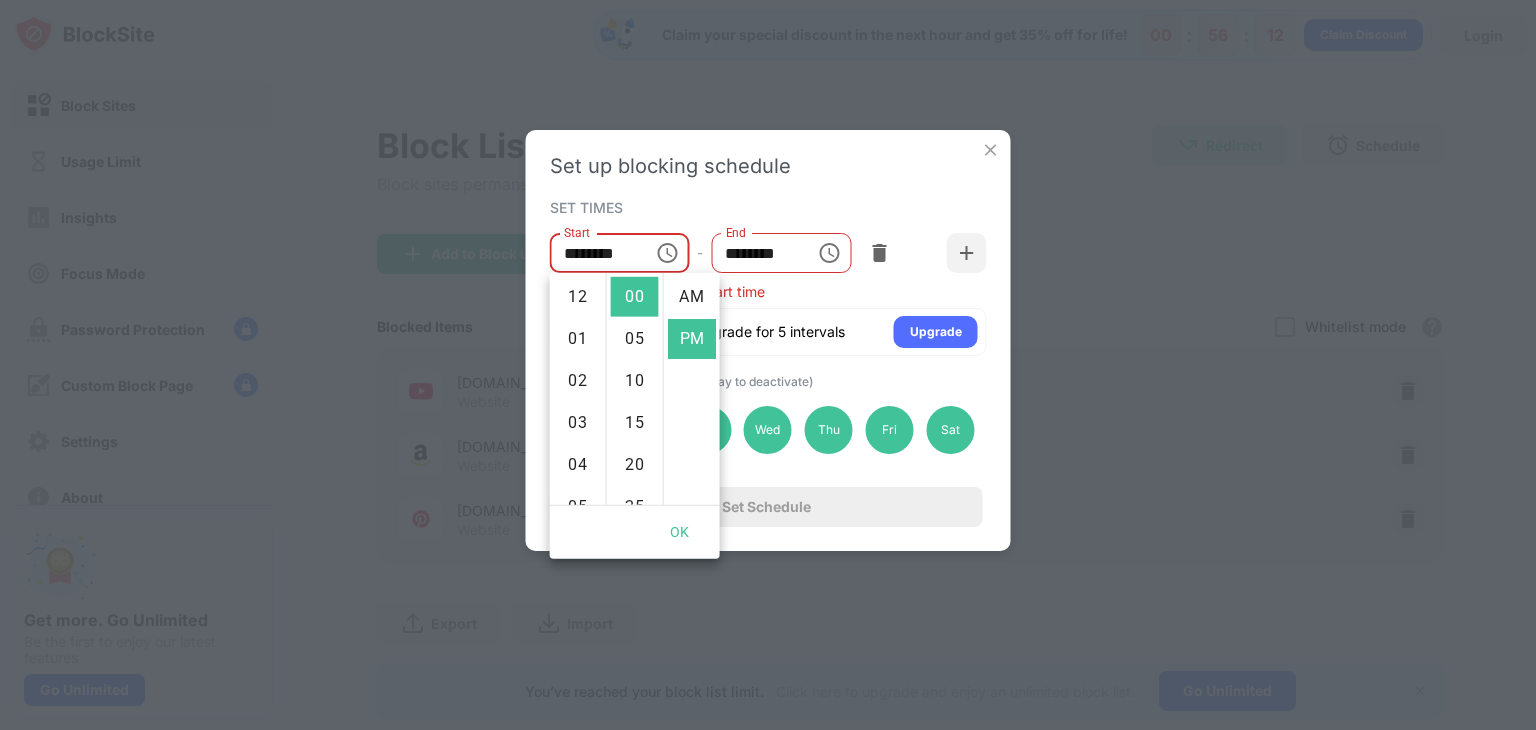 scroll, scrollTop: 420, scrollLeft: 0, axis: vertical 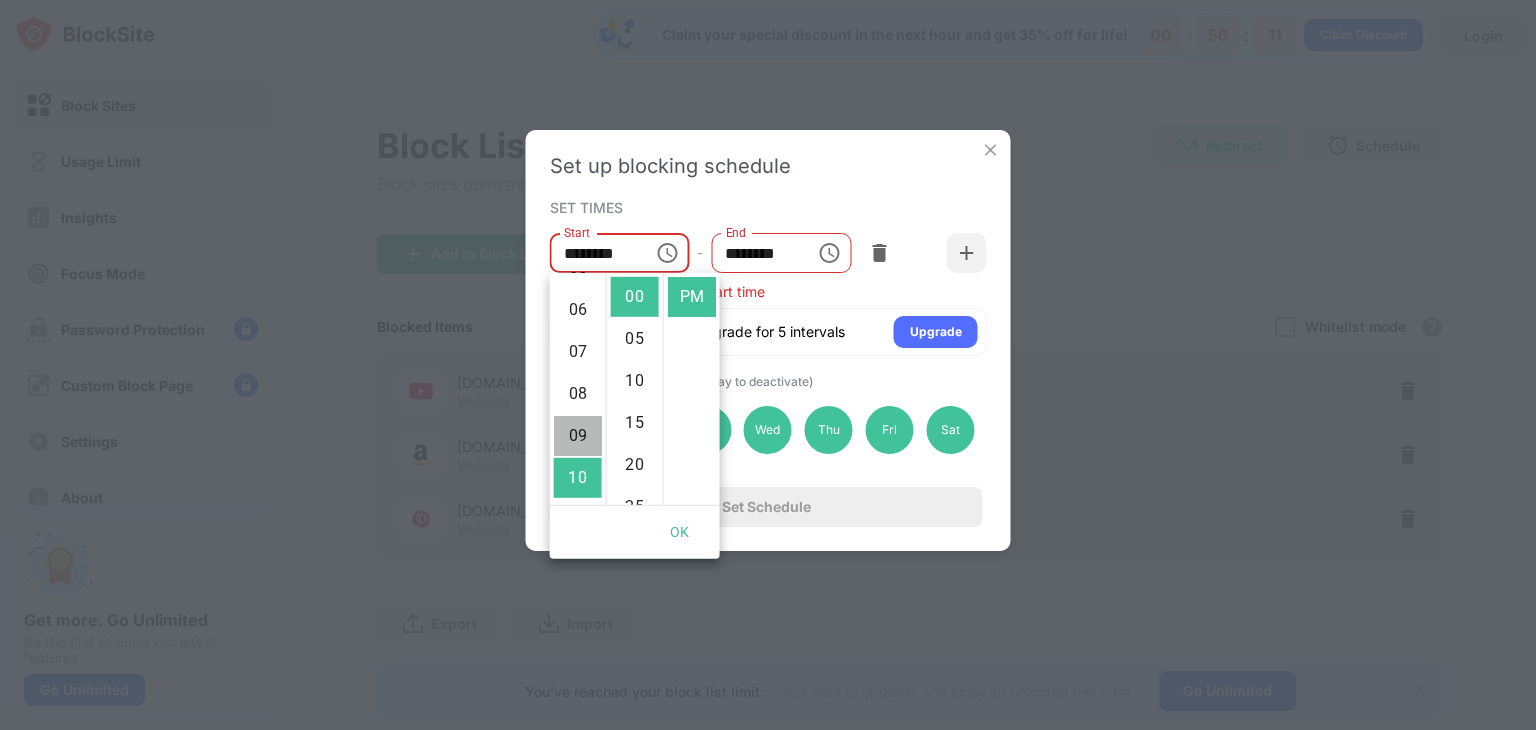 click on "09" at bounding box center [578, 436] 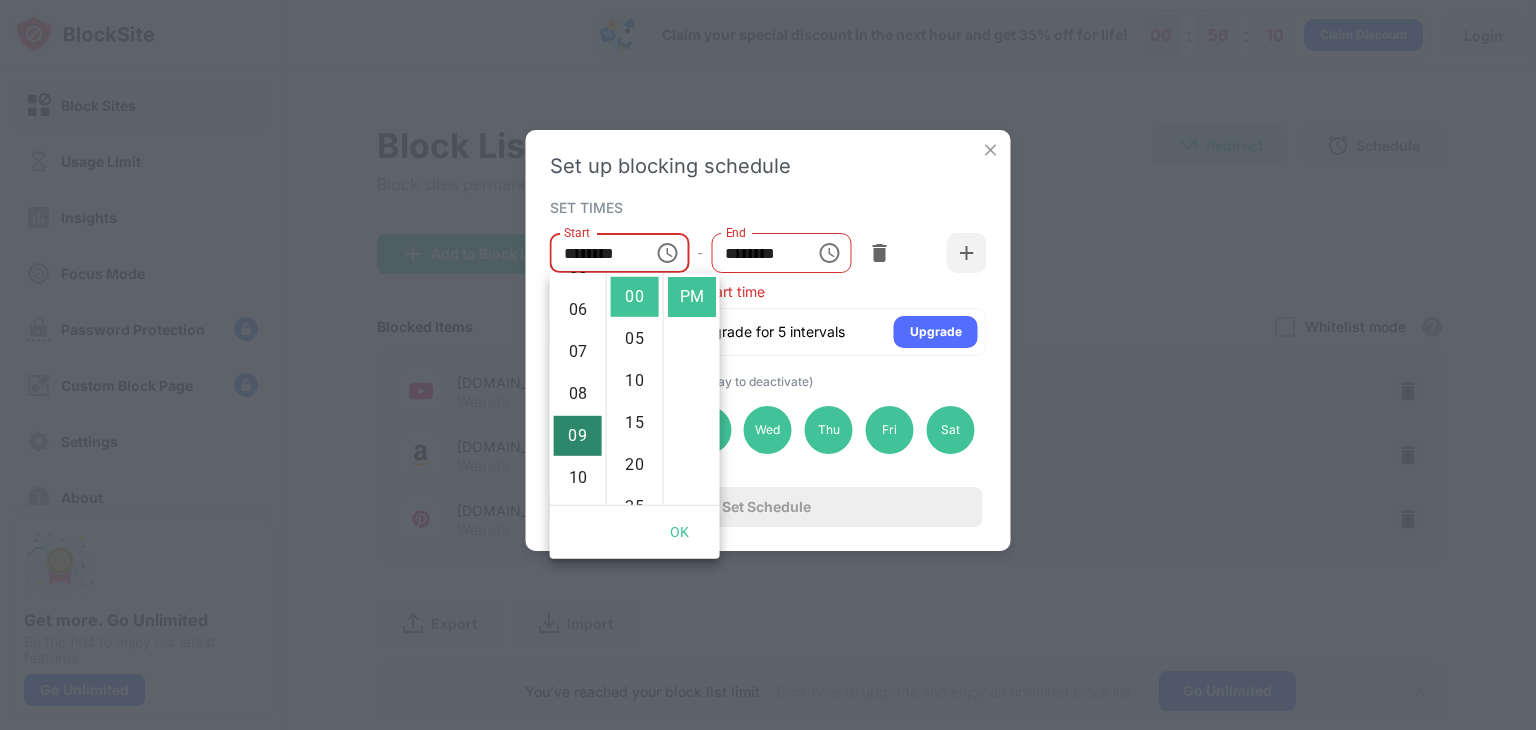 scroll, scrollTop: 378, scrollLeft: 0, axis: vertical 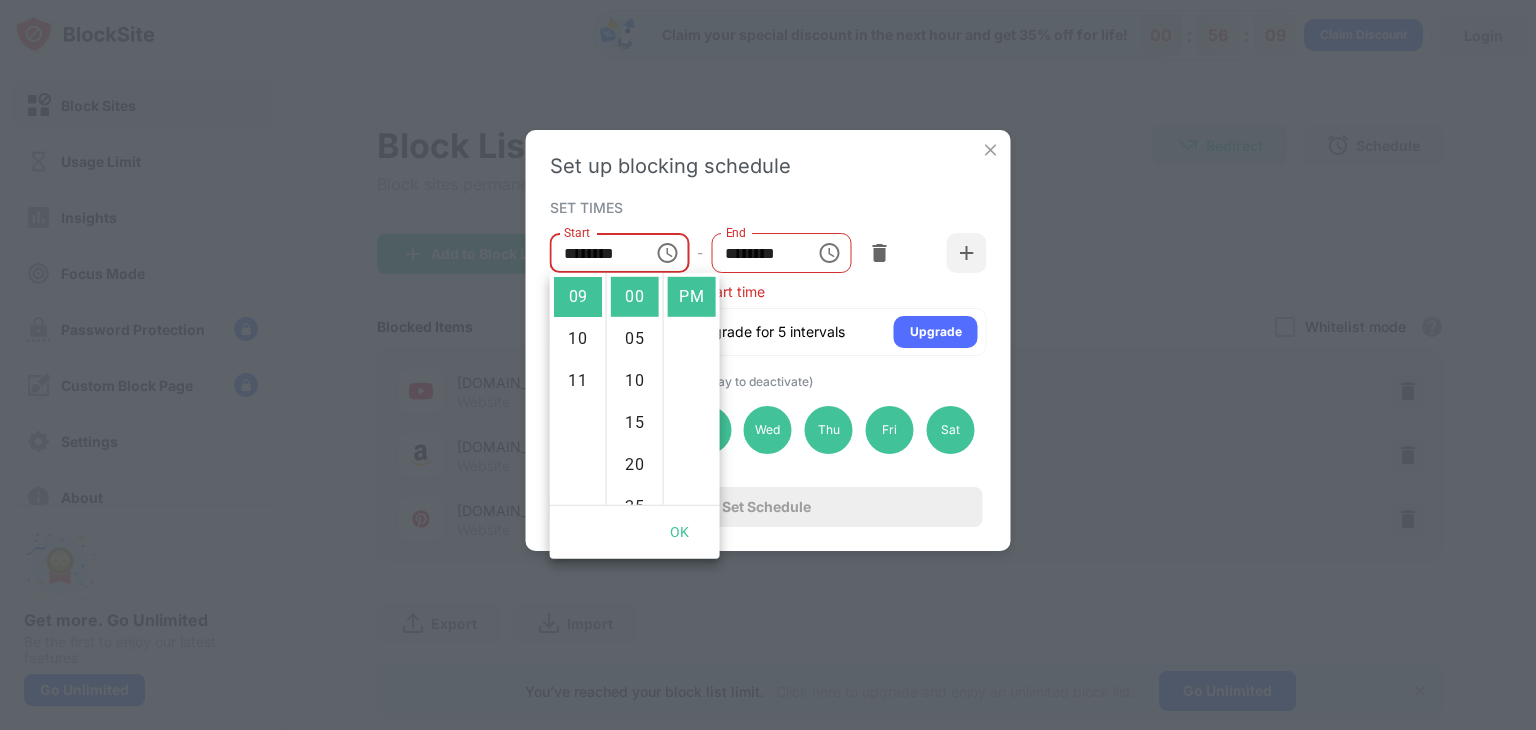 drag, startPoint x: 679, startPoint y: 510, endPoint x: 698, endPoint y: 537, distance: 33.01515 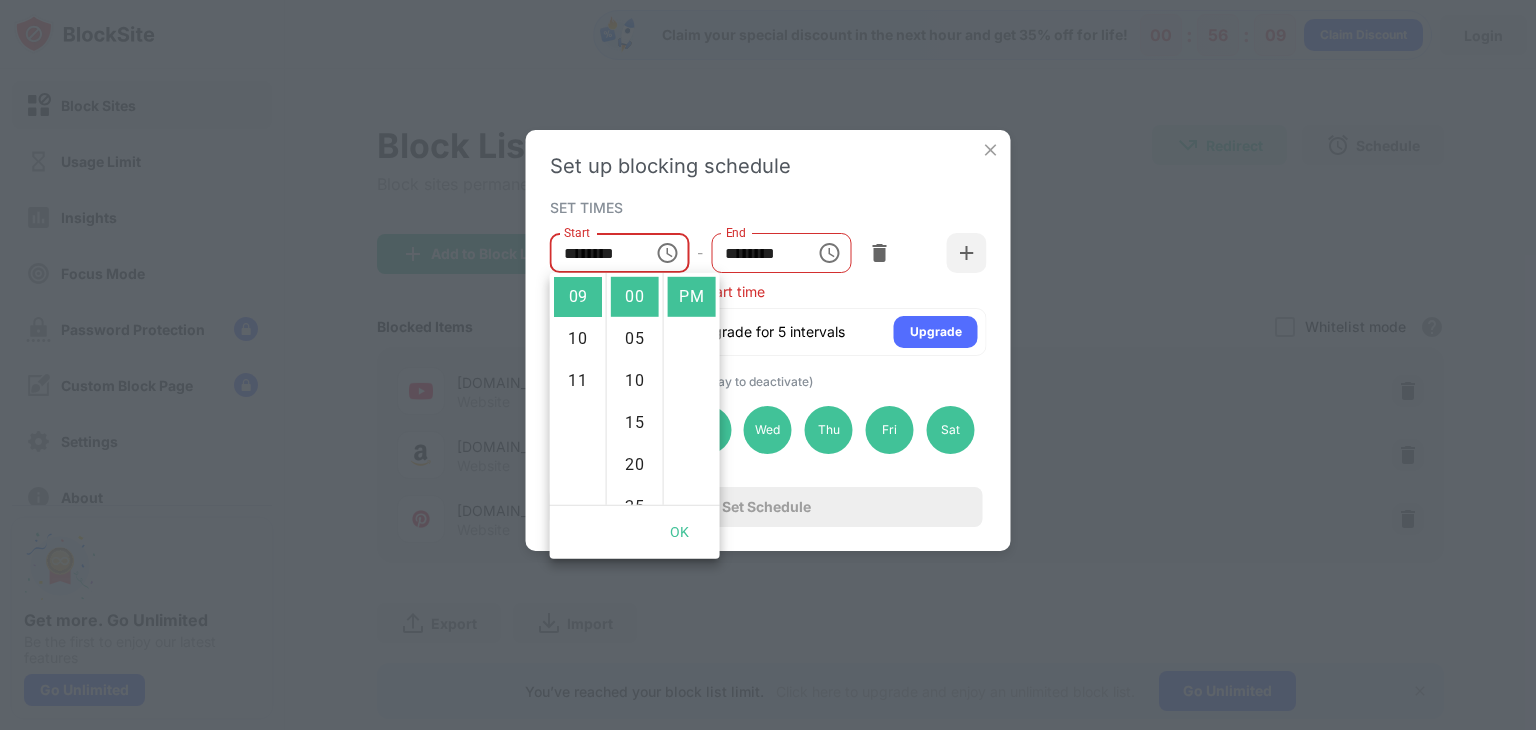 click on "OK" at bounding box center (635, 532) 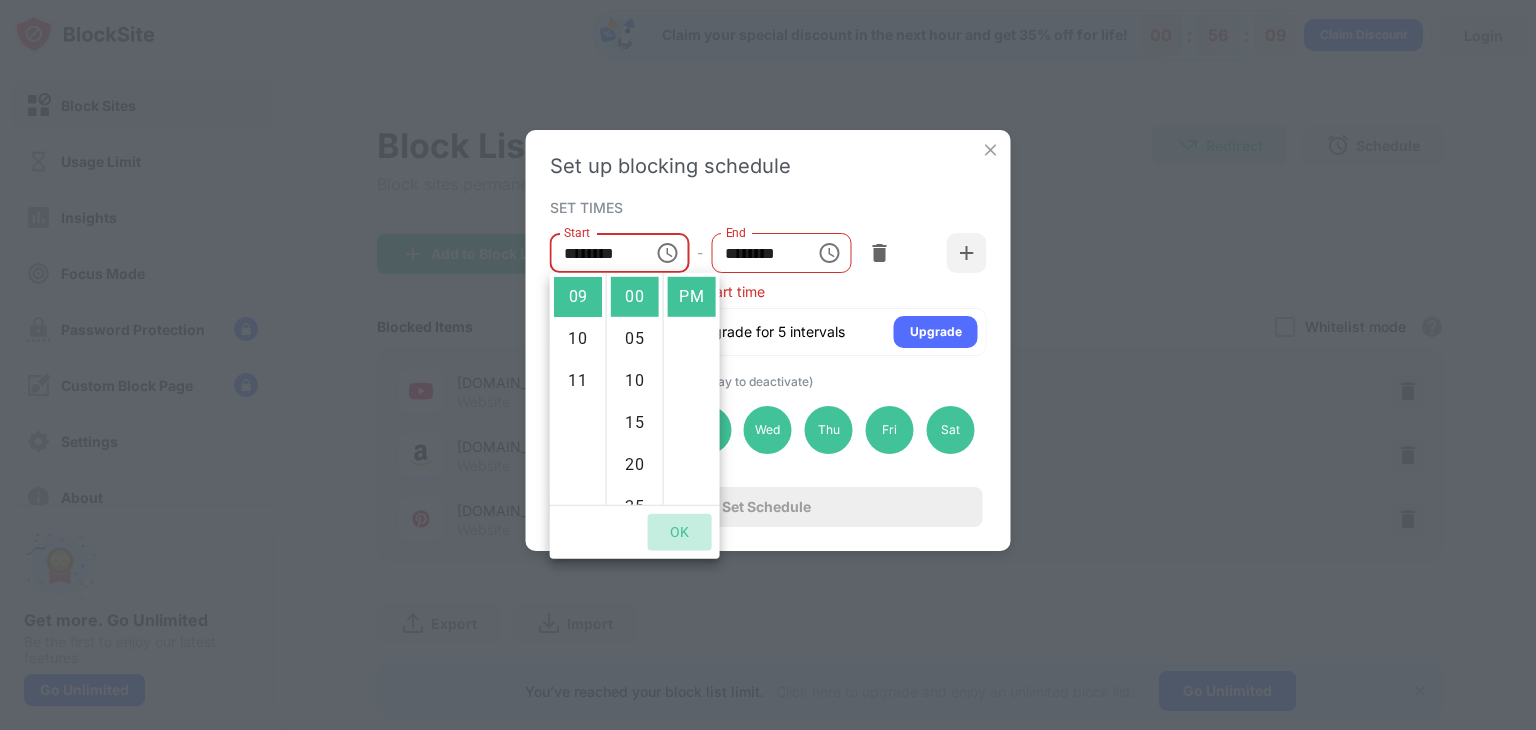 click on "OK" at bounding box center [680, 532] 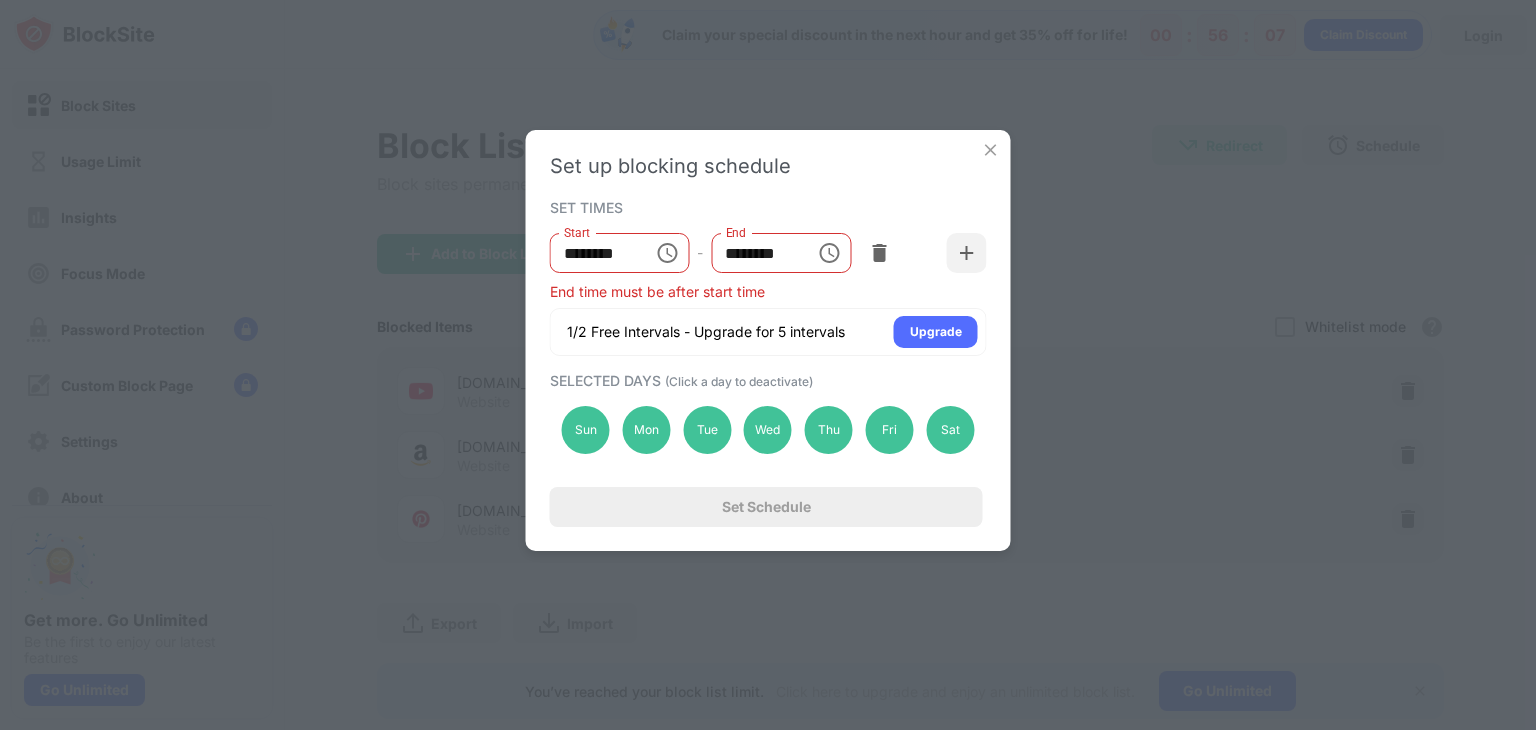 click on "******** End" at bounding box center (781, 253) 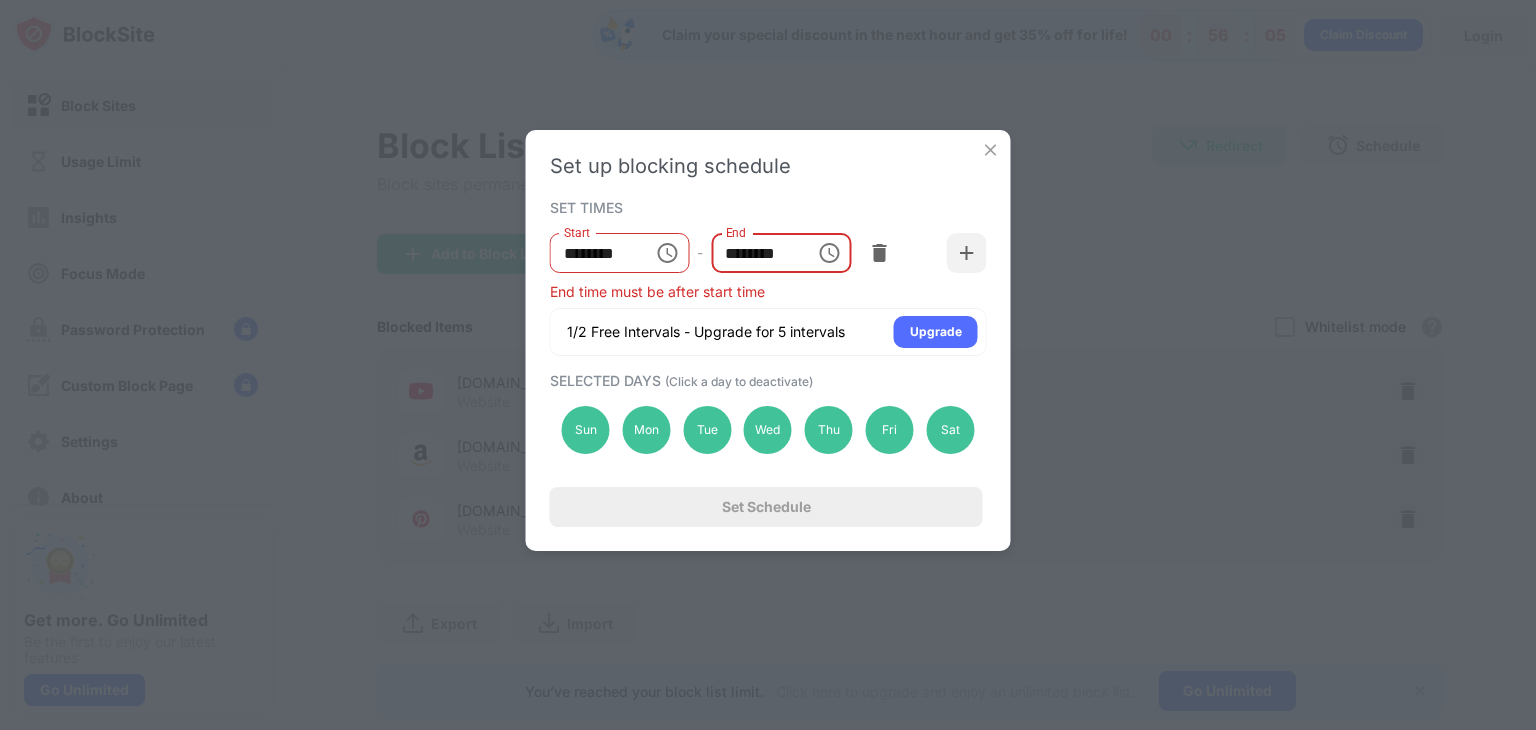 click on "********" at bounding box center [756, 253] 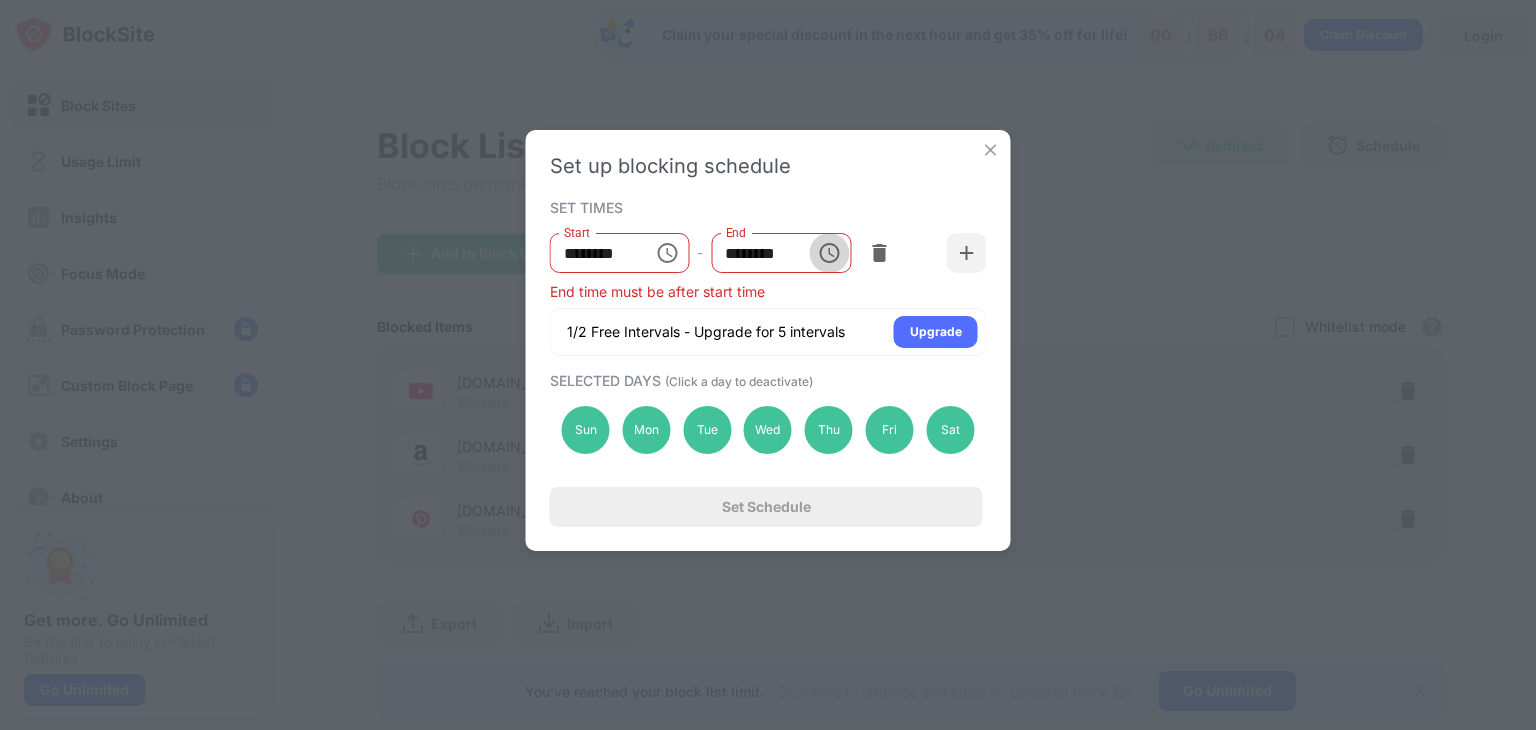 click 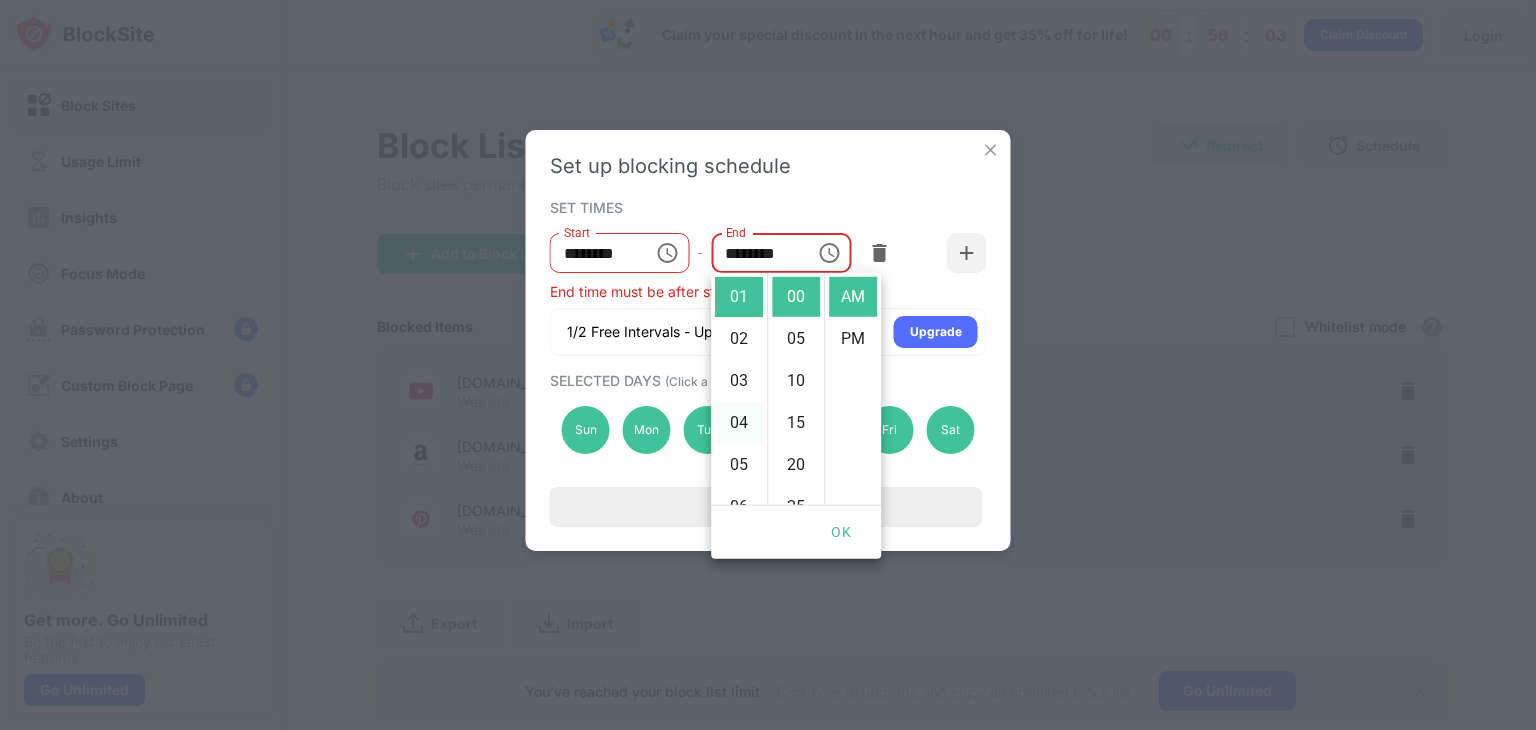 scroll, scrollTop: 462, scrollLeft: 0, axis: vertical 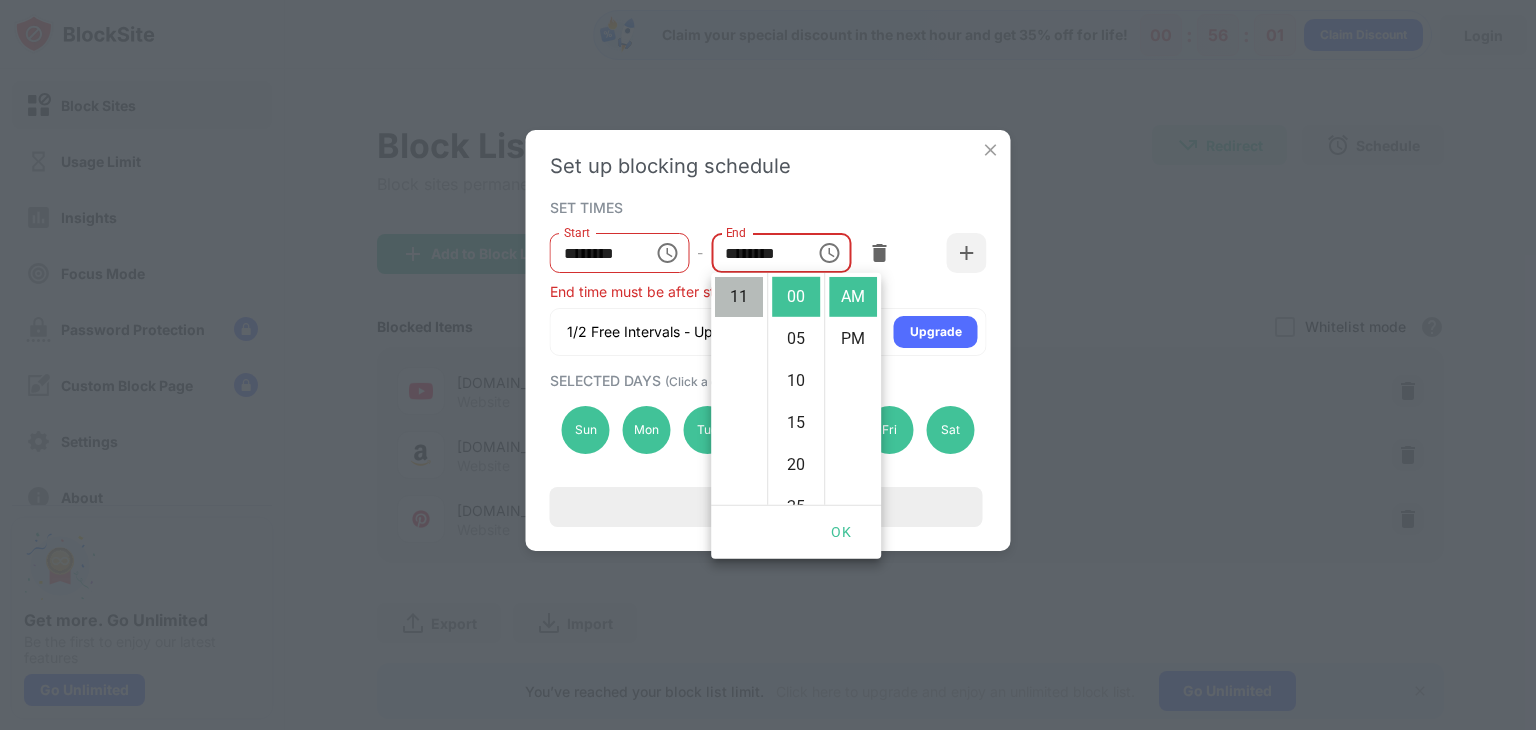 click on "11" at bounding box center (739, 297) 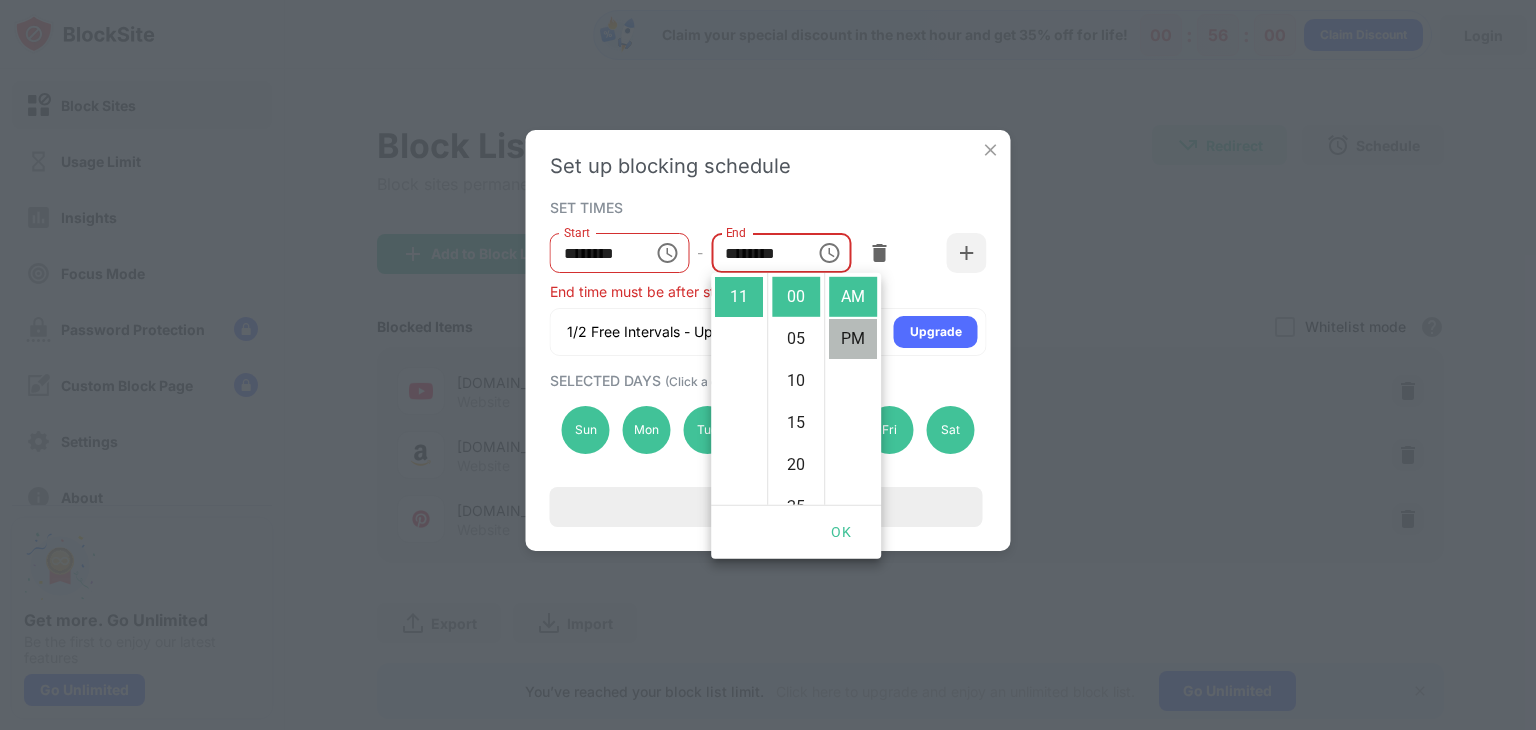 click on "PM" at bounding box center [853, 339] 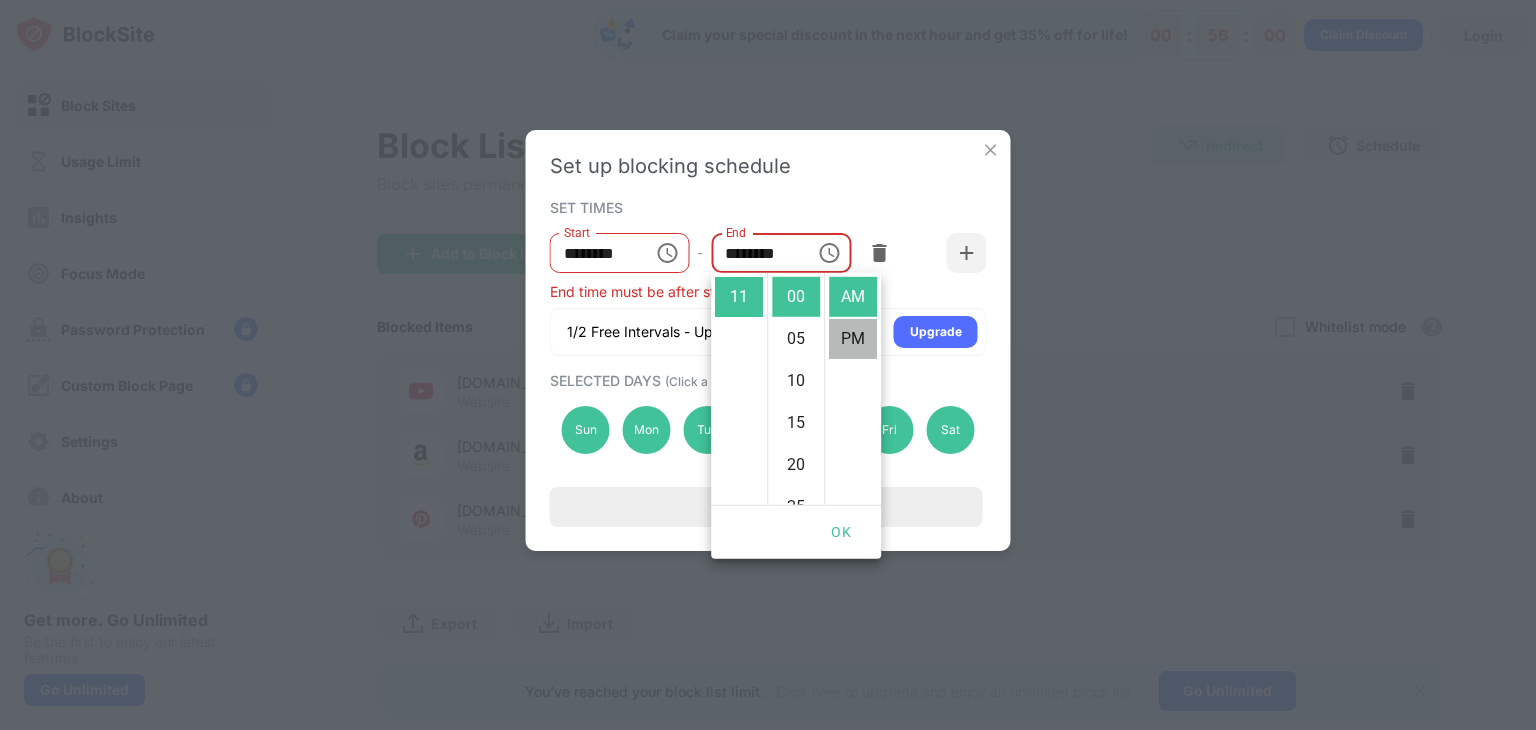 type on "********" 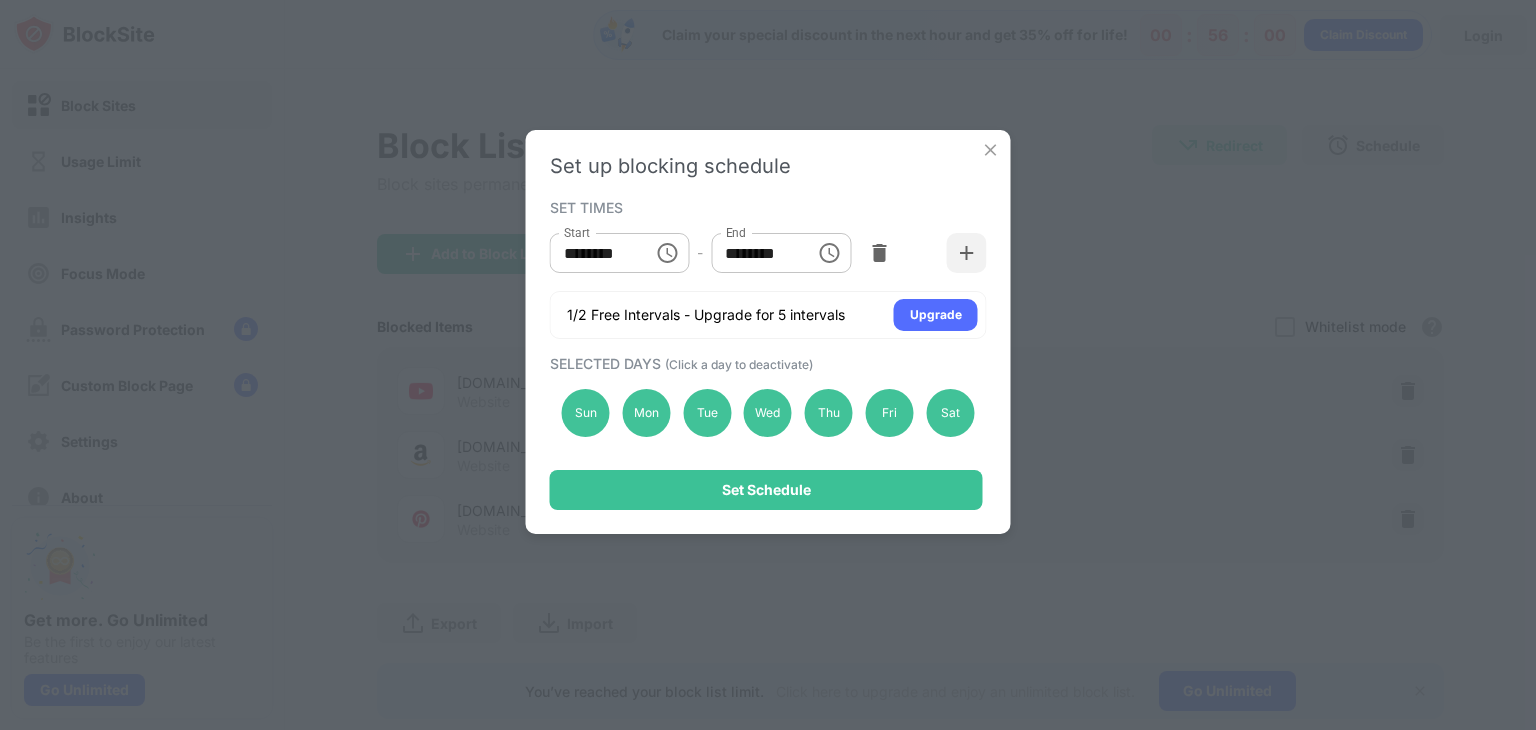 scroll, scrollTop: 42, scrollLeft: 0, axis: vertical 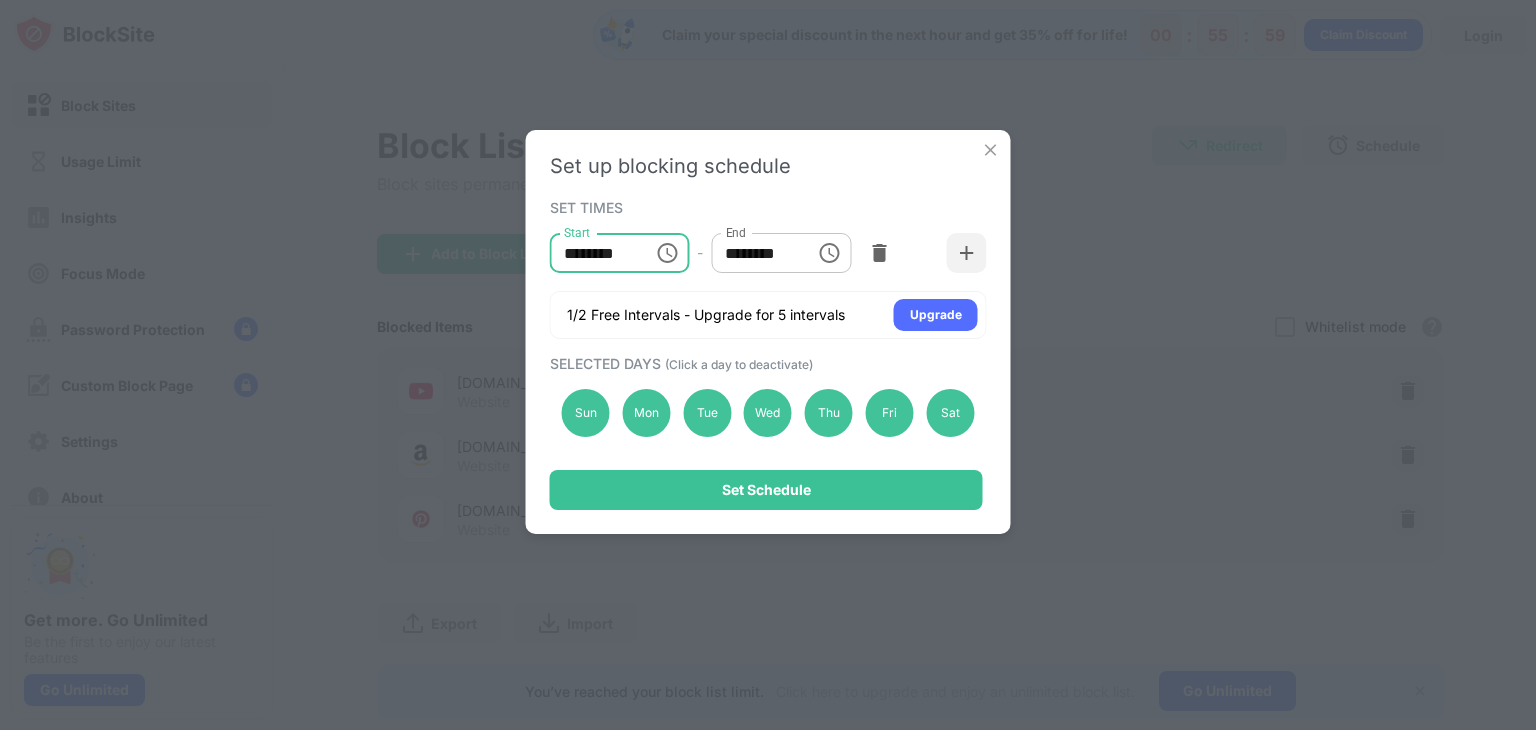 click on "********" at bounding box center [595, 253] 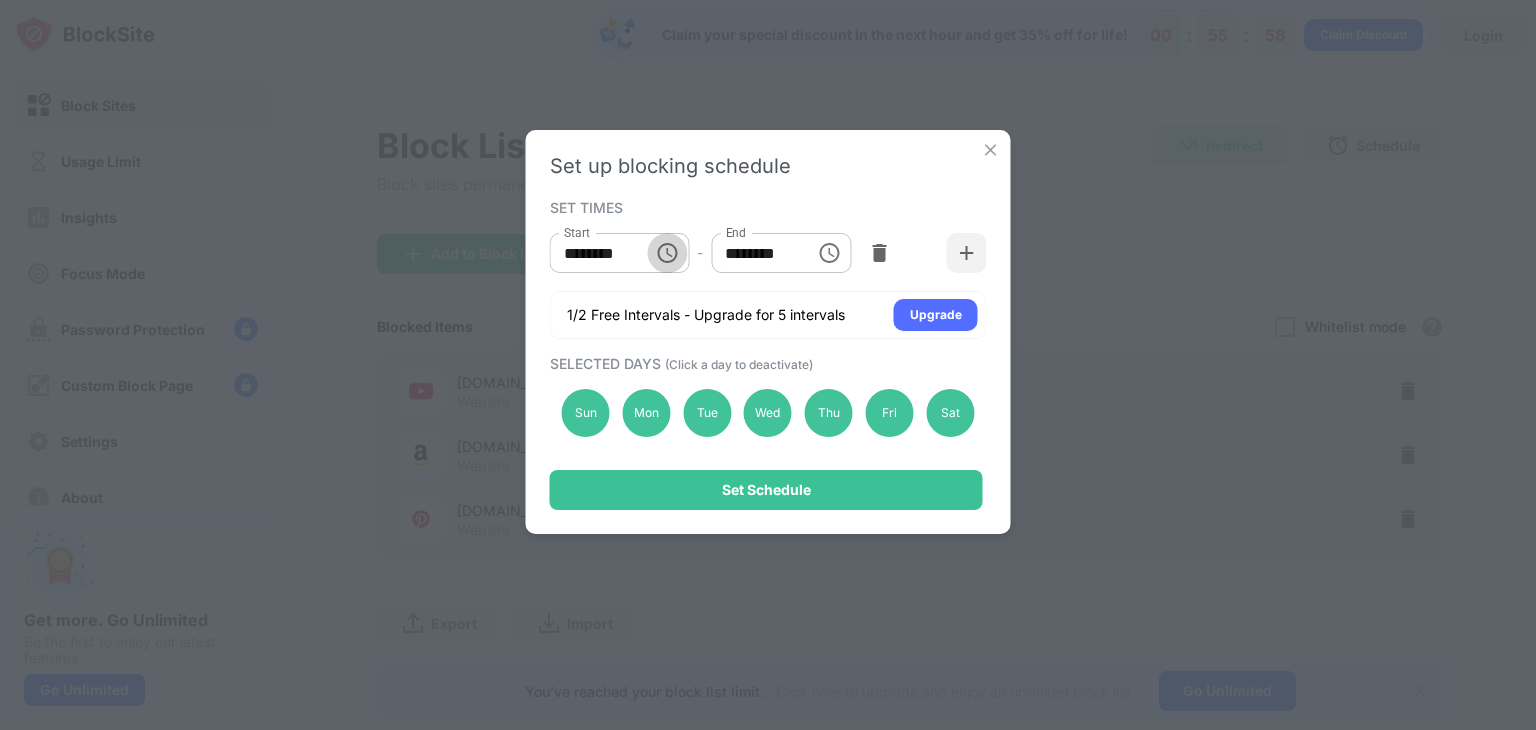 click 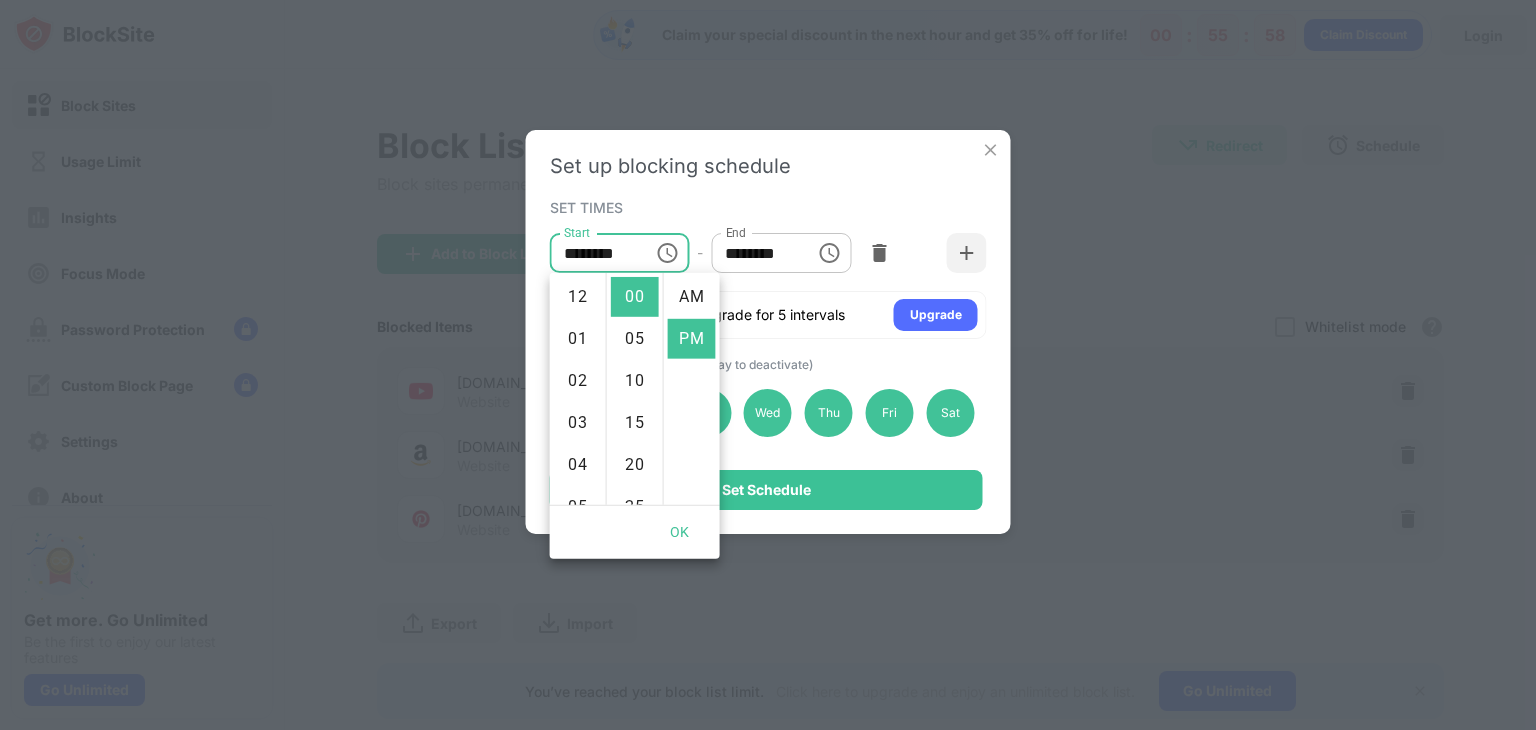 scroll, scrollTop: 378, scrollLeft: 0, axis: vertical 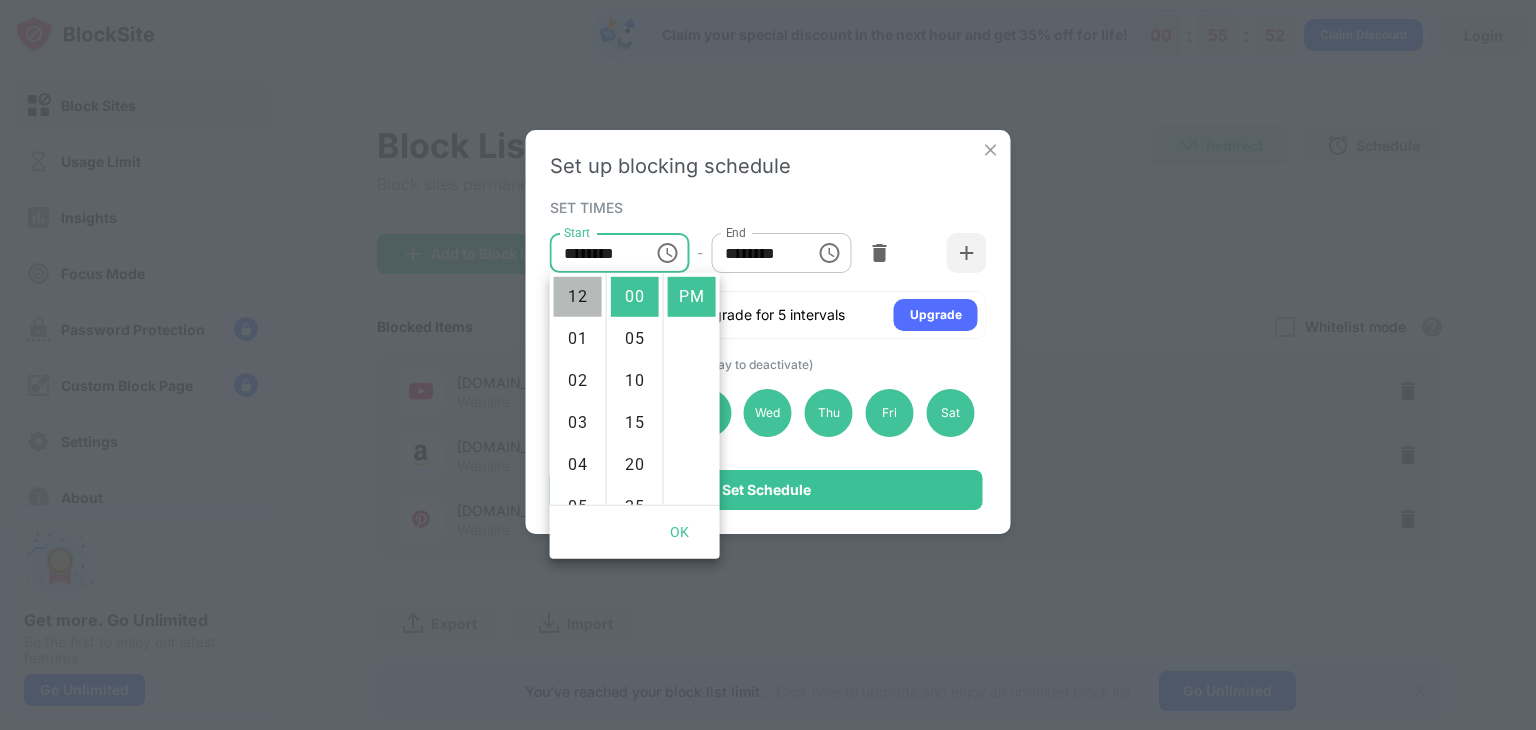 click on "12" at bounding box center [578, 297] 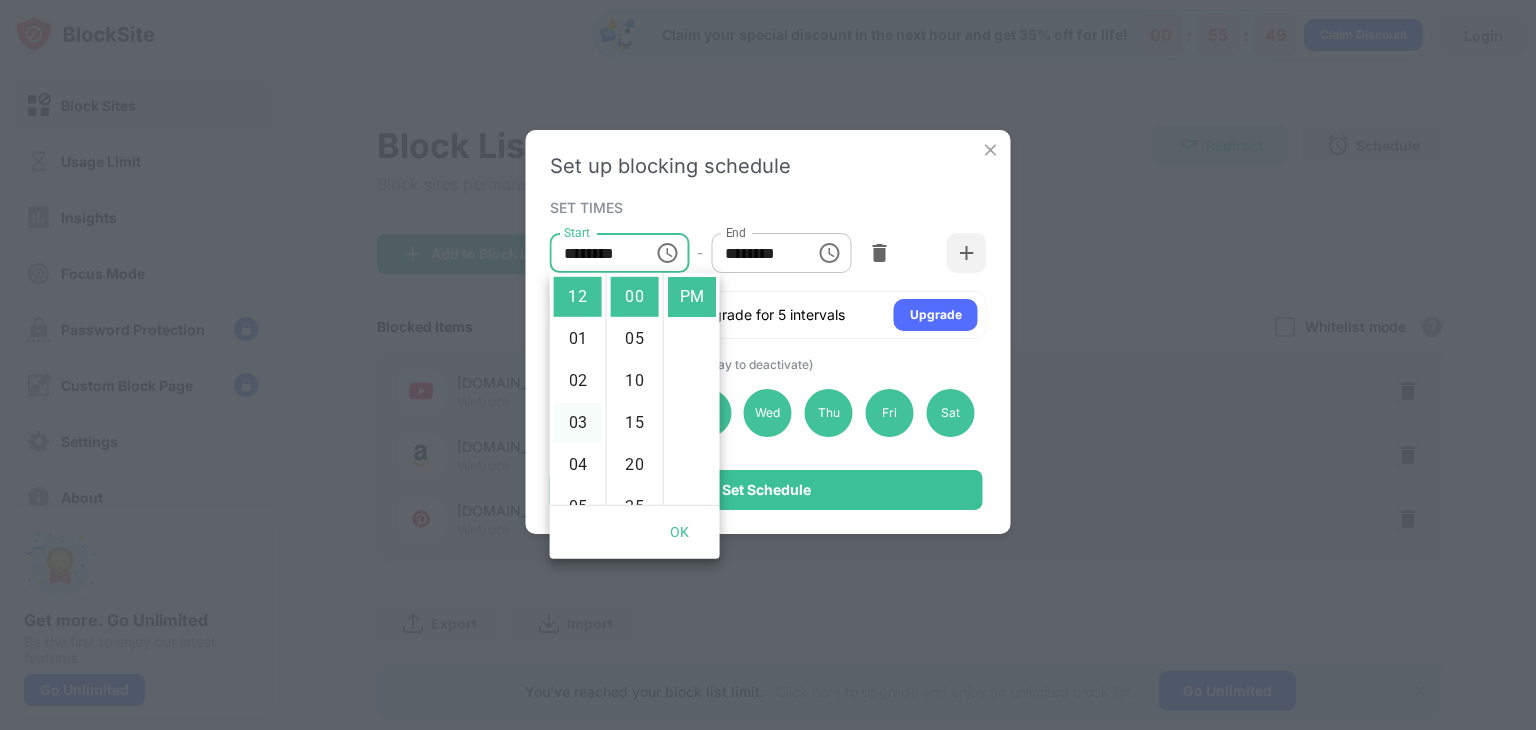 scroll, scrollTop: 462, scrollLeft: 0, axis: vertical 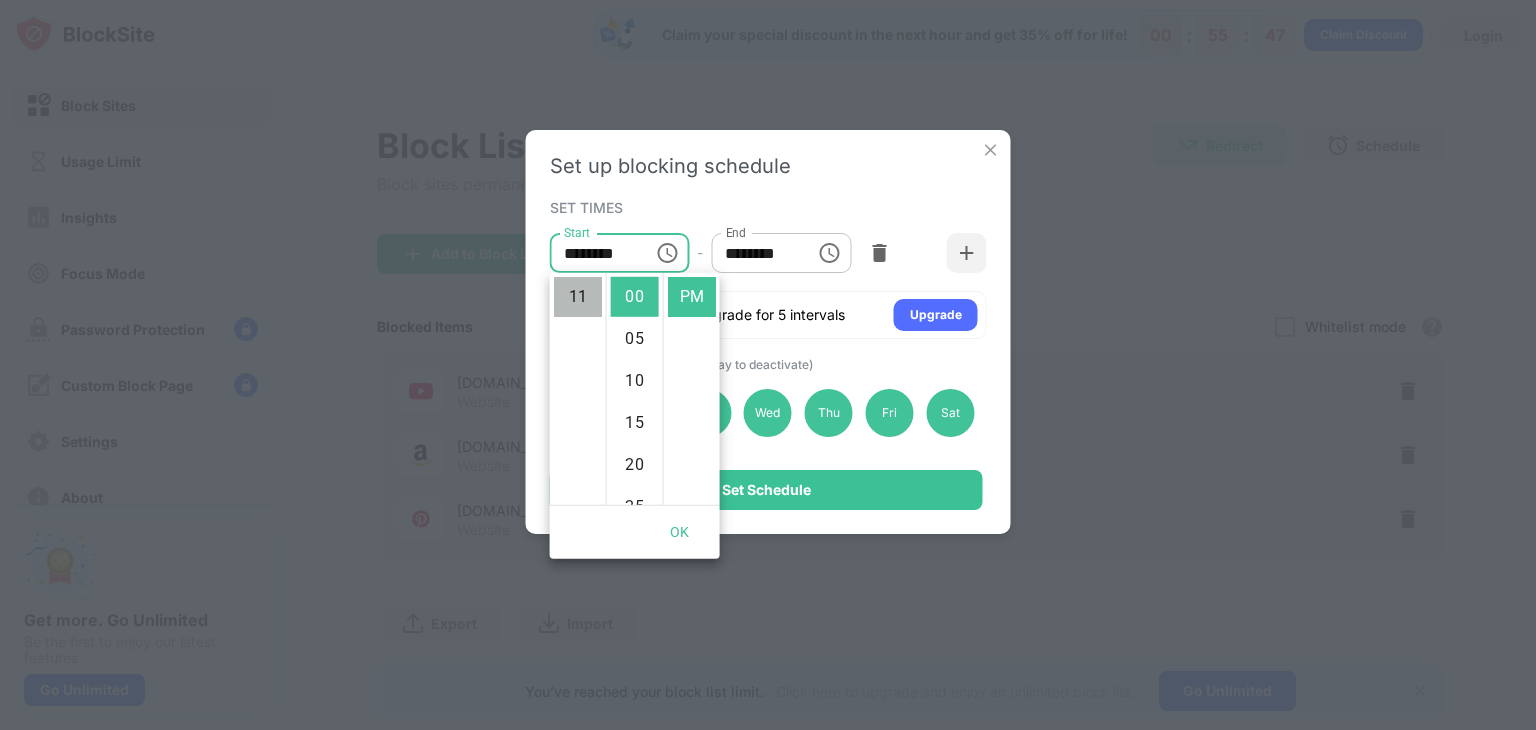 click on "11" at bounding box center [578, 297] 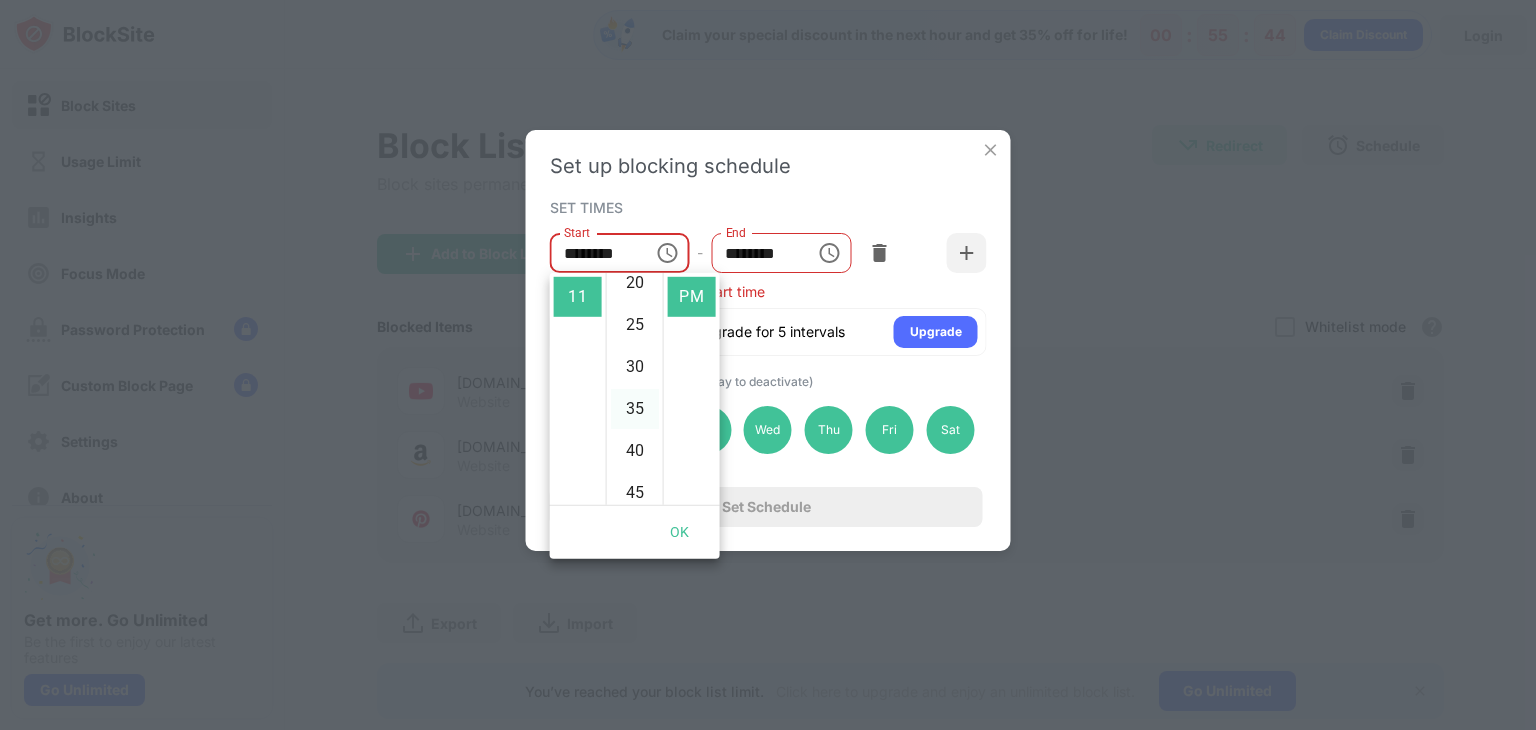 scroll, scrollTop: 180, scrollLeft: 0, axis: vertical 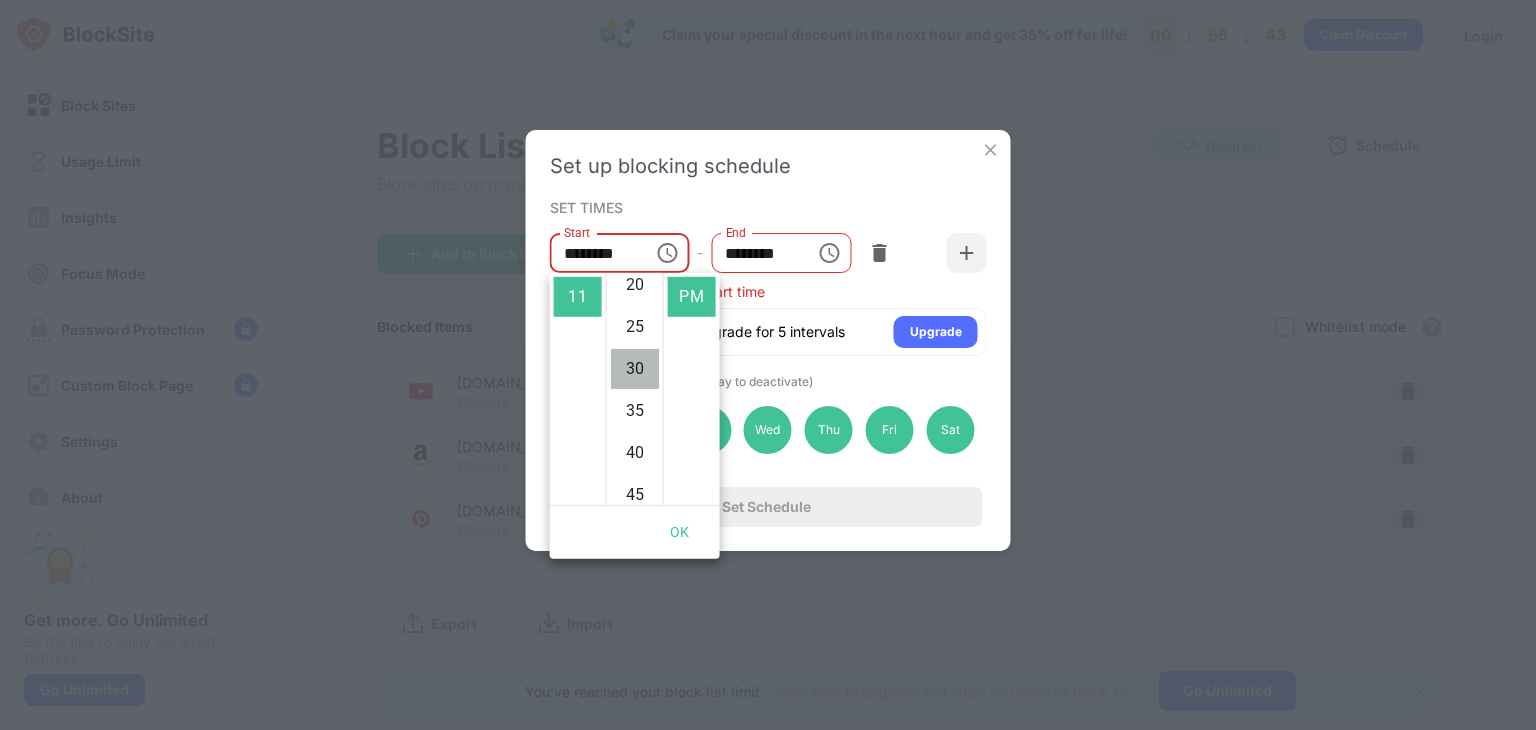 click on "30" at bounding box center (635, 369) 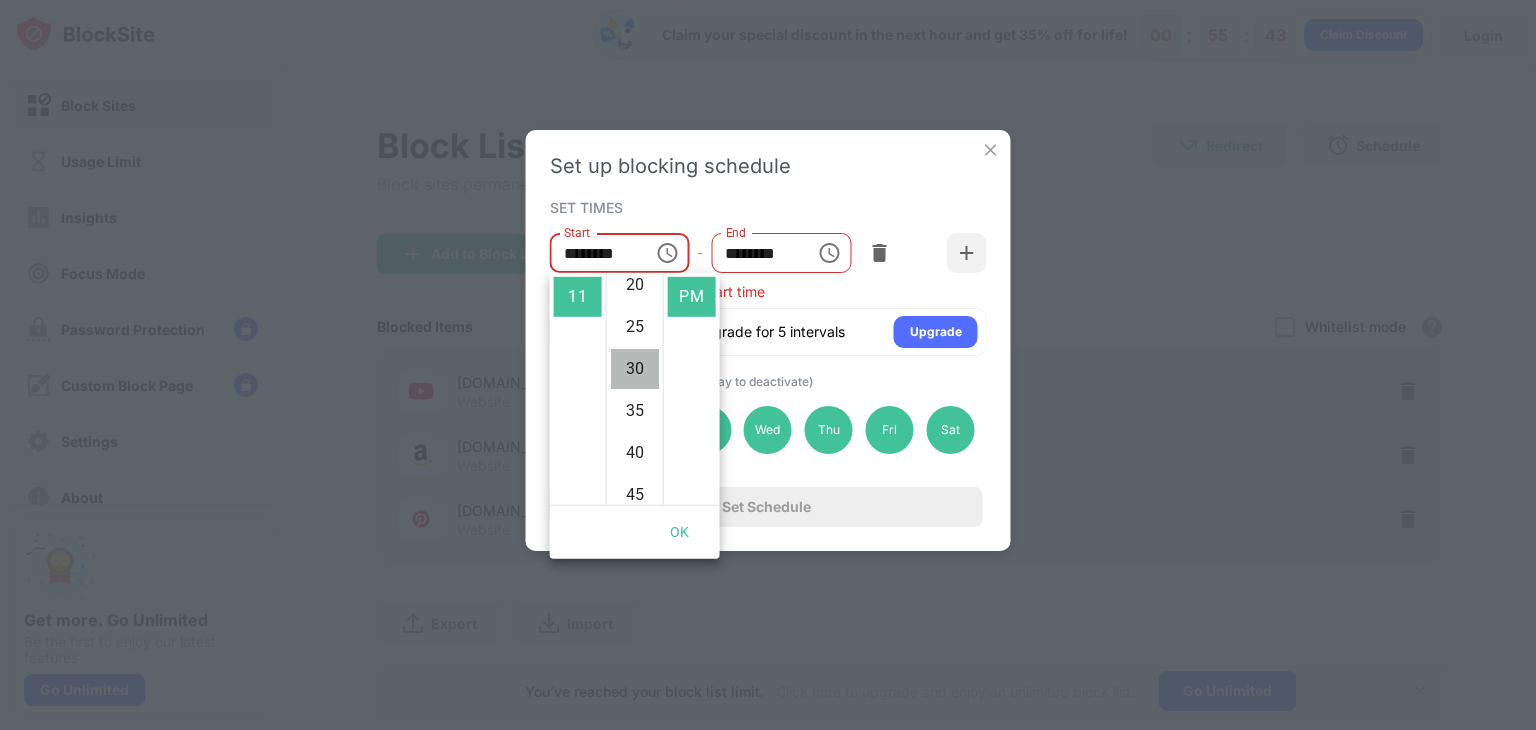 type on "********" 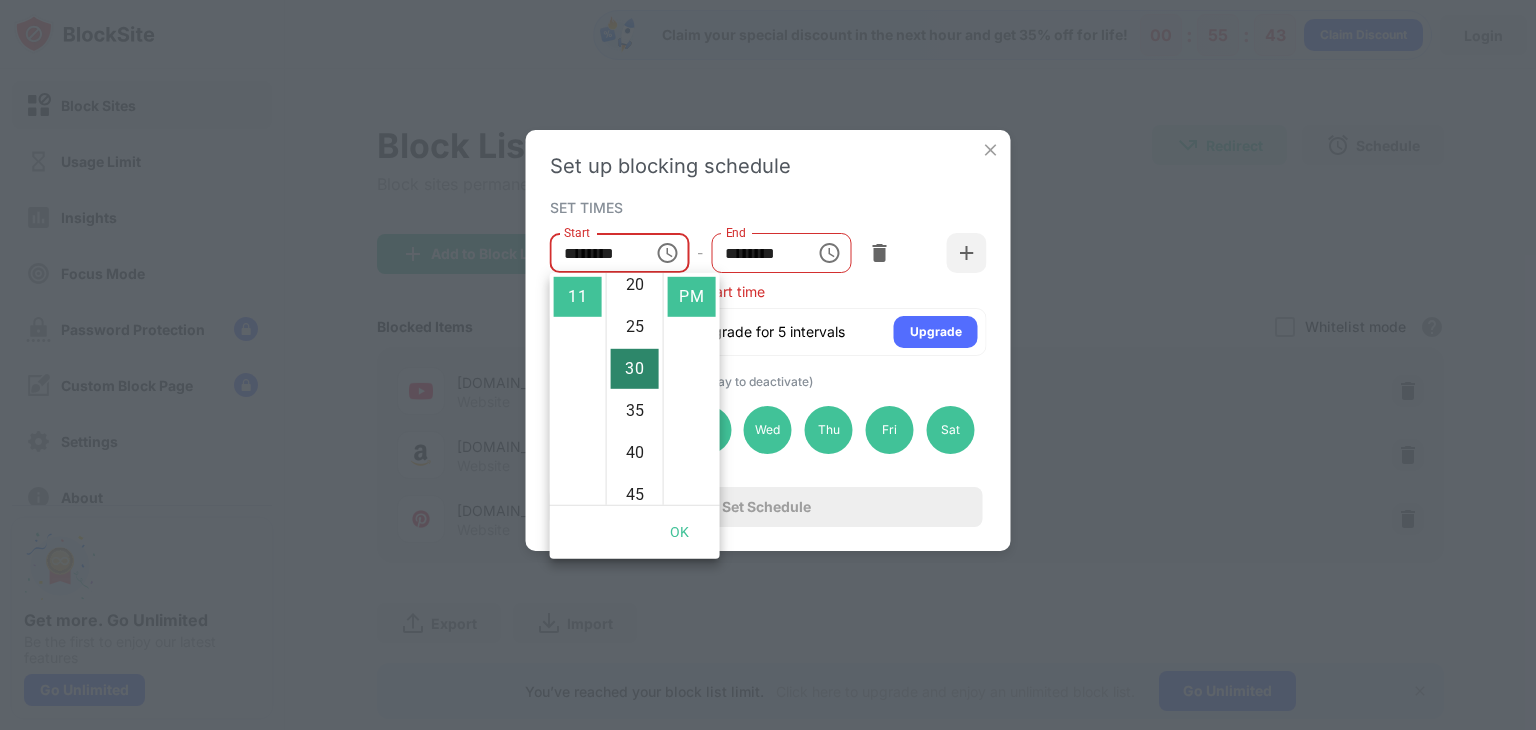 scroll, scrollTop: 252, scrollLeft: 0, axis: vertical 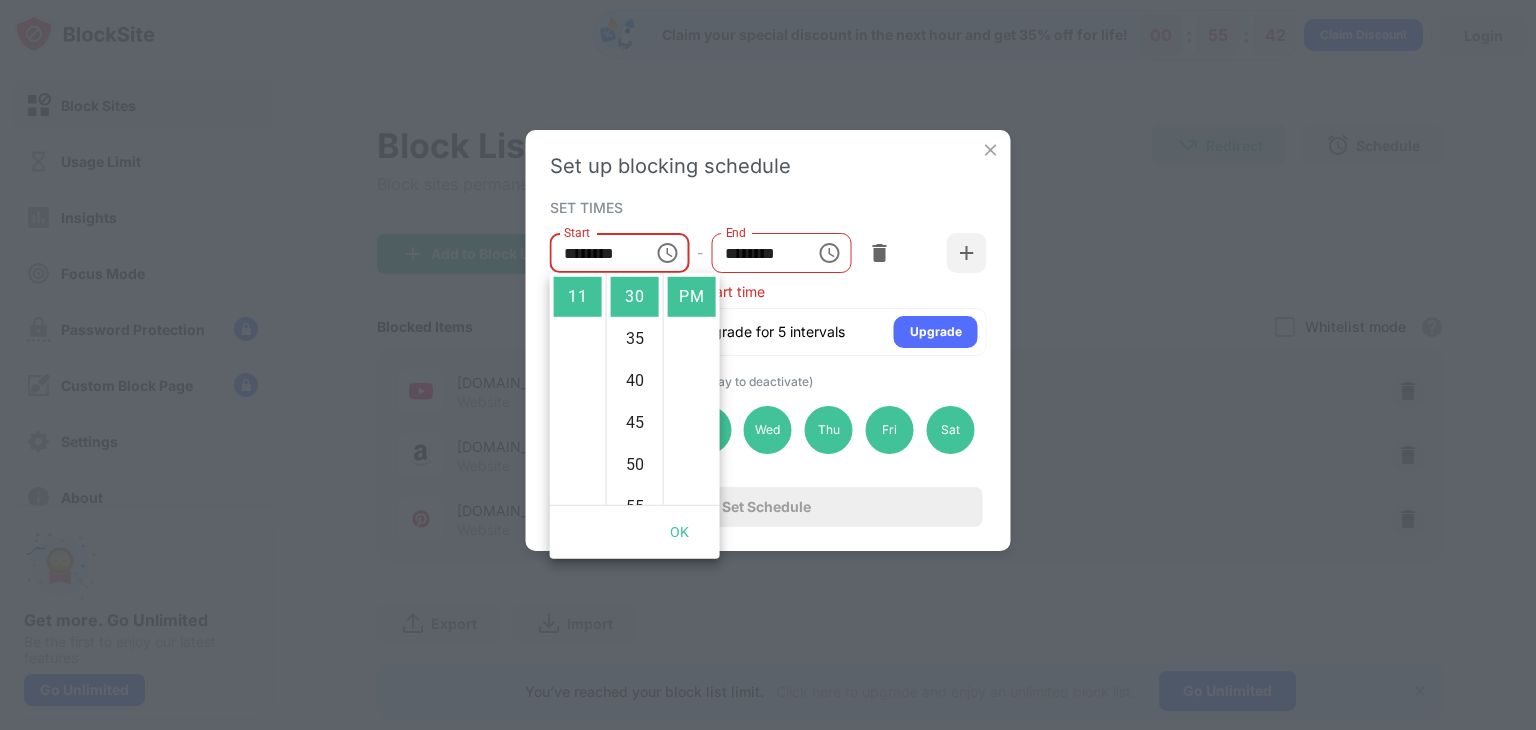 click 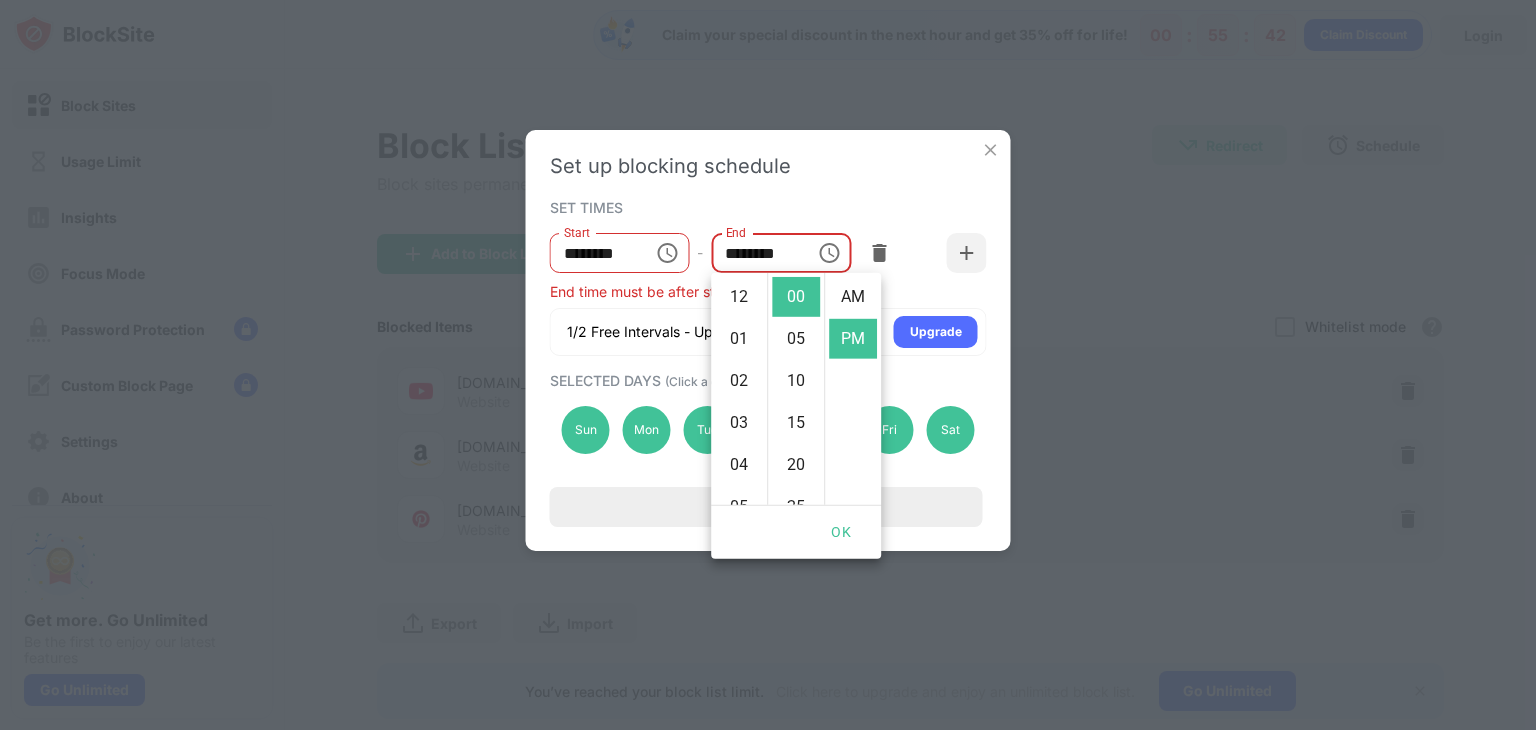 scroll, scrollTop: 462, scrollLeft: 0, axis: vertical 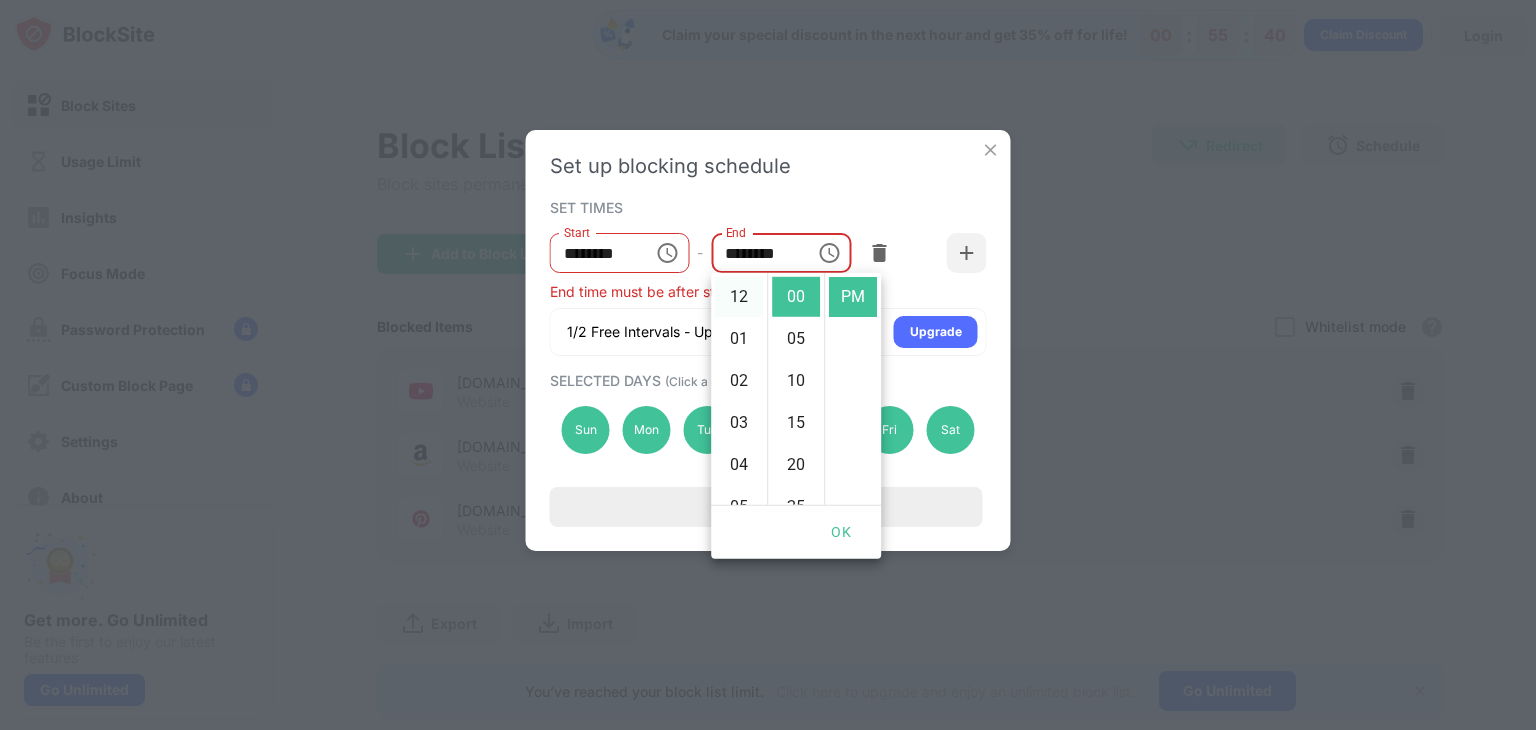 click on "12" at bounding box center (739, 297) 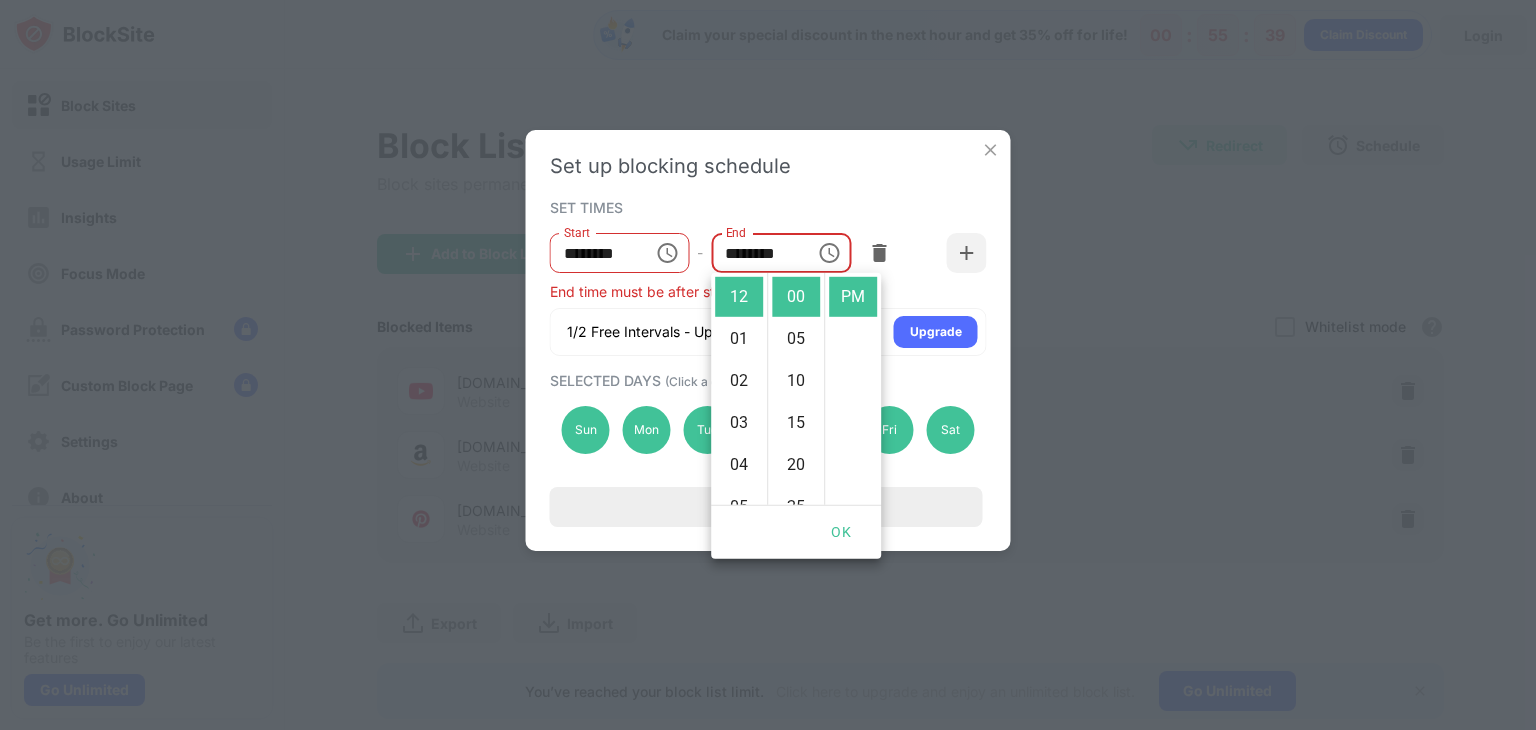 scroll, scrollTop: 0, scrollLeft: 0, axis: both 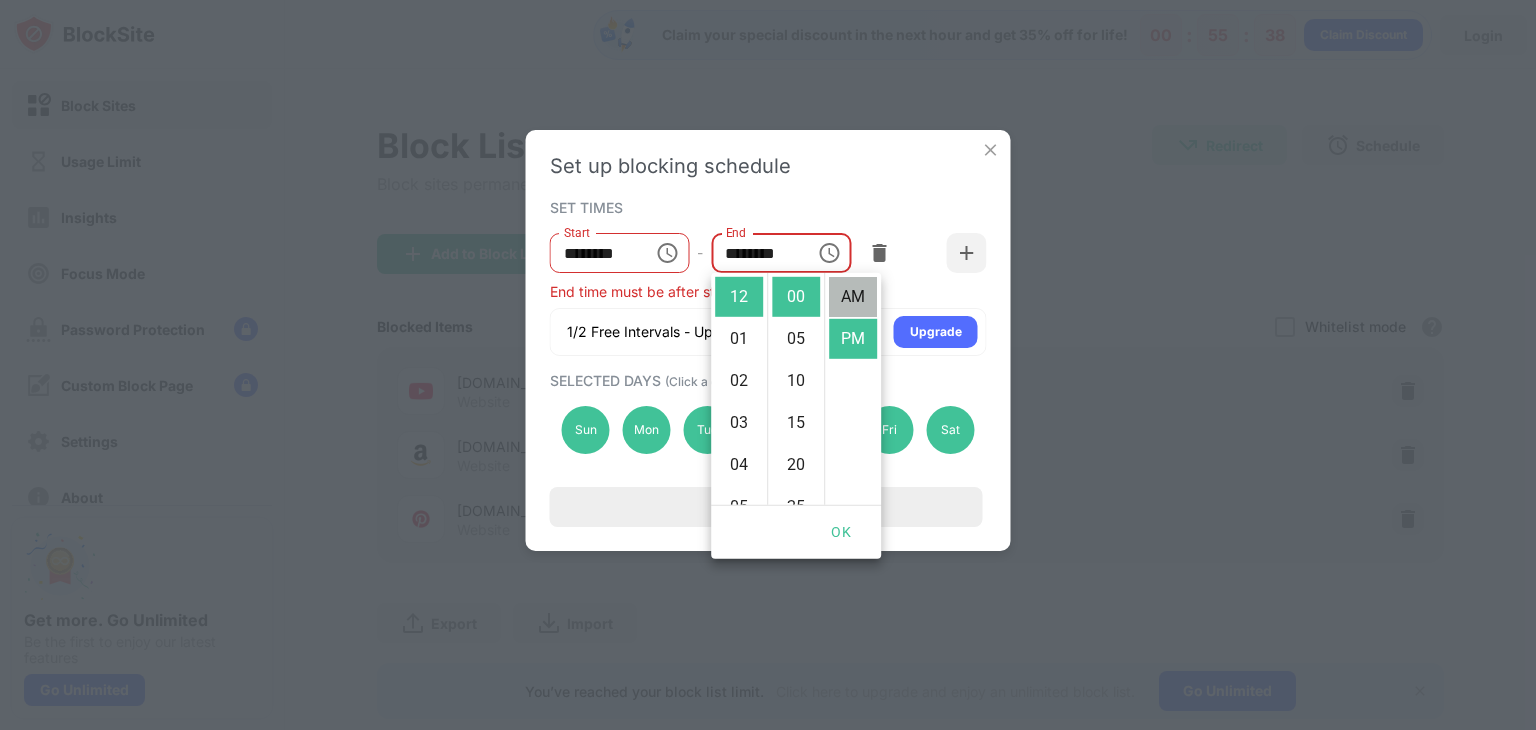 click on "AM" at bounding box center [853, 297] 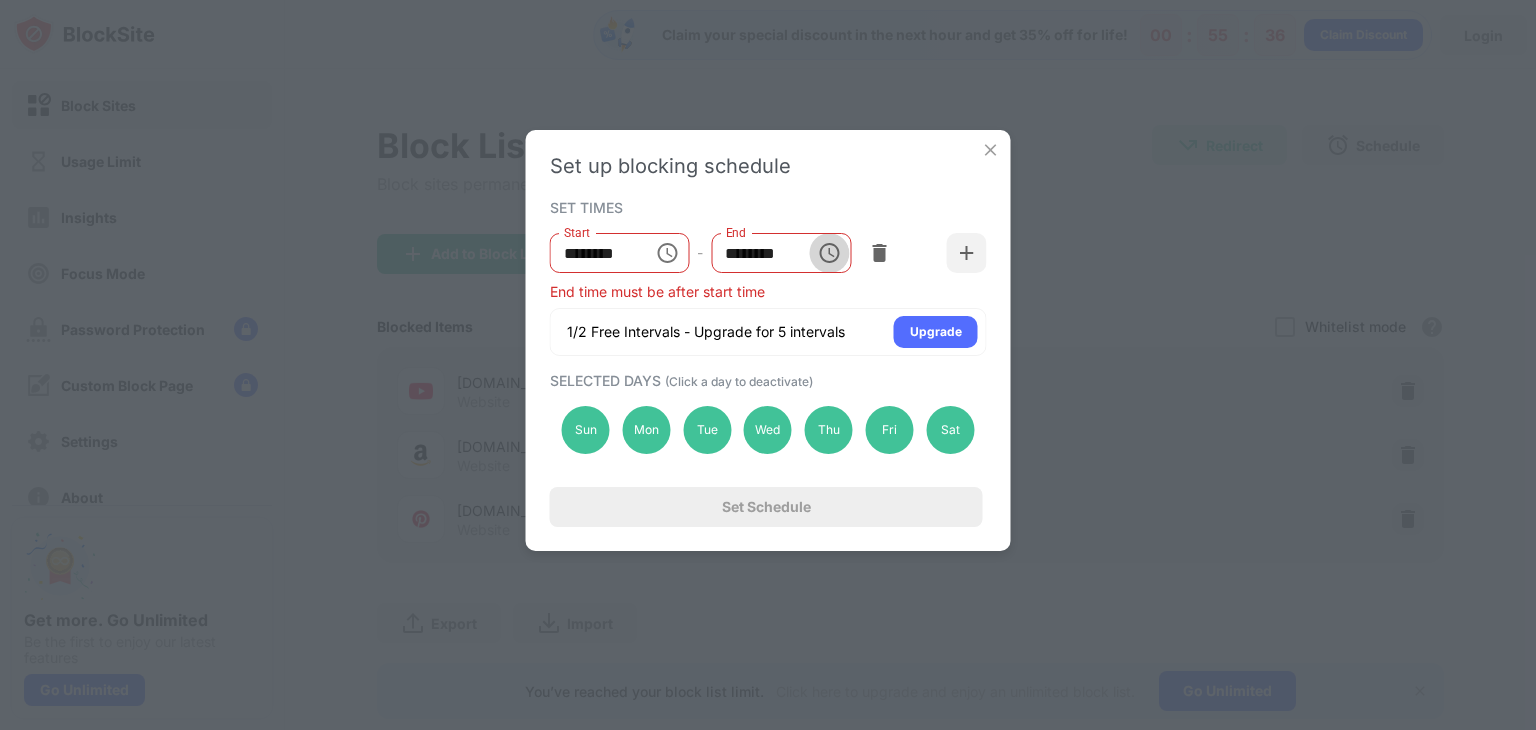 click 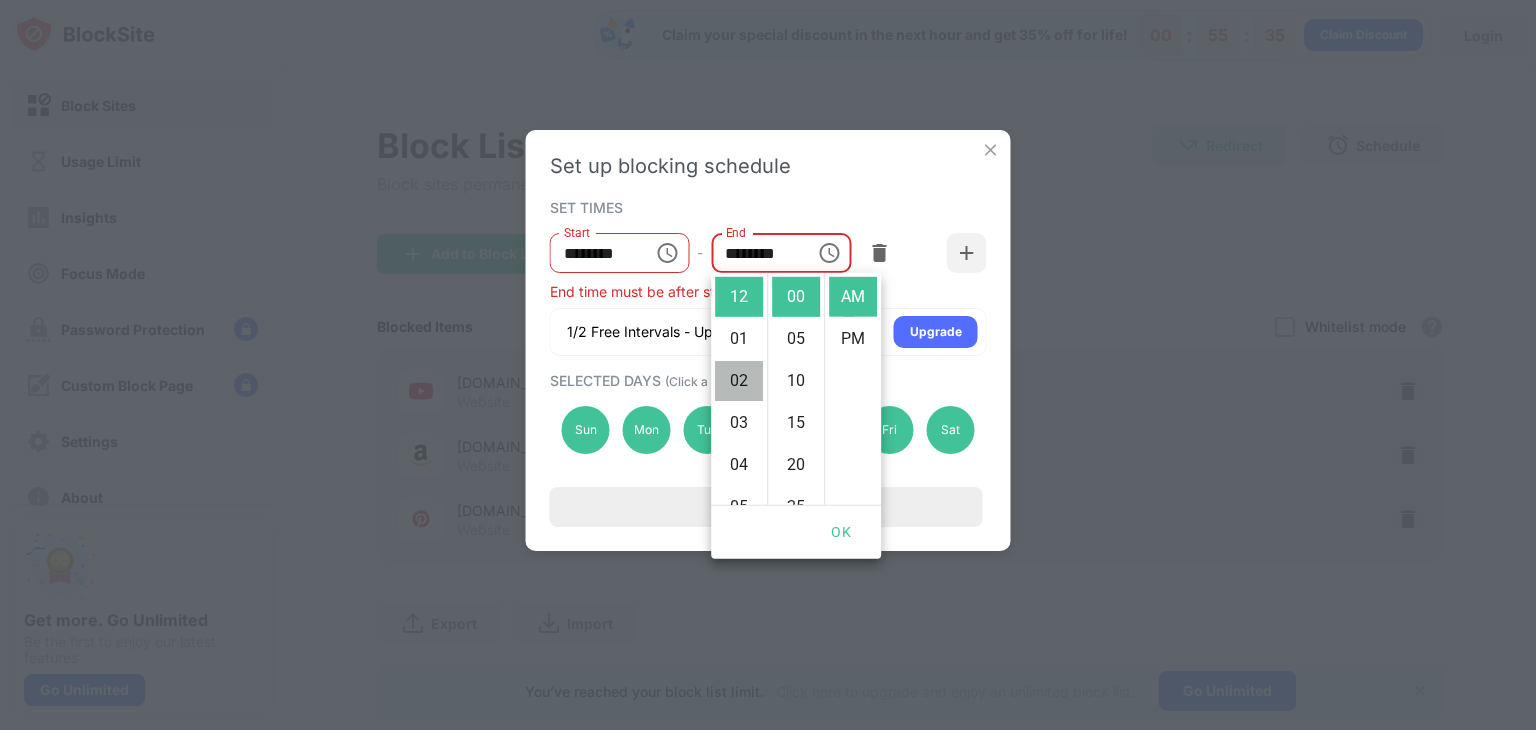 click on "02" at bounding box center (739, 381) 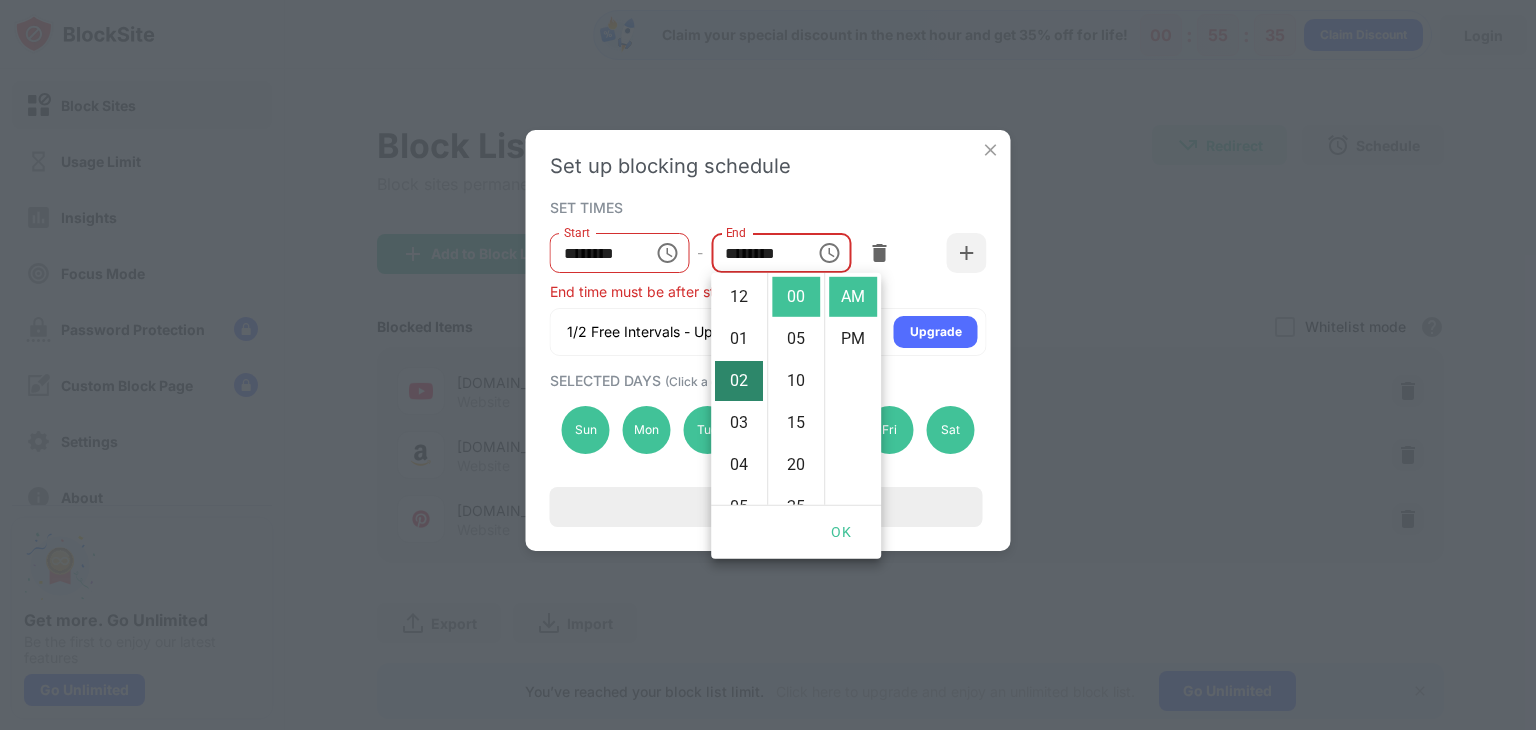 scroll, scrollTop: 84, scrollLeft: 0, axis: vertical 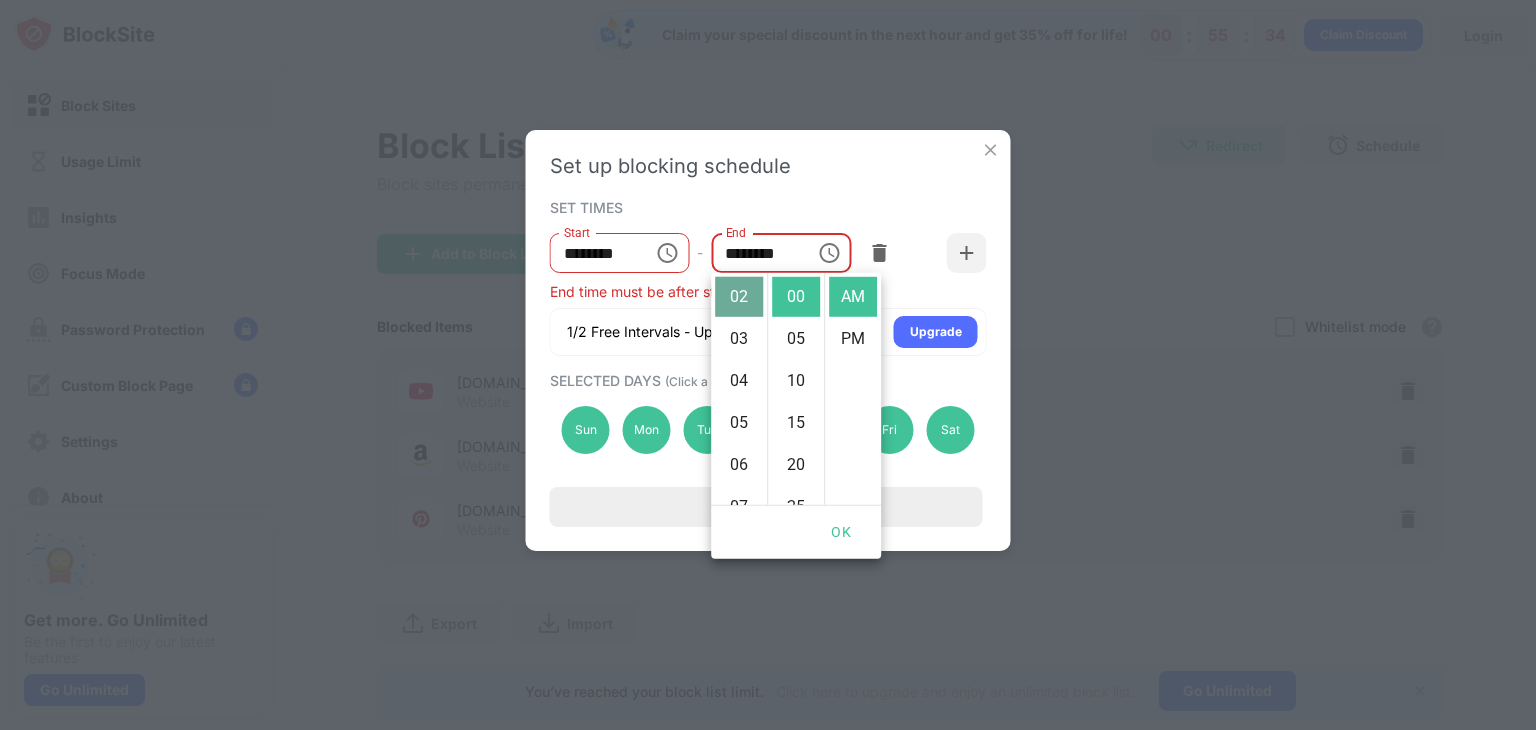 click on "02" at bounding box center (739, 297) 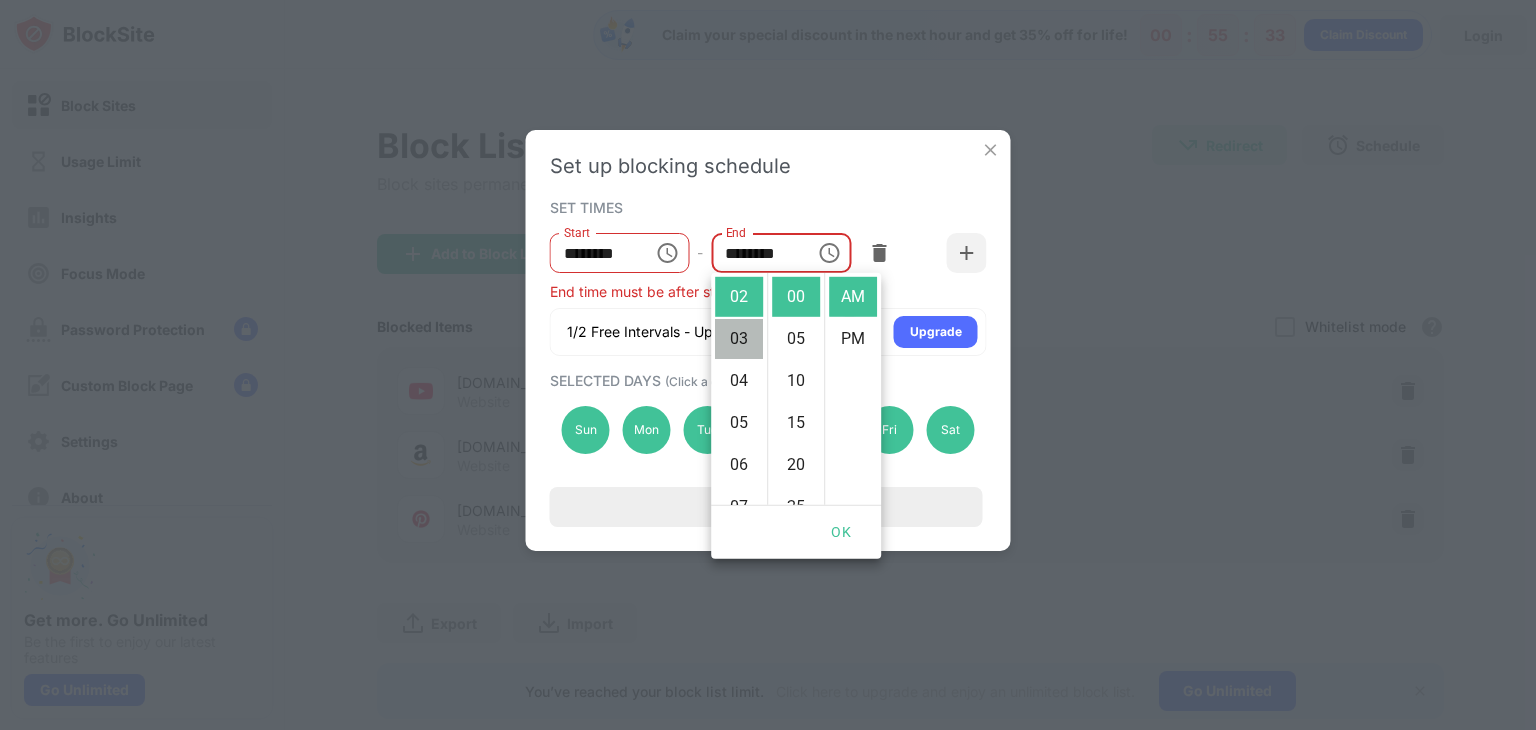 click on "03" at bounding box center [739, 339] 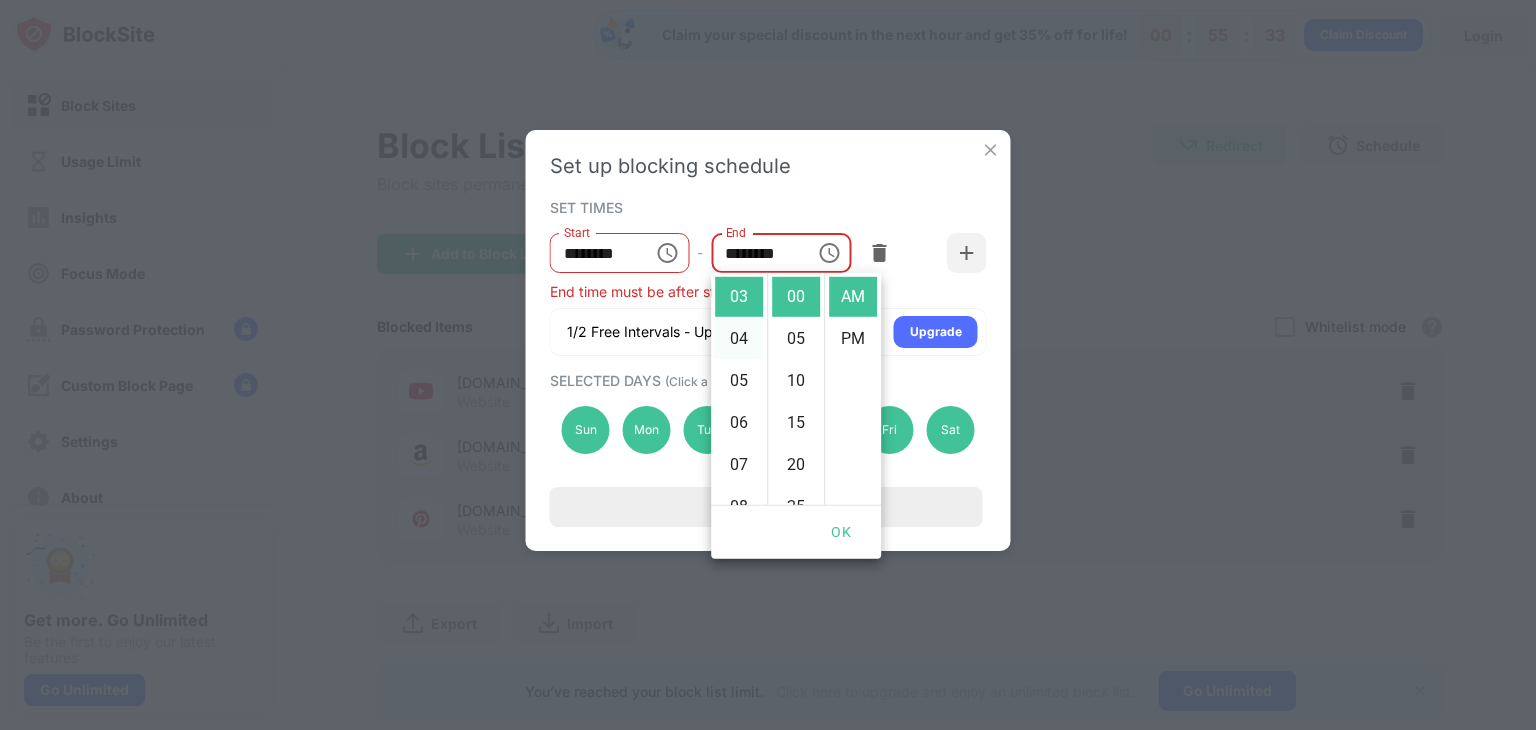 scroll, scrollTop: 0, scrollLeft: 0, axis: both 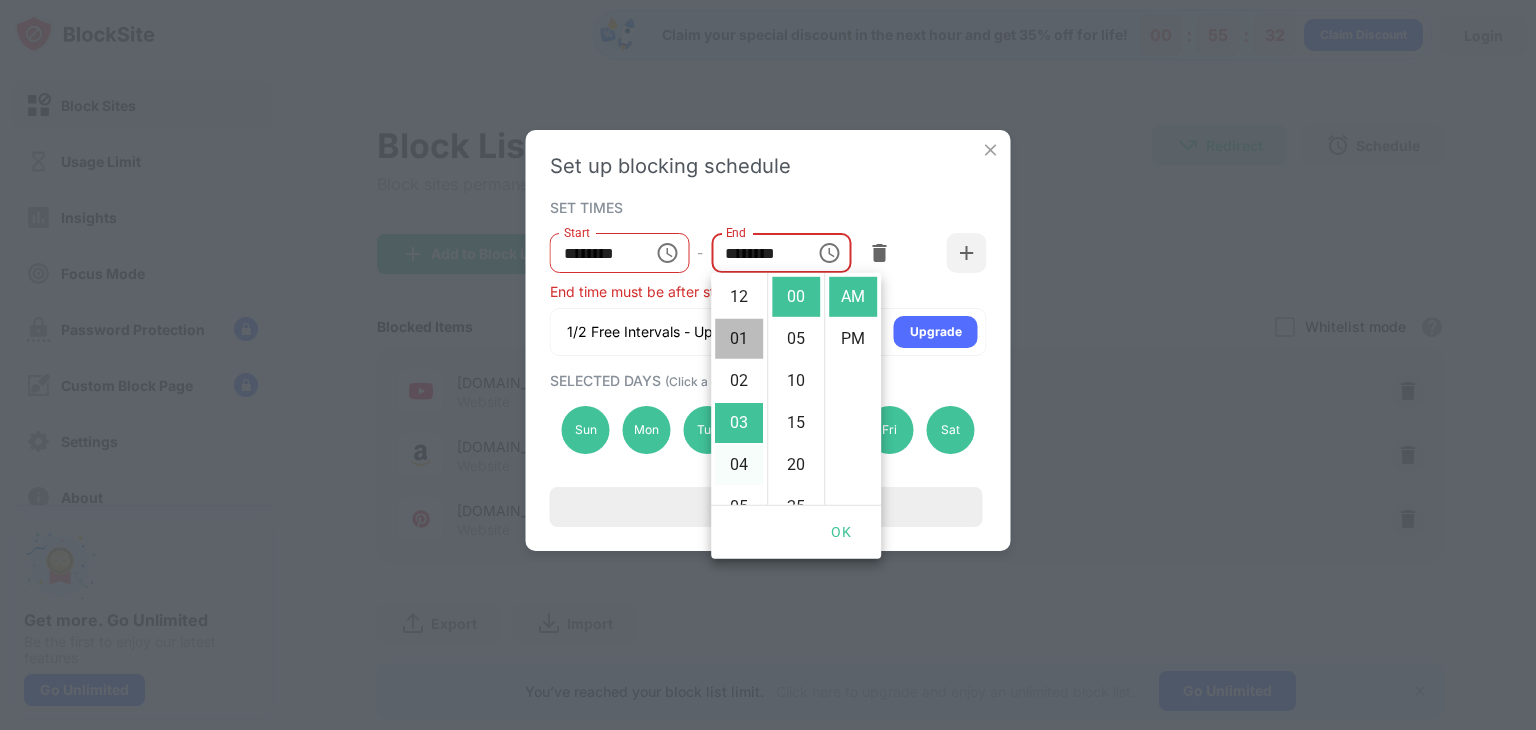 click on "01" at bounding box center (739, 339) 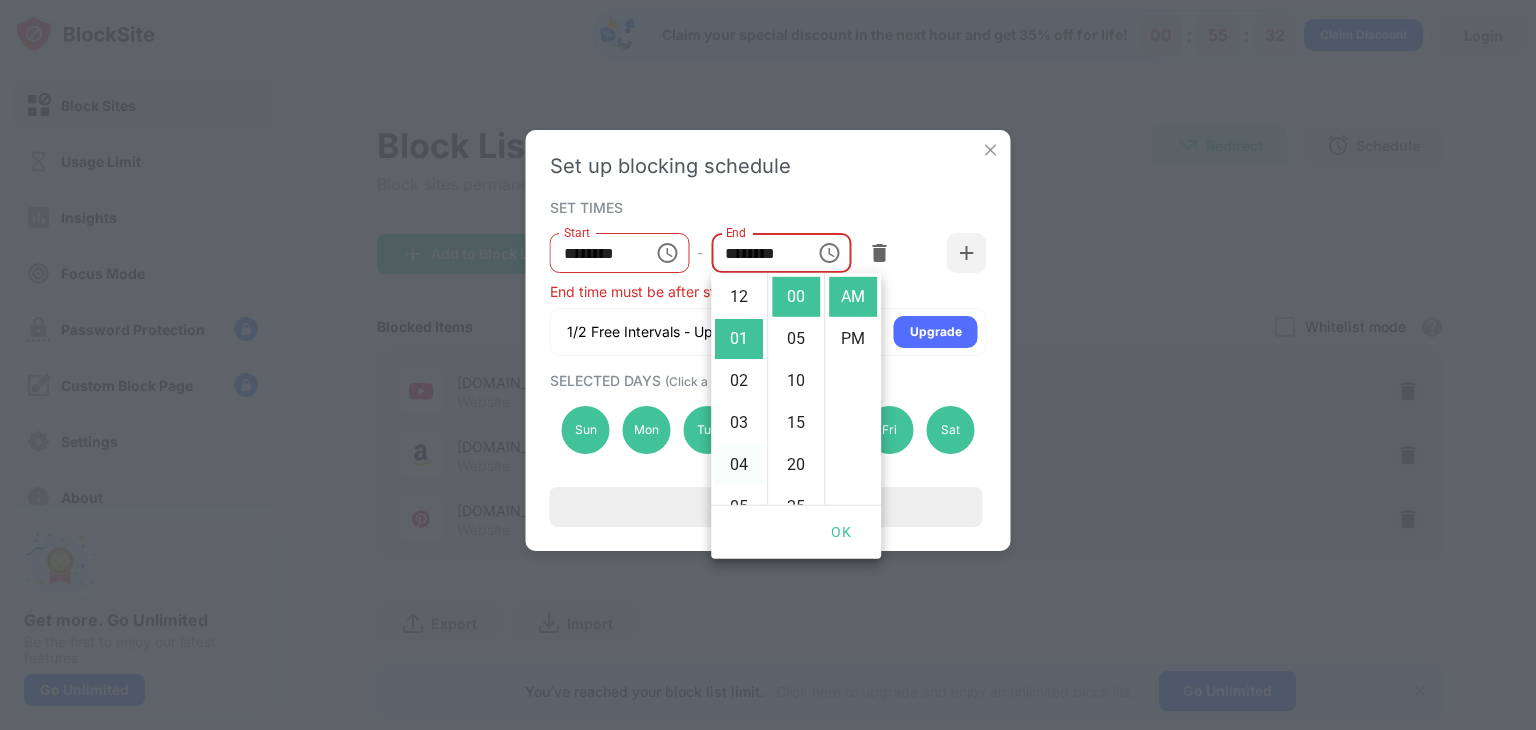 scroll, scrollTop: 42, scrollLeft: 0, axis: vertical 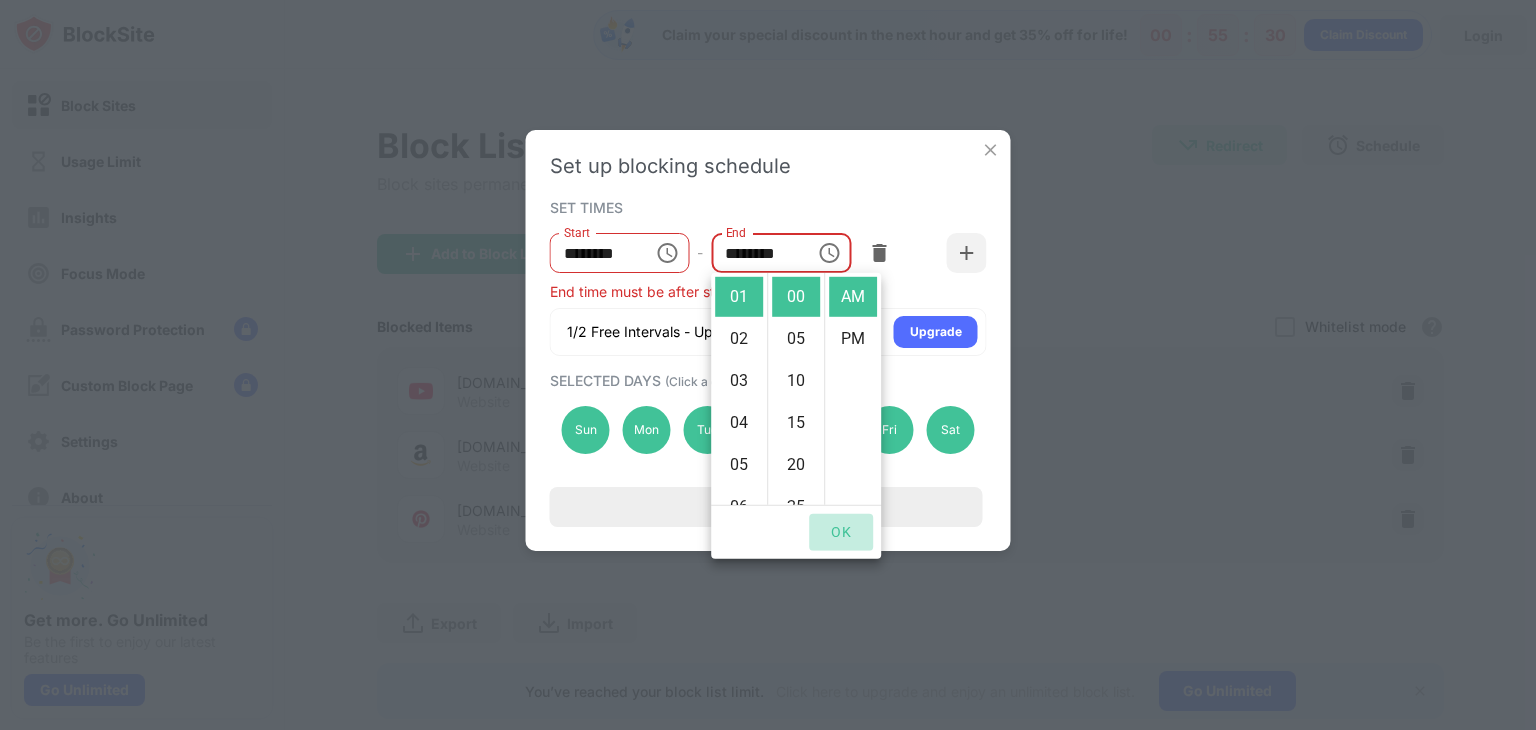 click on "OK" at bounding box center [841, 532] 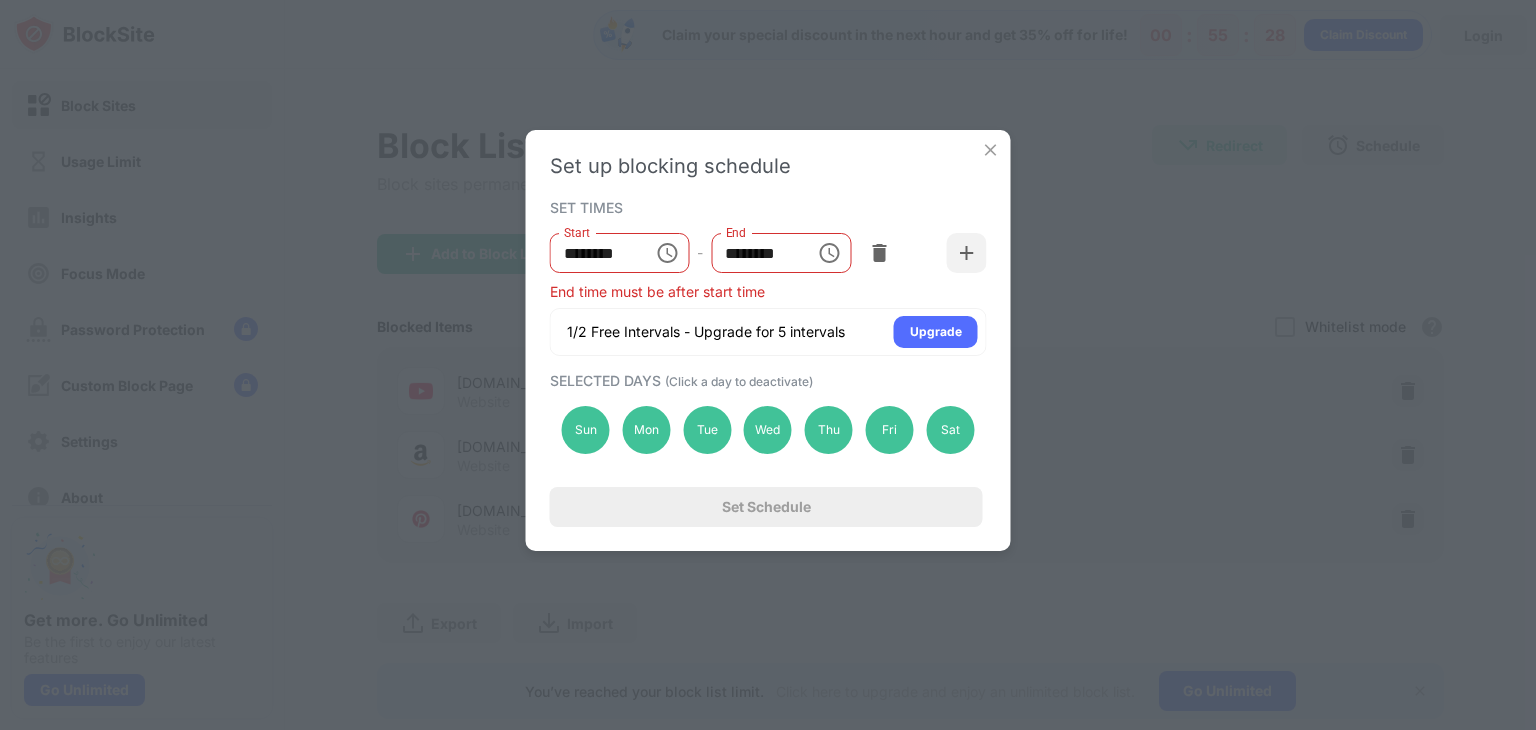click on "Set Schedule" at bounding box center [766, 507] 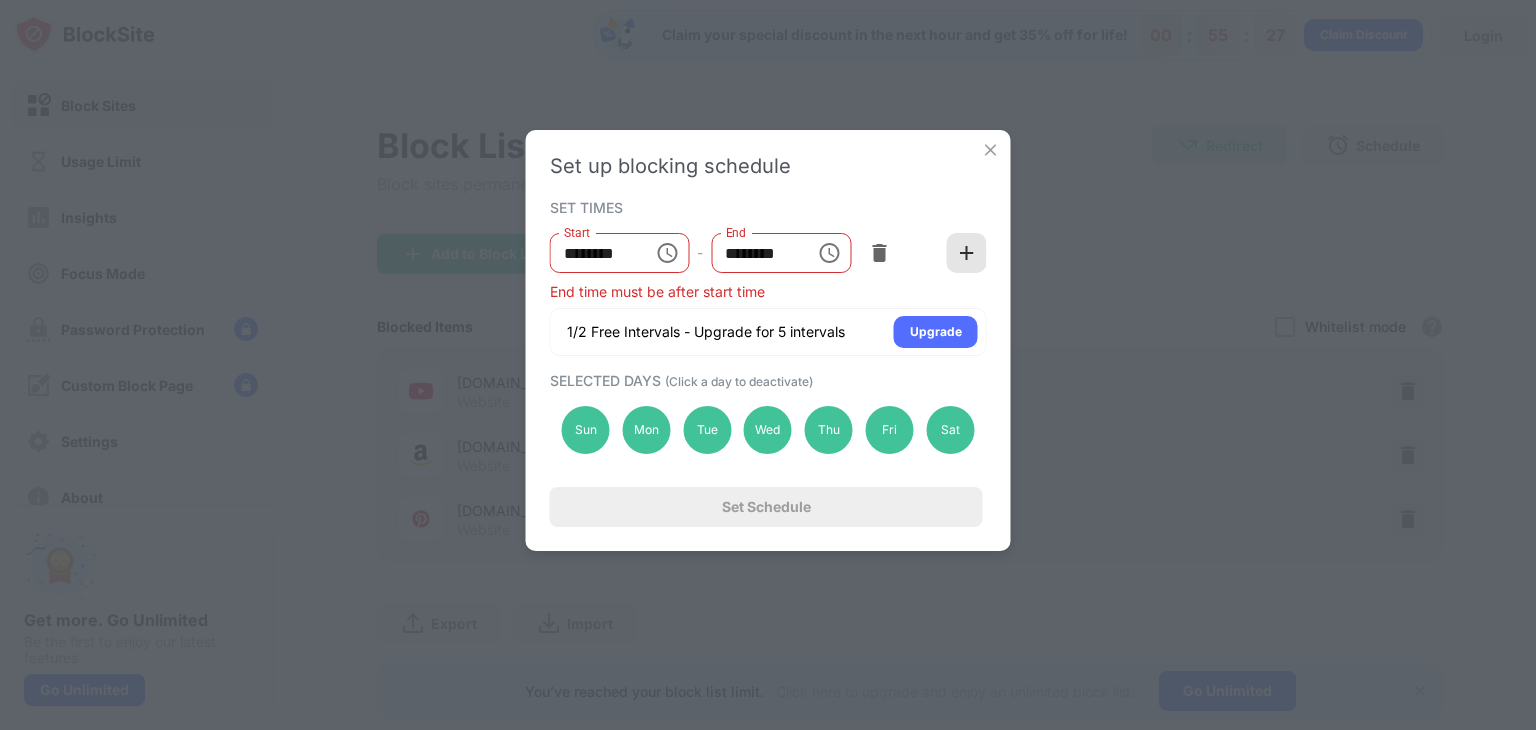 click at bounding box center (967, 253) 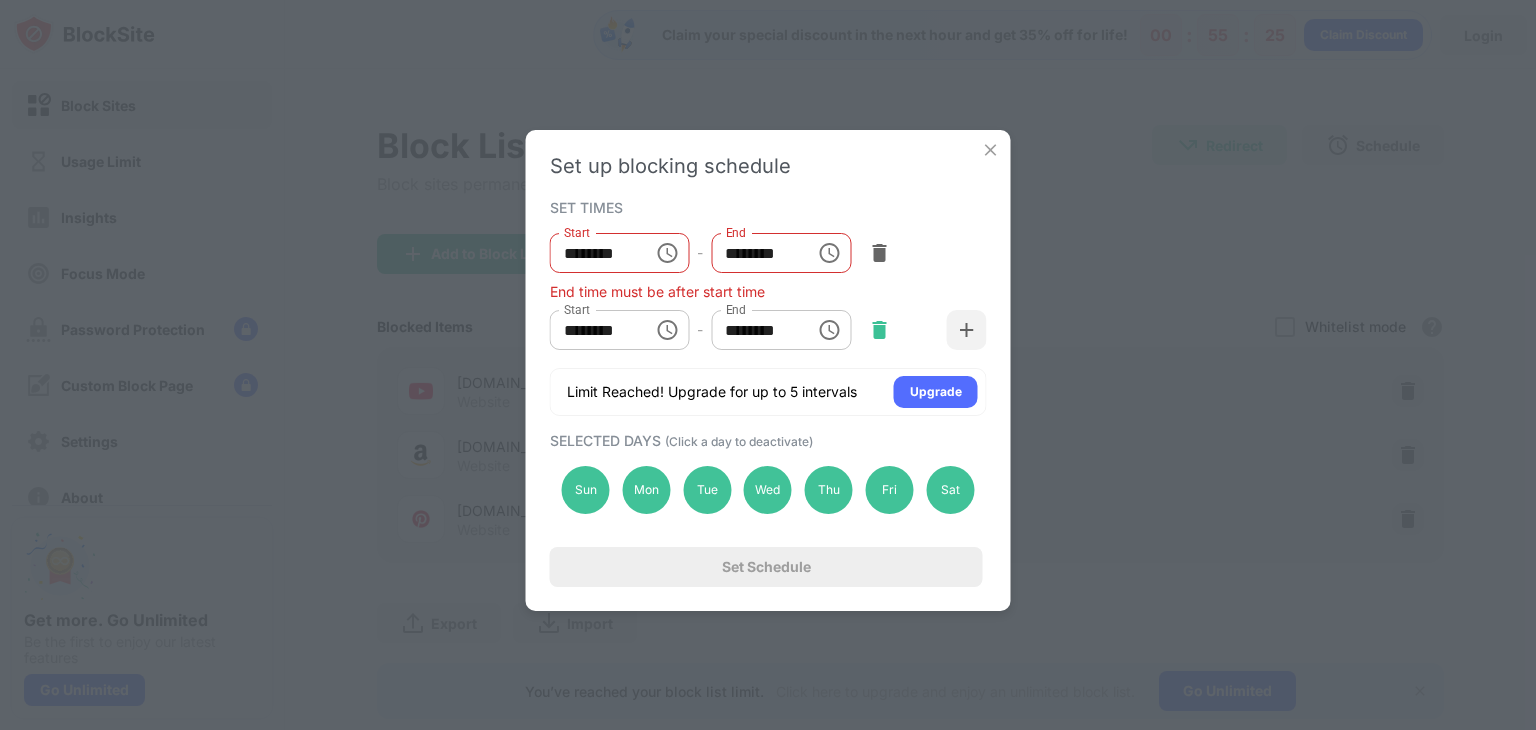 click at bounding box center [879, 330] 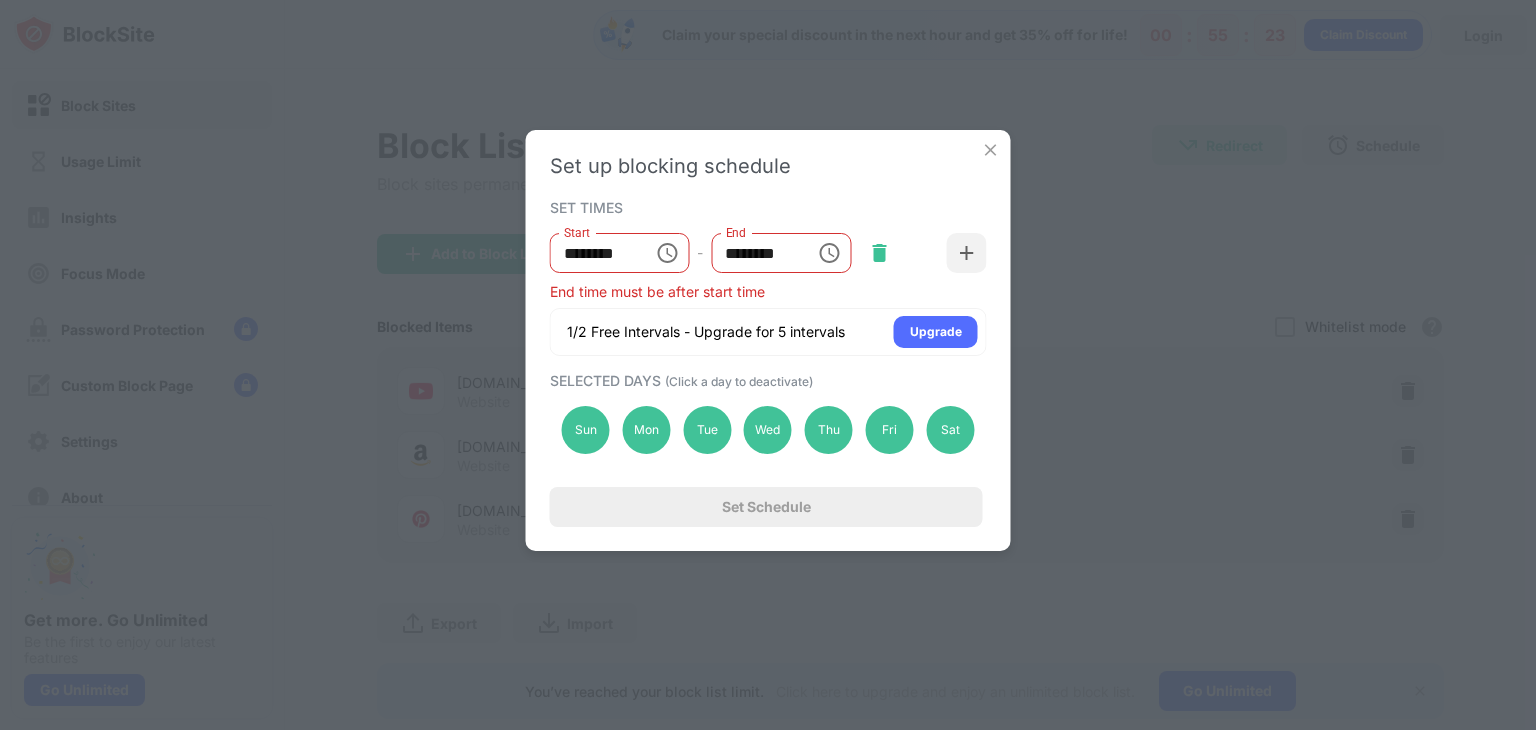 click at bounding box center (879, 253) 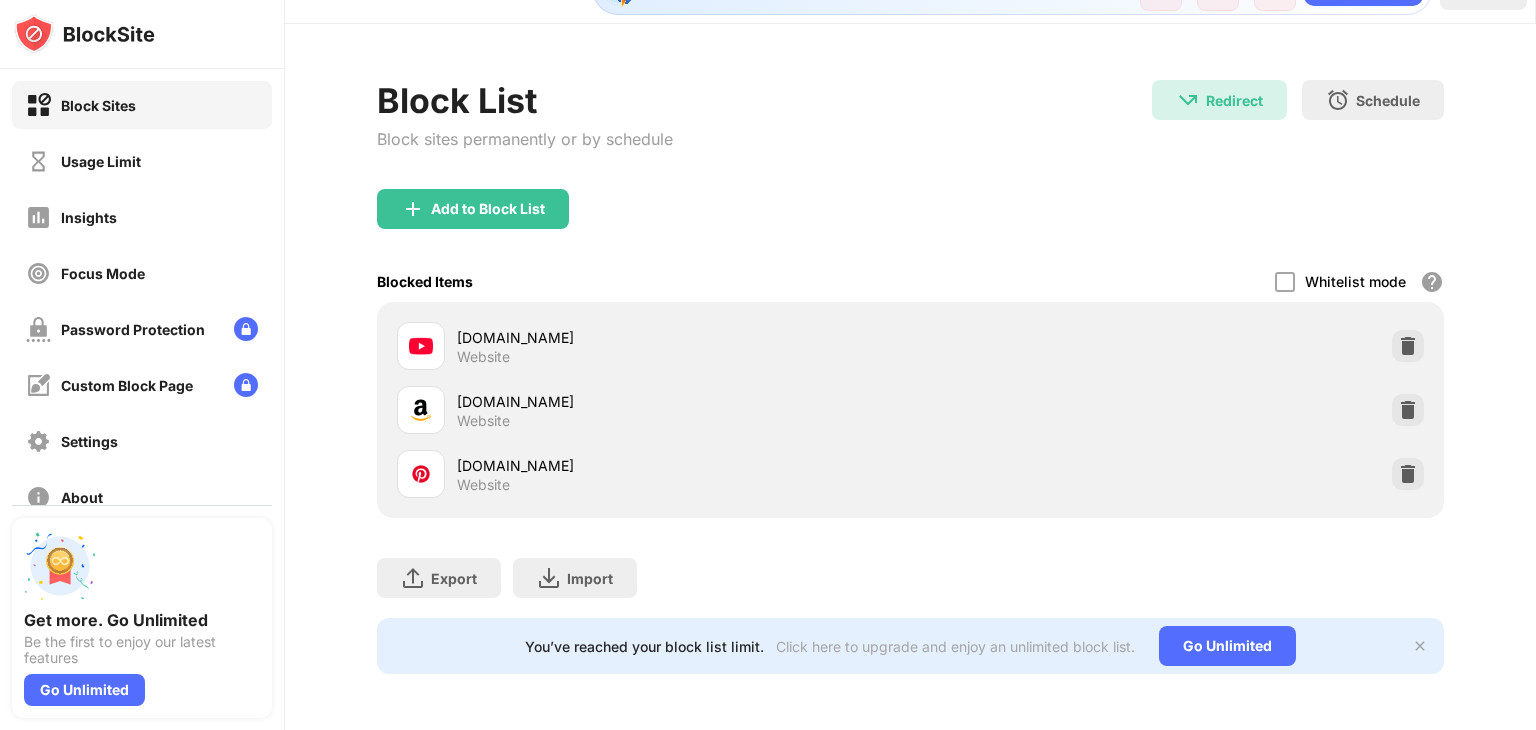 scroll, scrollTop: 0, scrollLeft: 0, axis: both 